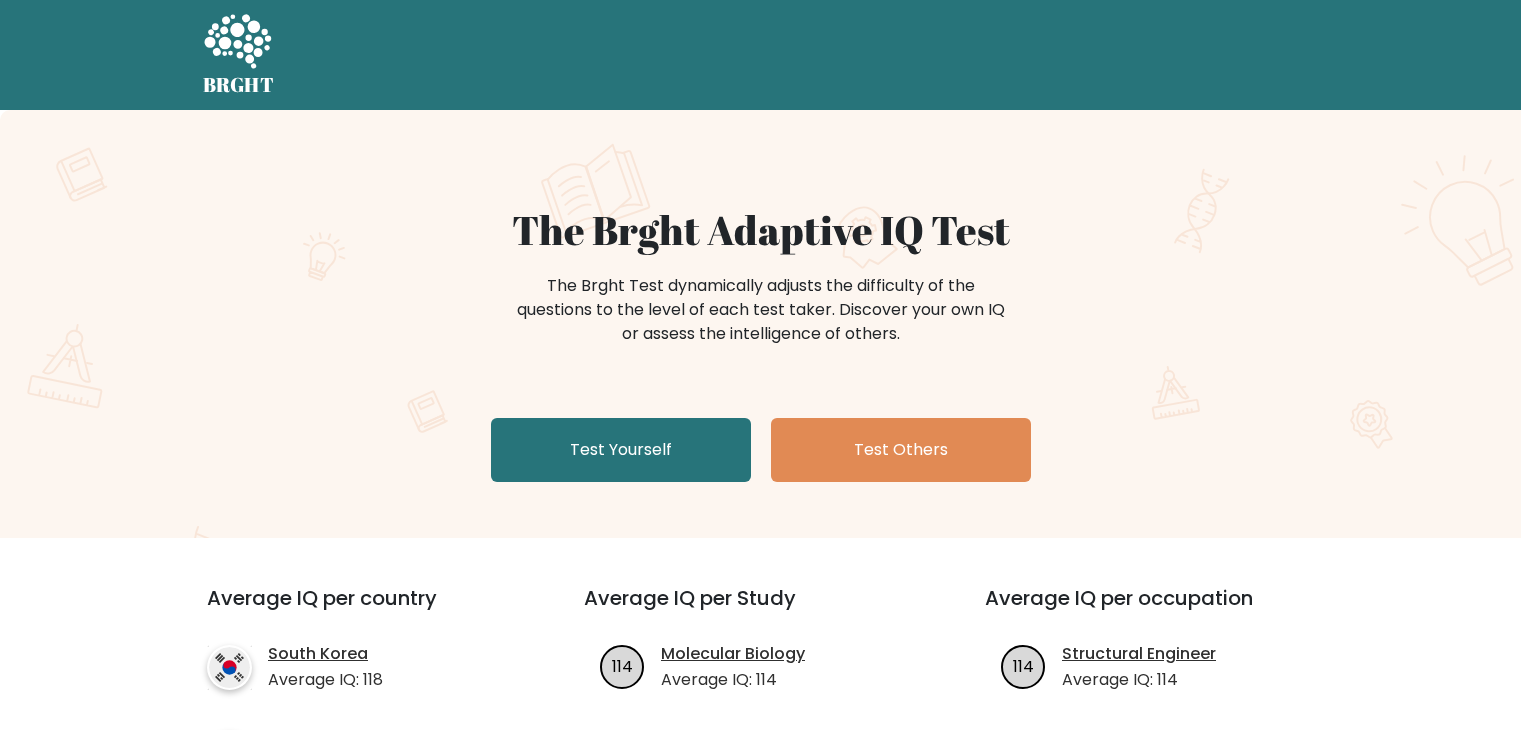 scroll, scrollTop: 0, scrollLeft: 0, axis: both 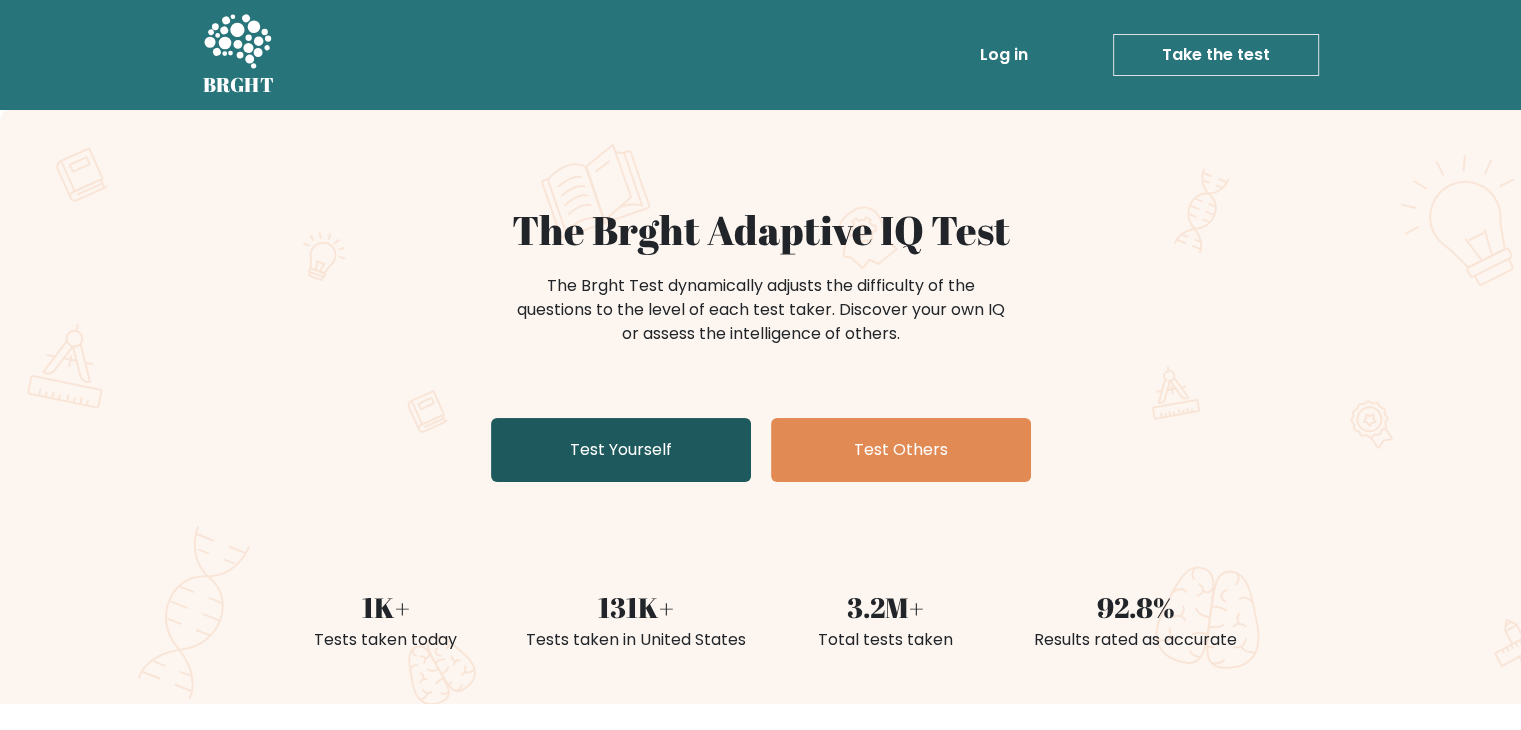 click on "Test Yourself" at bounding box center (621, 450) 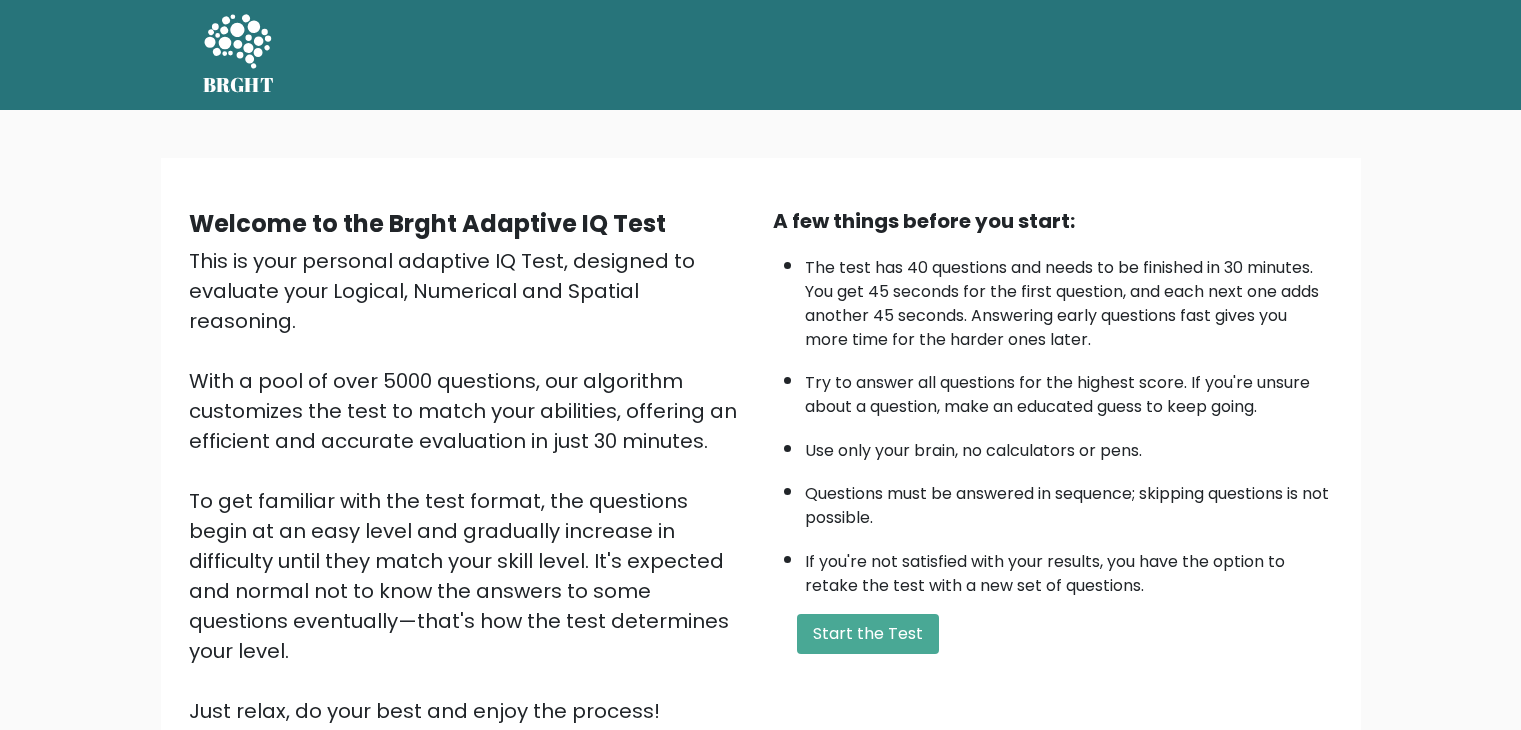 scroll, scrollTop: 0, scrollLeft: 0, axis: both 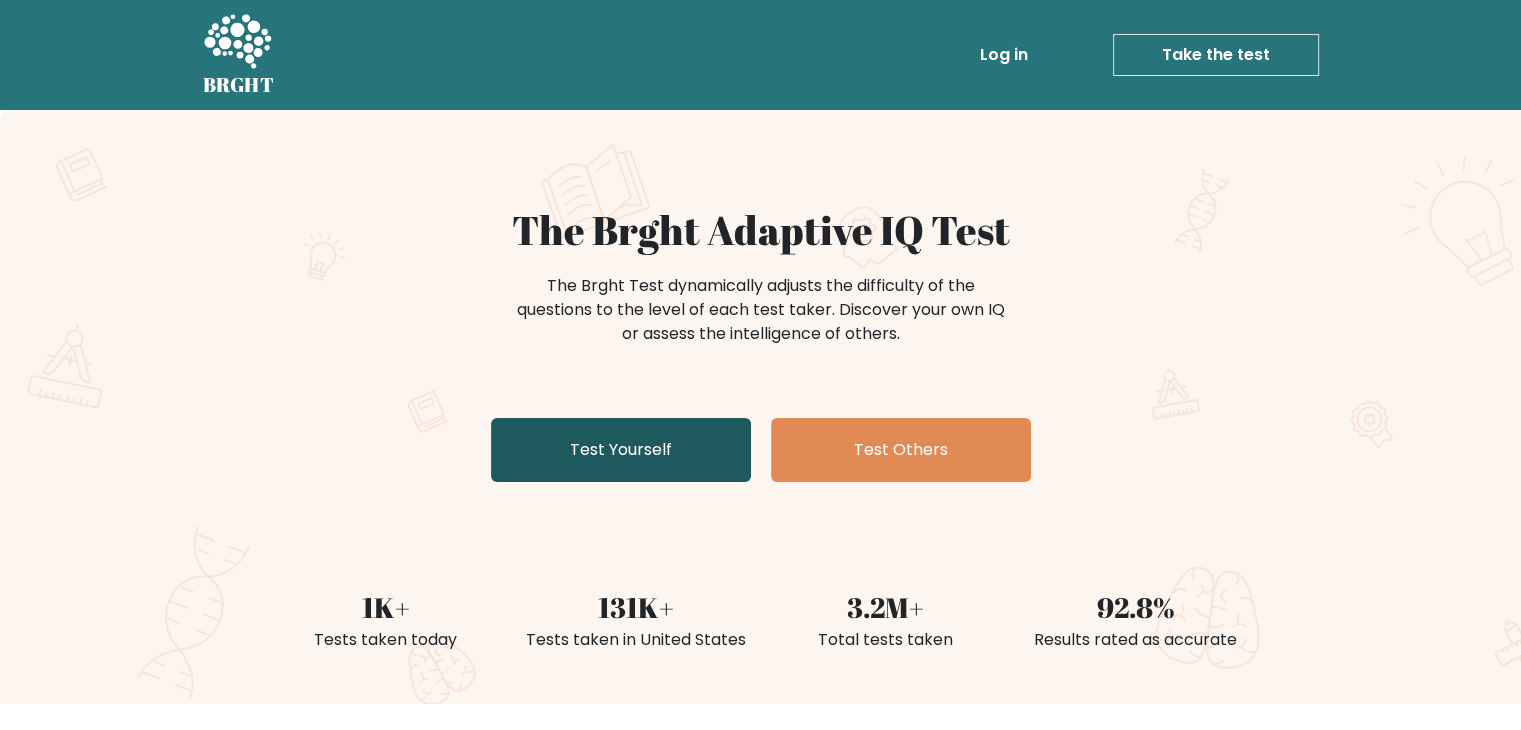 click on "Test Yourself" at bounding box center [621, 450] 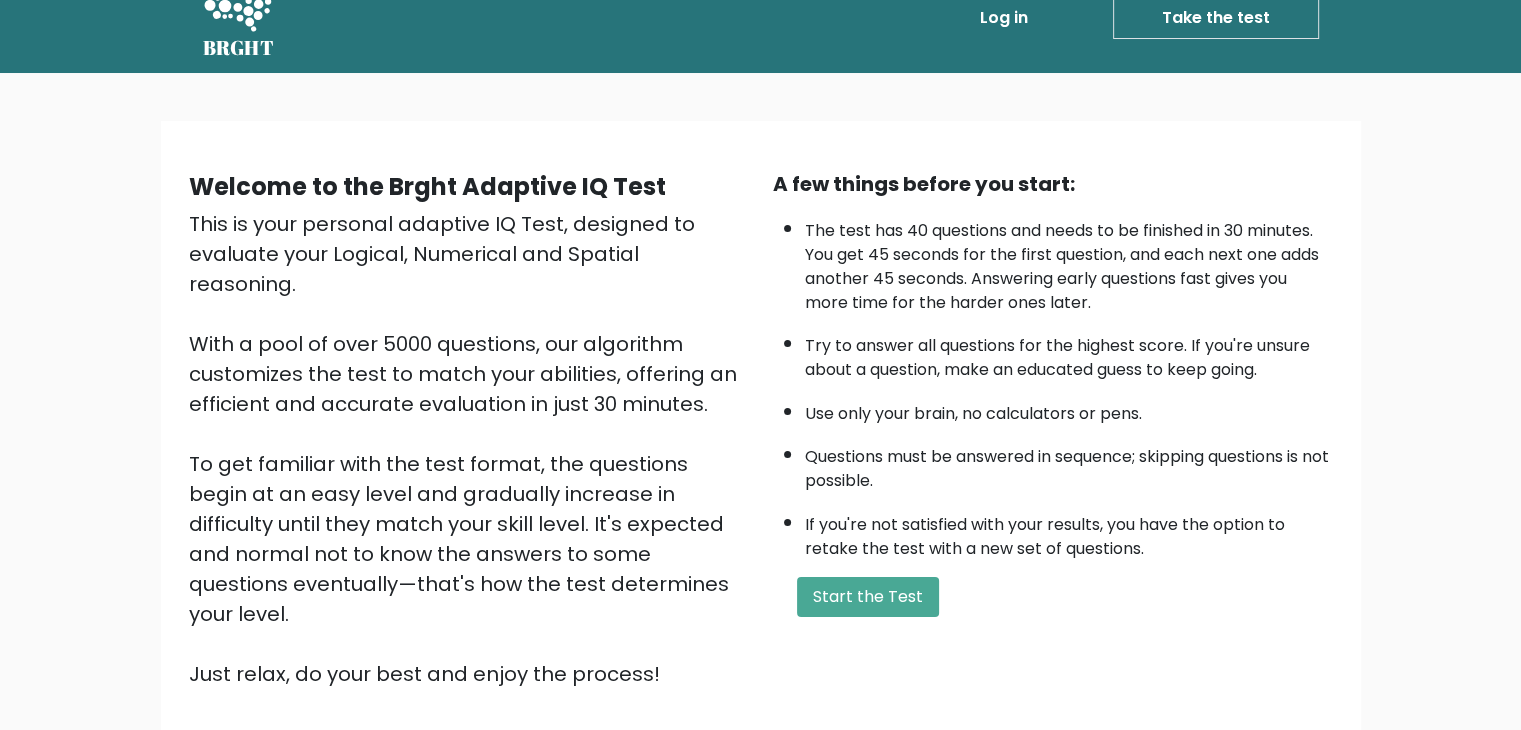 scroll, scrollTop: 100, scrollLeft: 0, axis: vertical 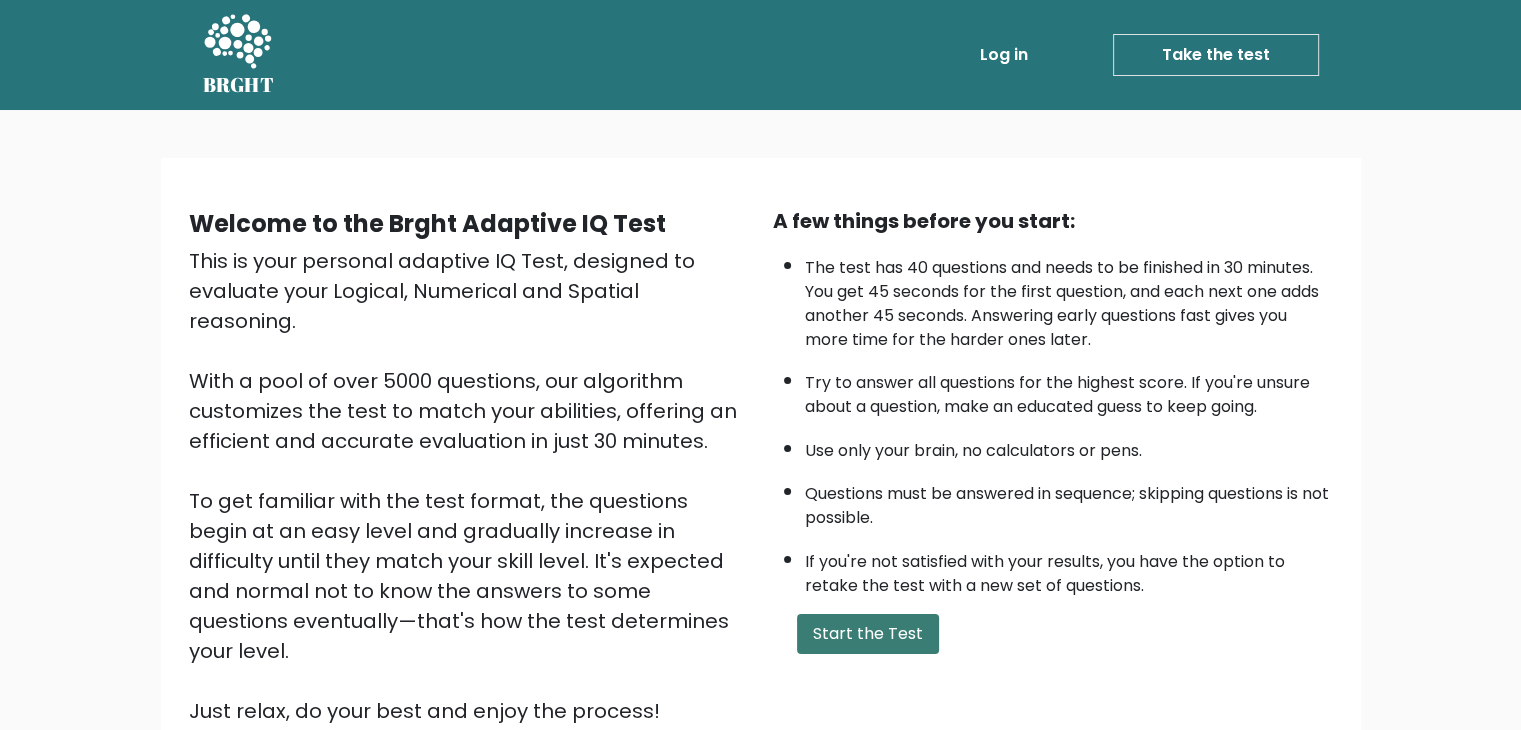 click on "Start the Test" at bounding box center [868, 634] 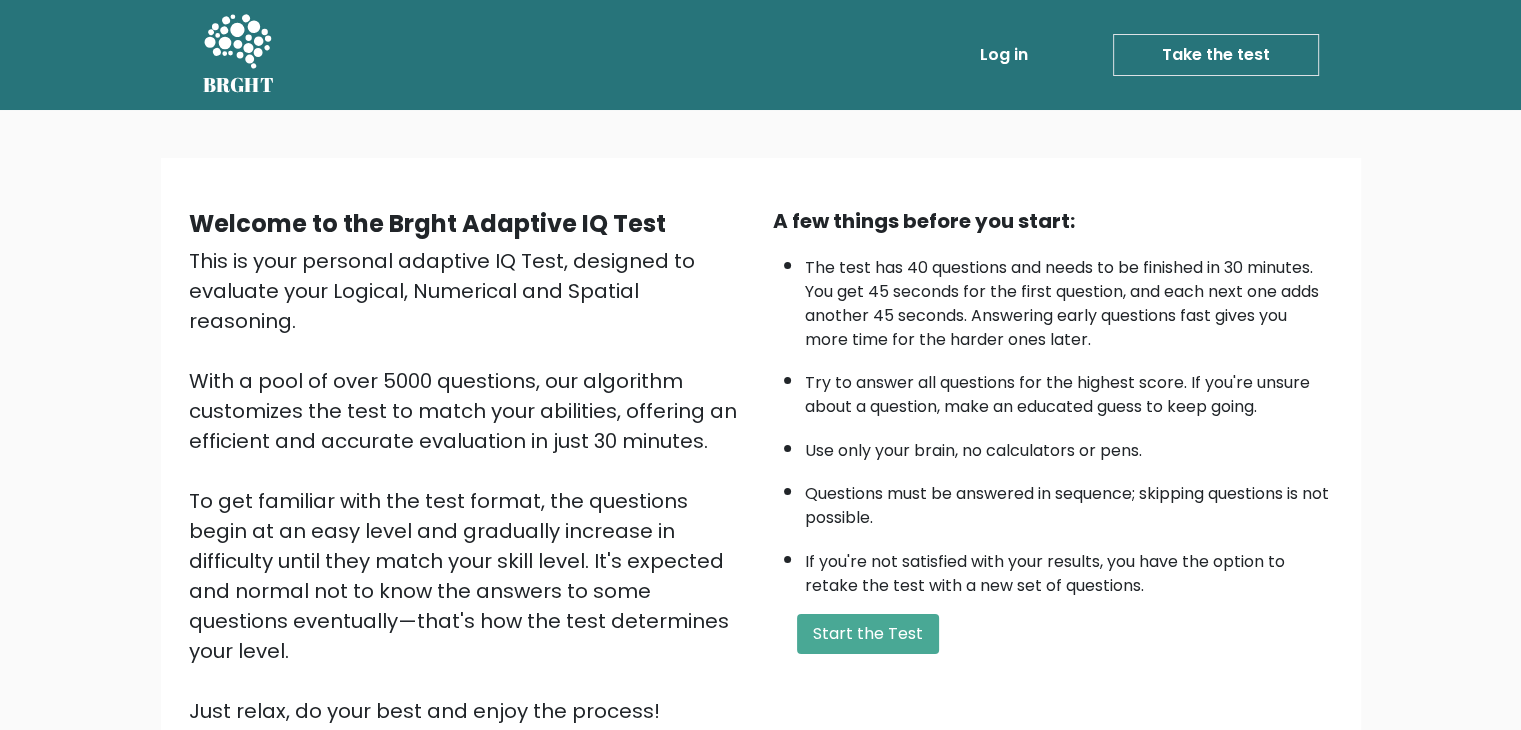 click on "Take the test" at bounding box center [1216, 55] 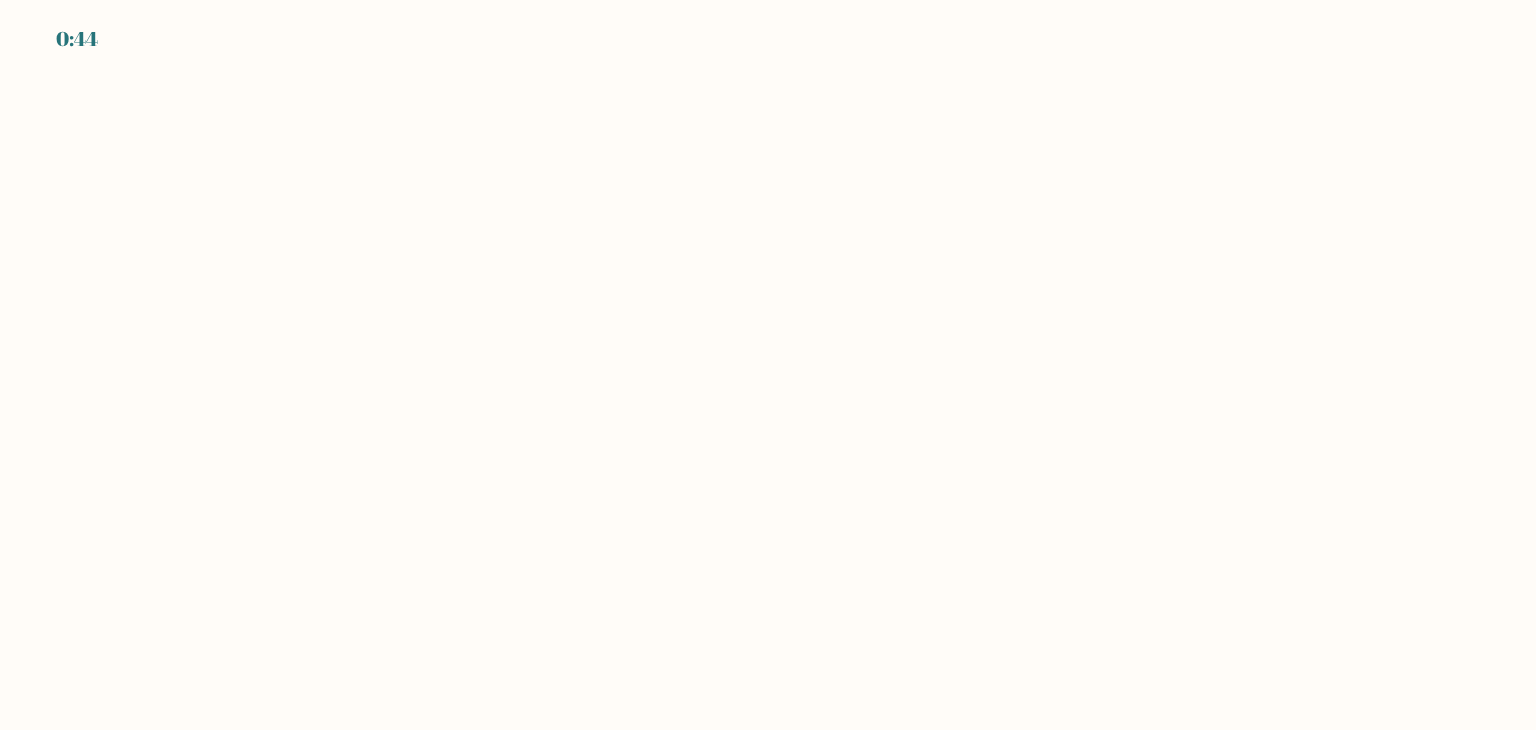 scroll, scrollTop: 0, scrollLeft: 0, axis: both 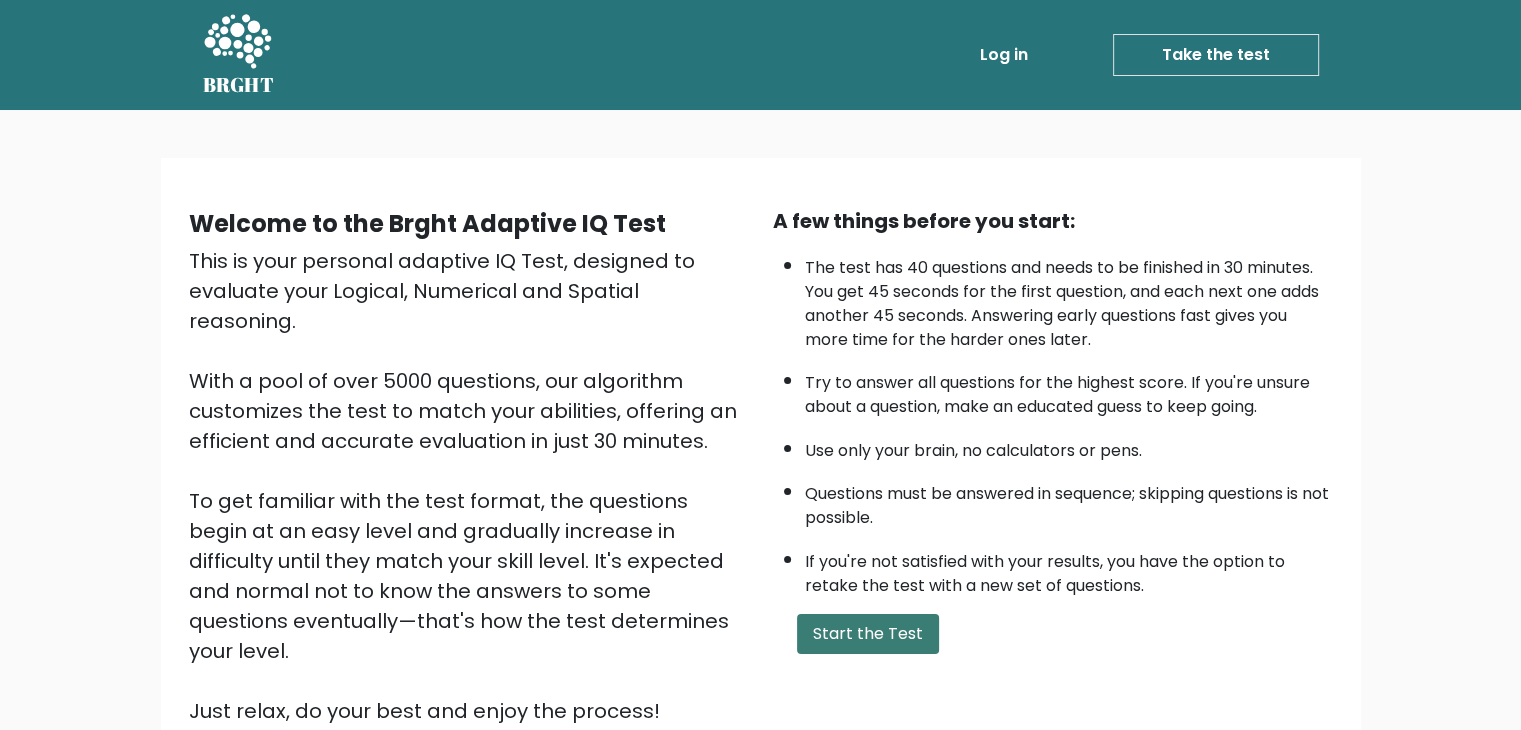 click on "Start the Test" at bounding box center (868, 634) 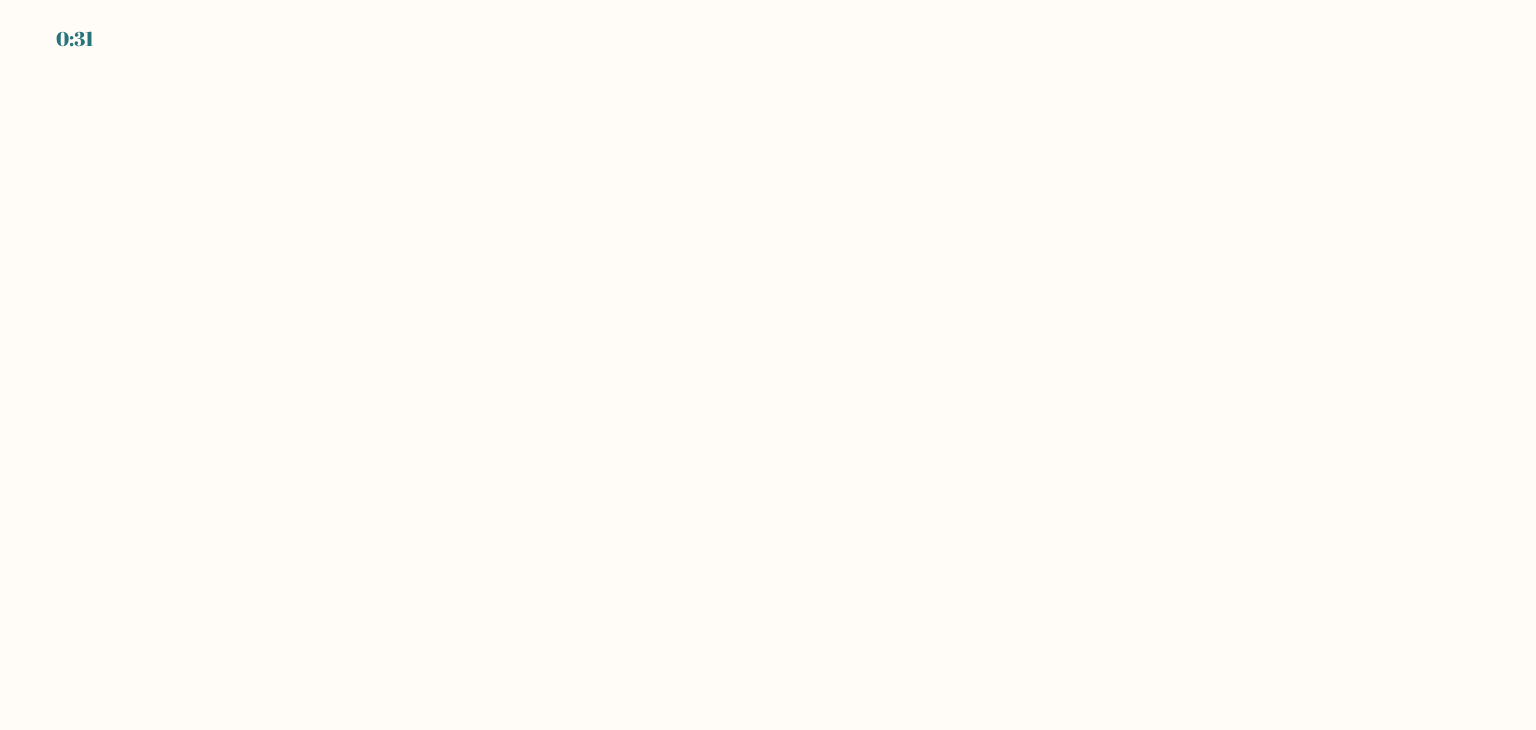 scroll, scrollTop: 0, scrollLeft: 0, axis: both 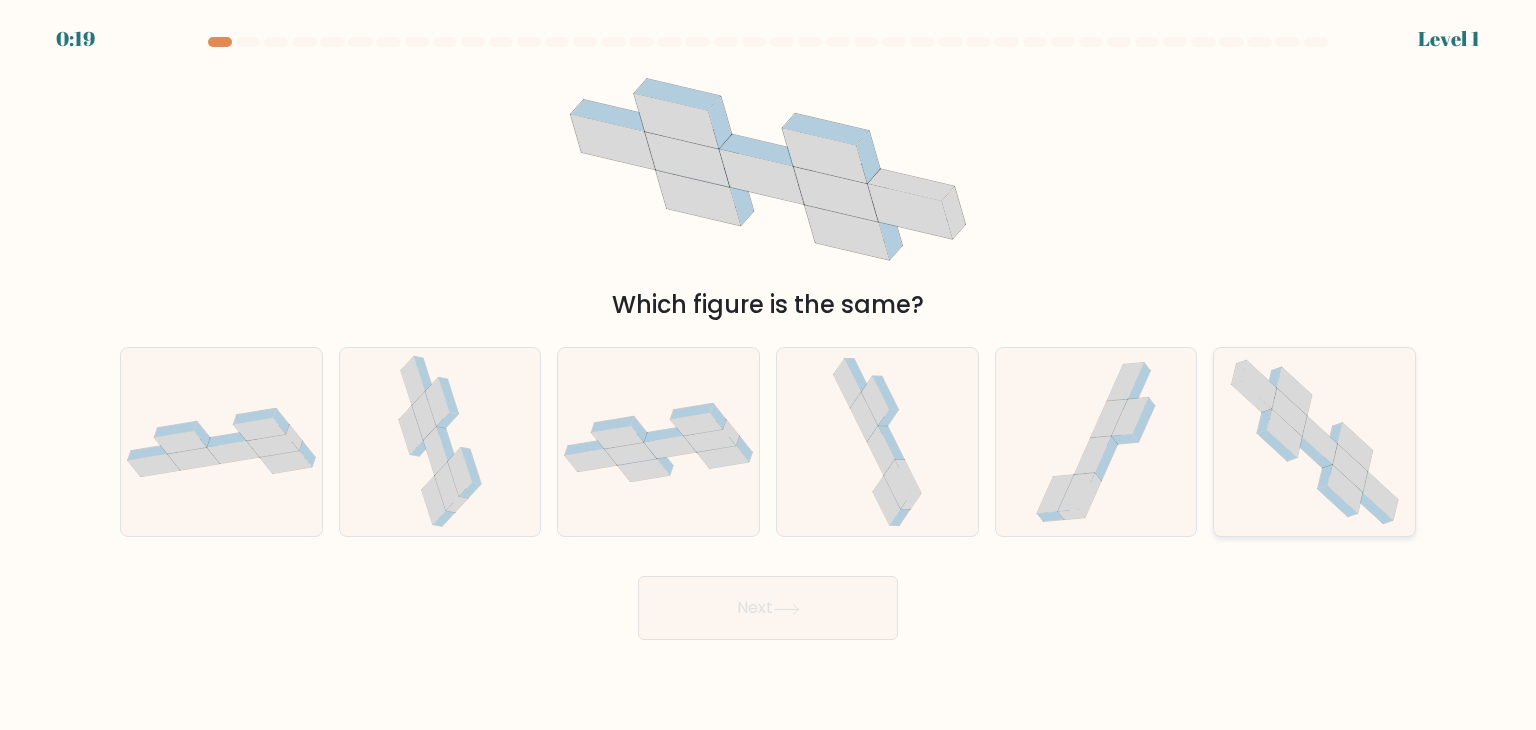 click 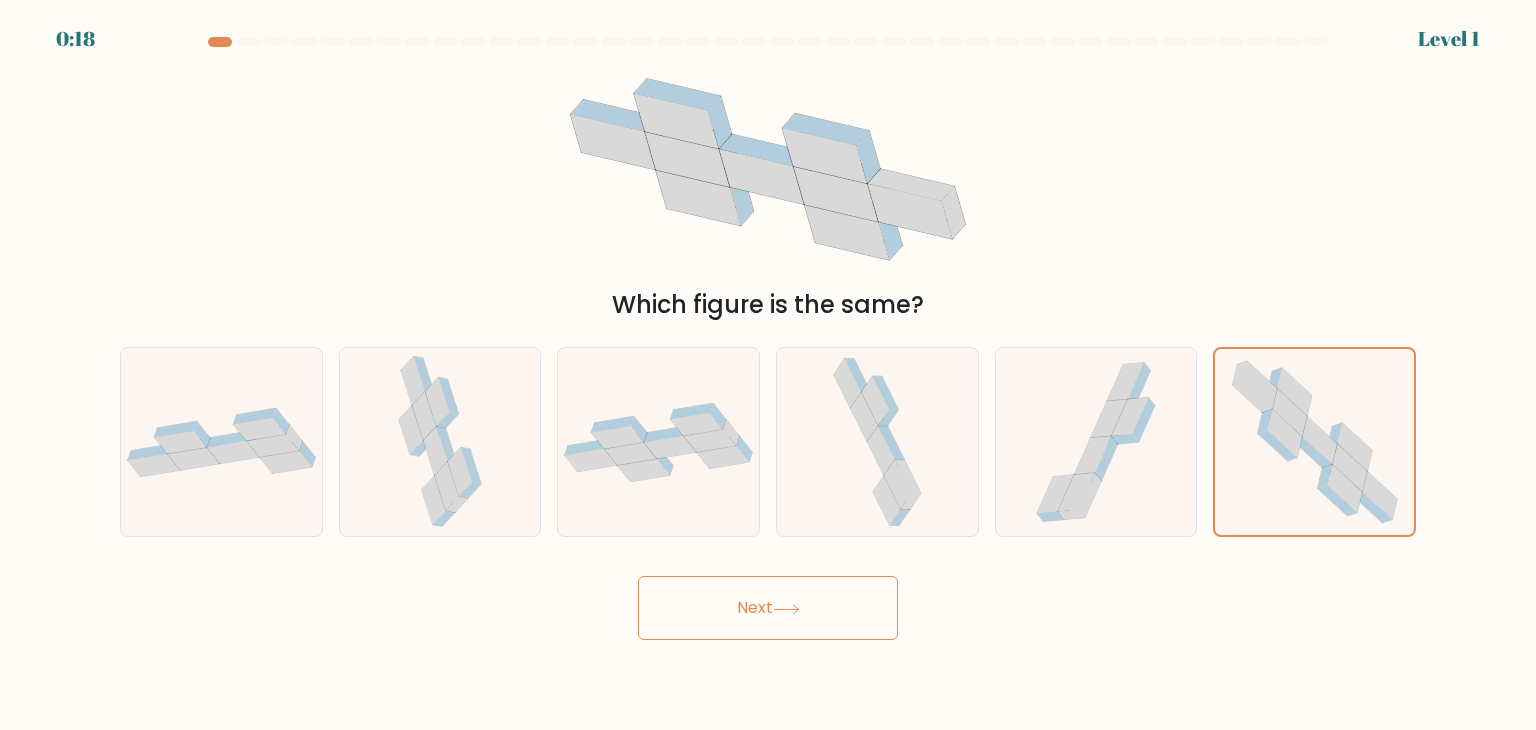 click on "Next" at bounding box center (768, 608) 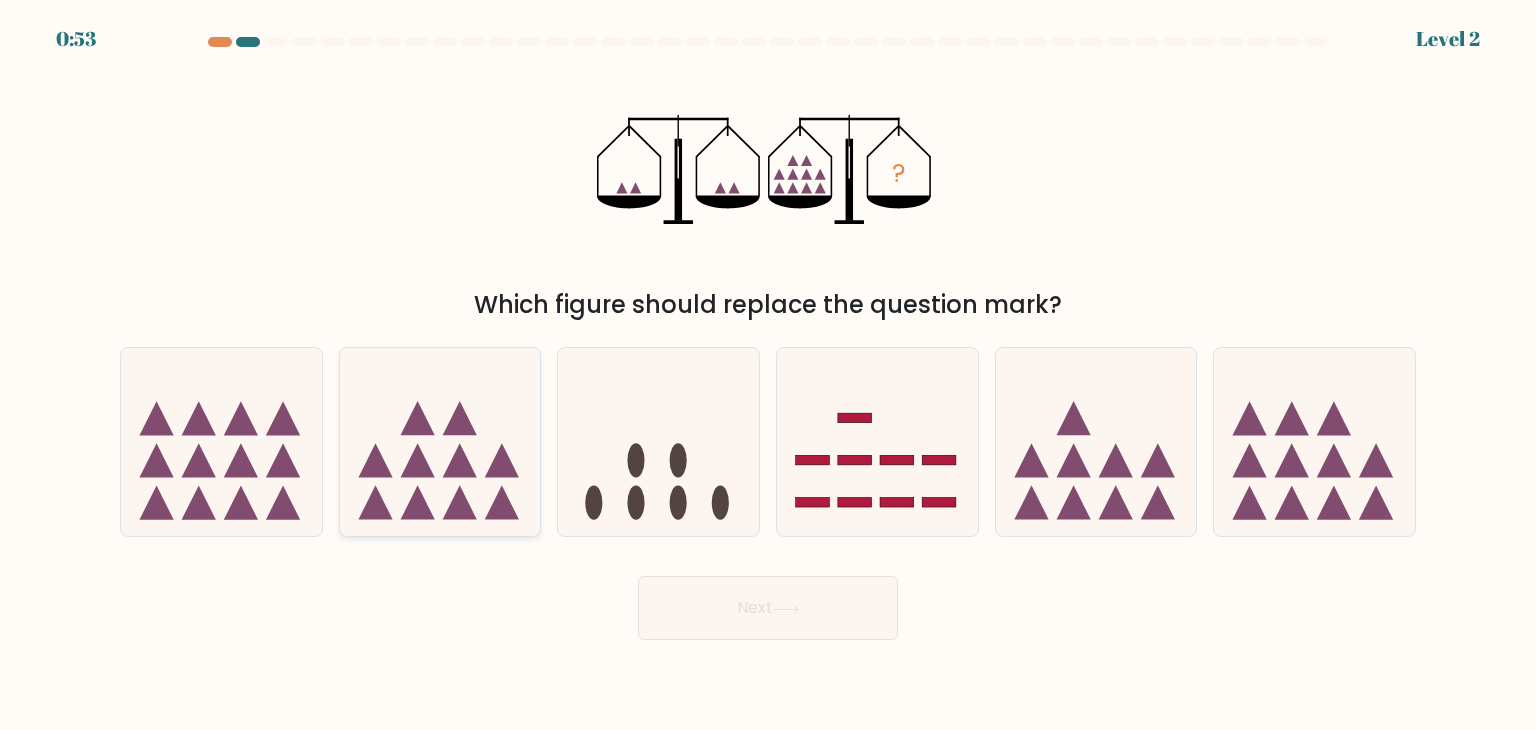 click 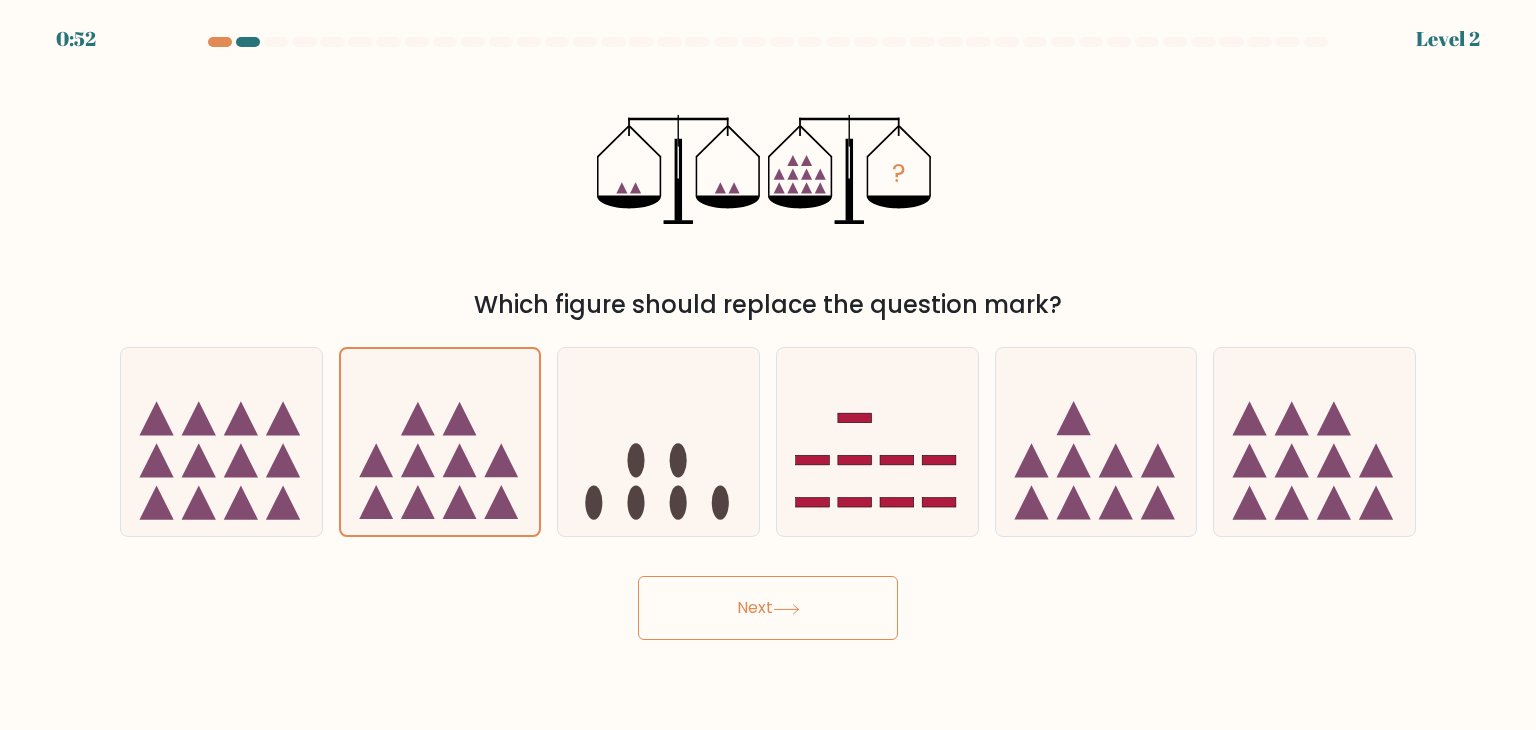 click on "Next" at bounding box center (768, 600) 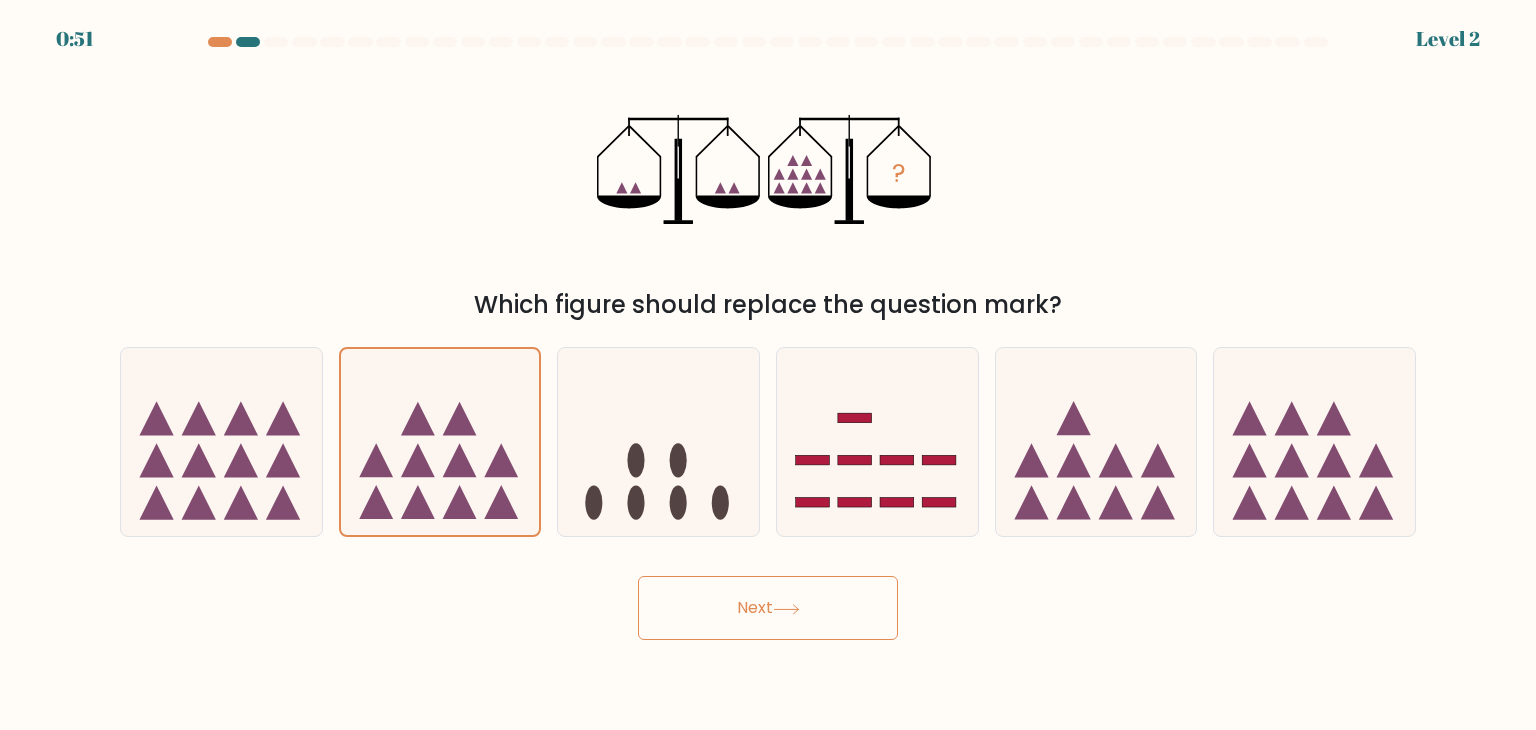 click on "Next" at bounding box center (768, 608) 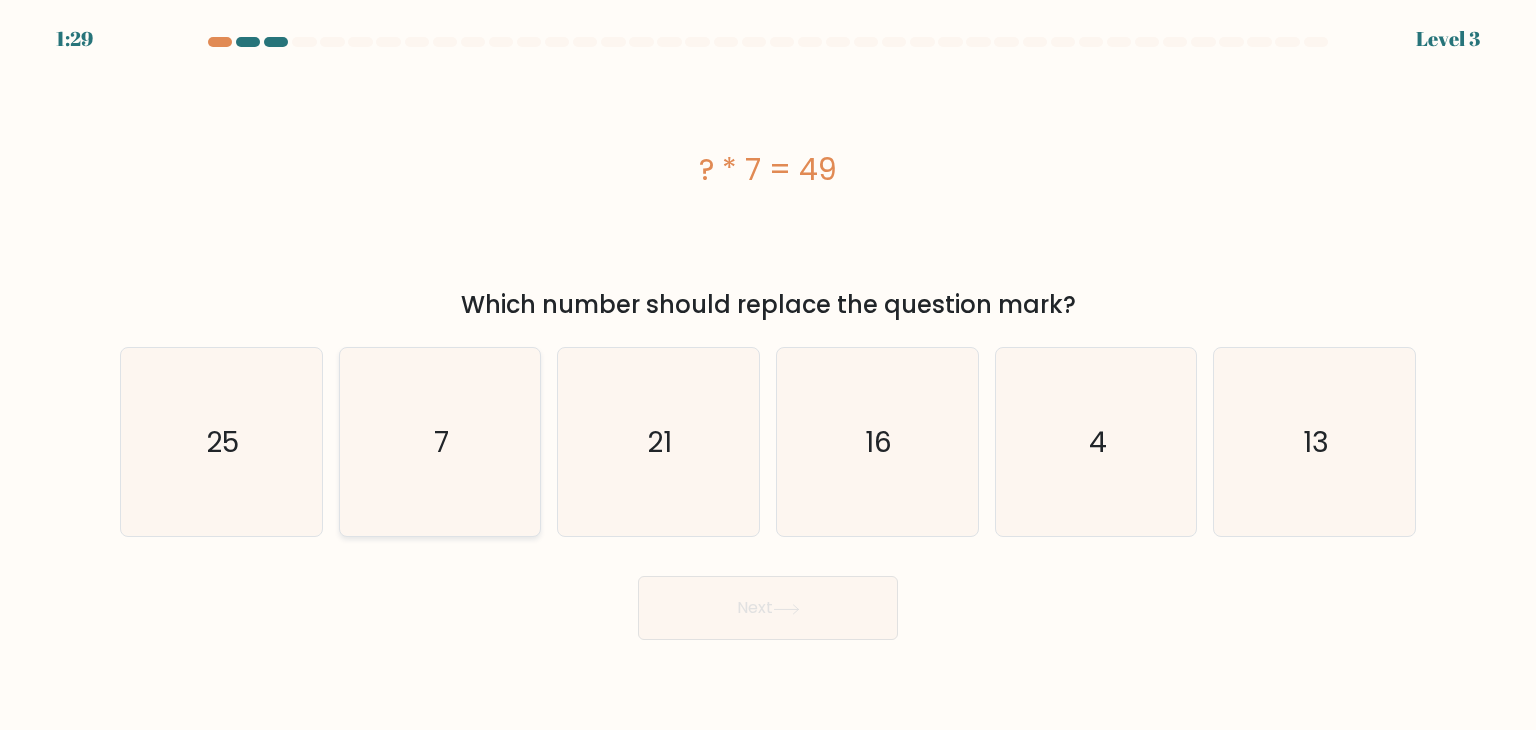 click on "7" 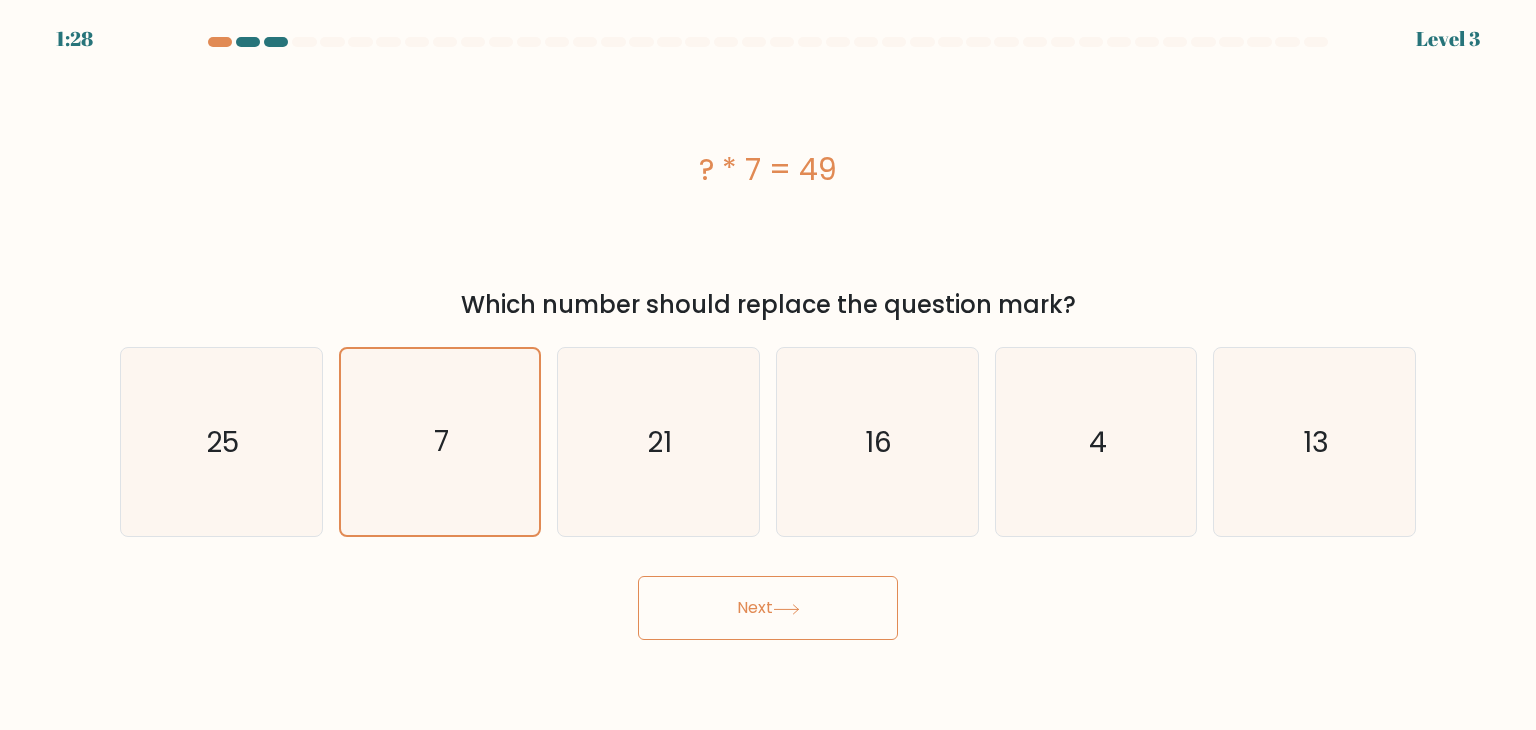 click 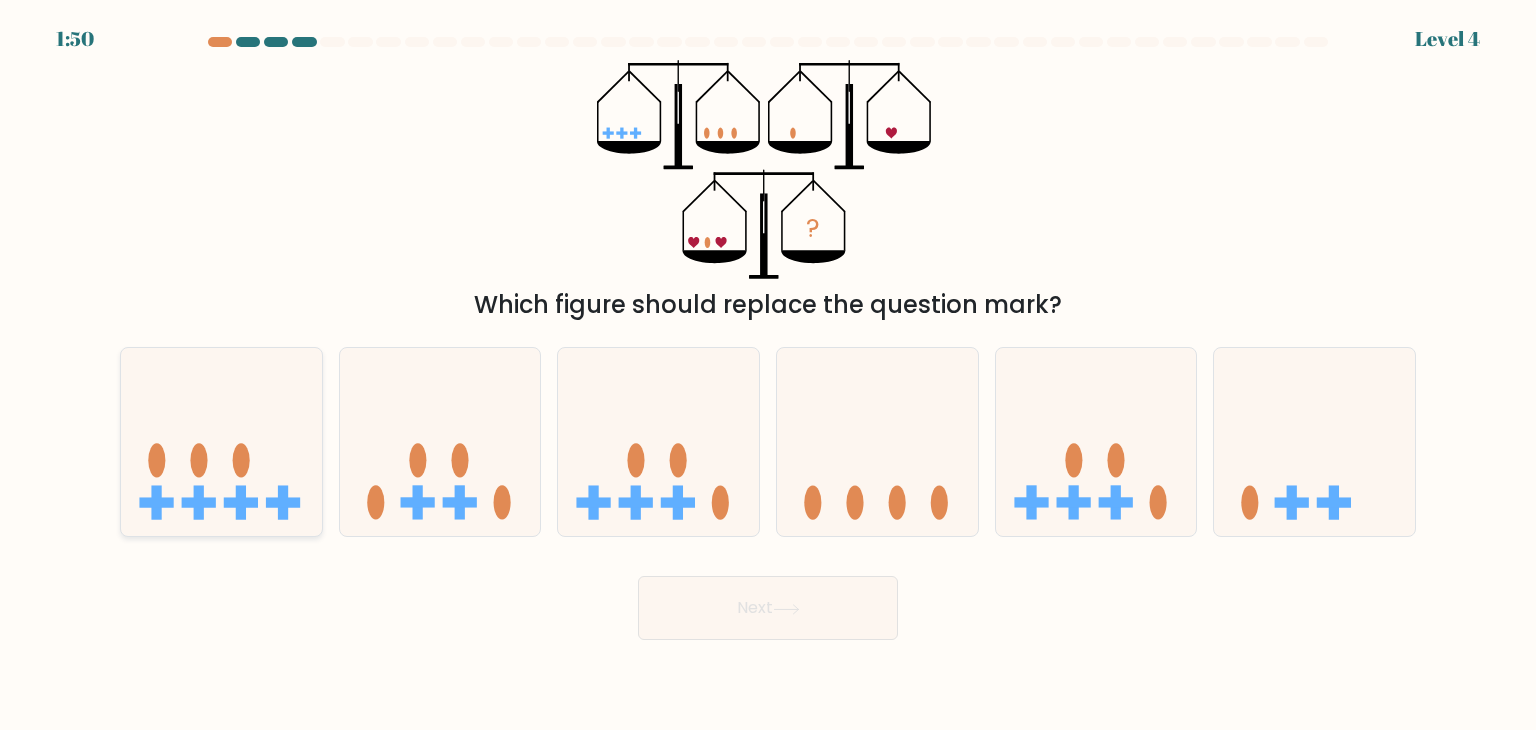 click 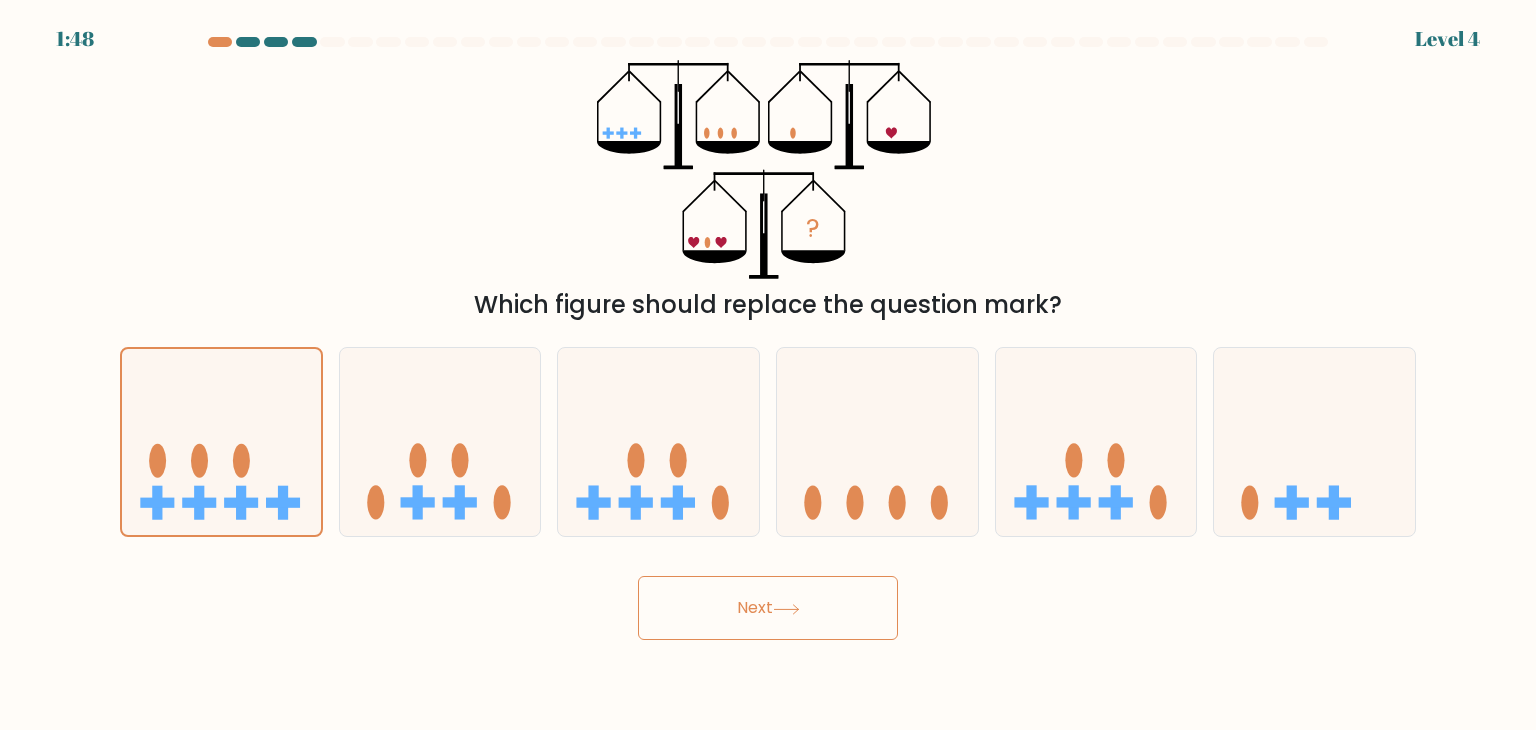 click on "1:48
Level 4" at bounding box center (768, 365) 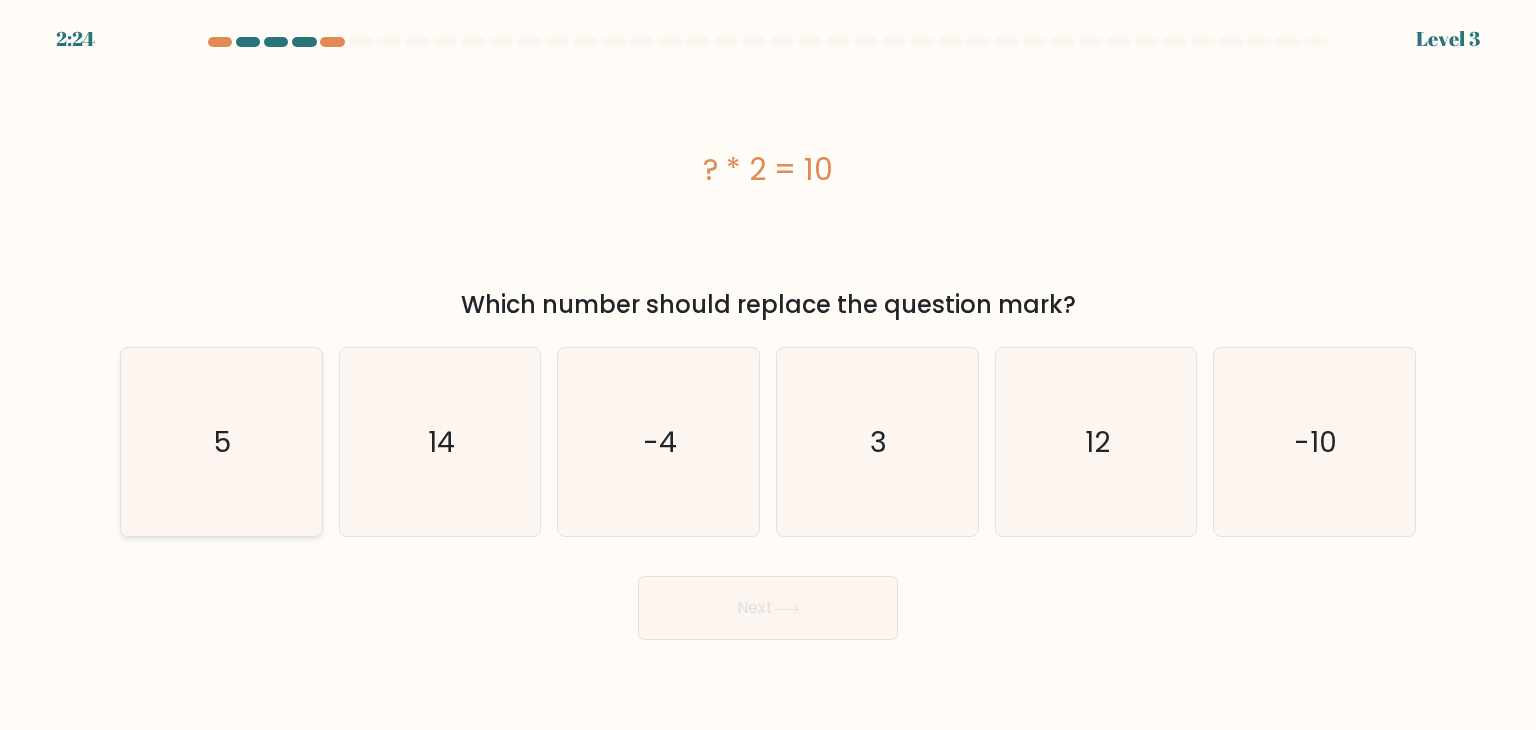 click on "5" 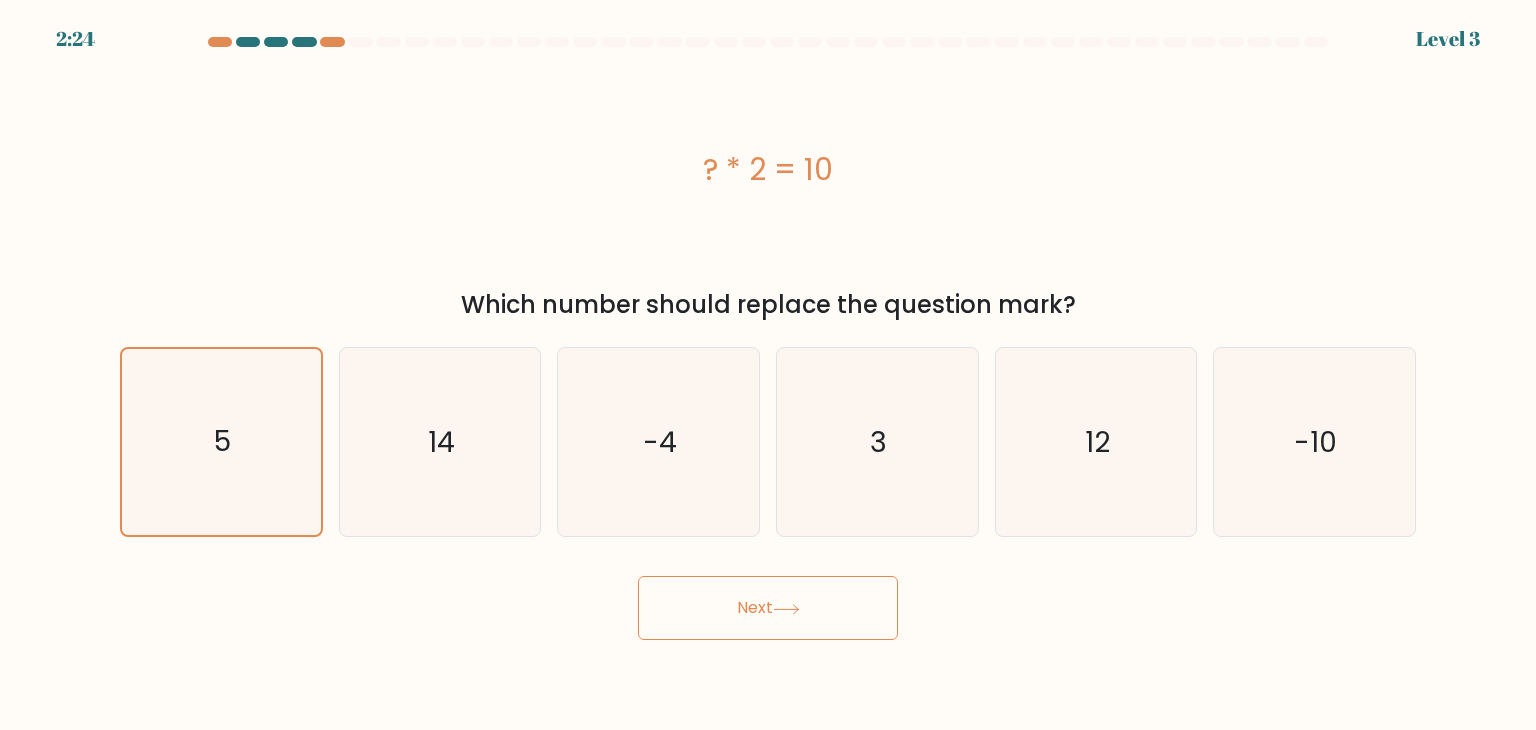 click on "Next" at bounding box center [768, 608] 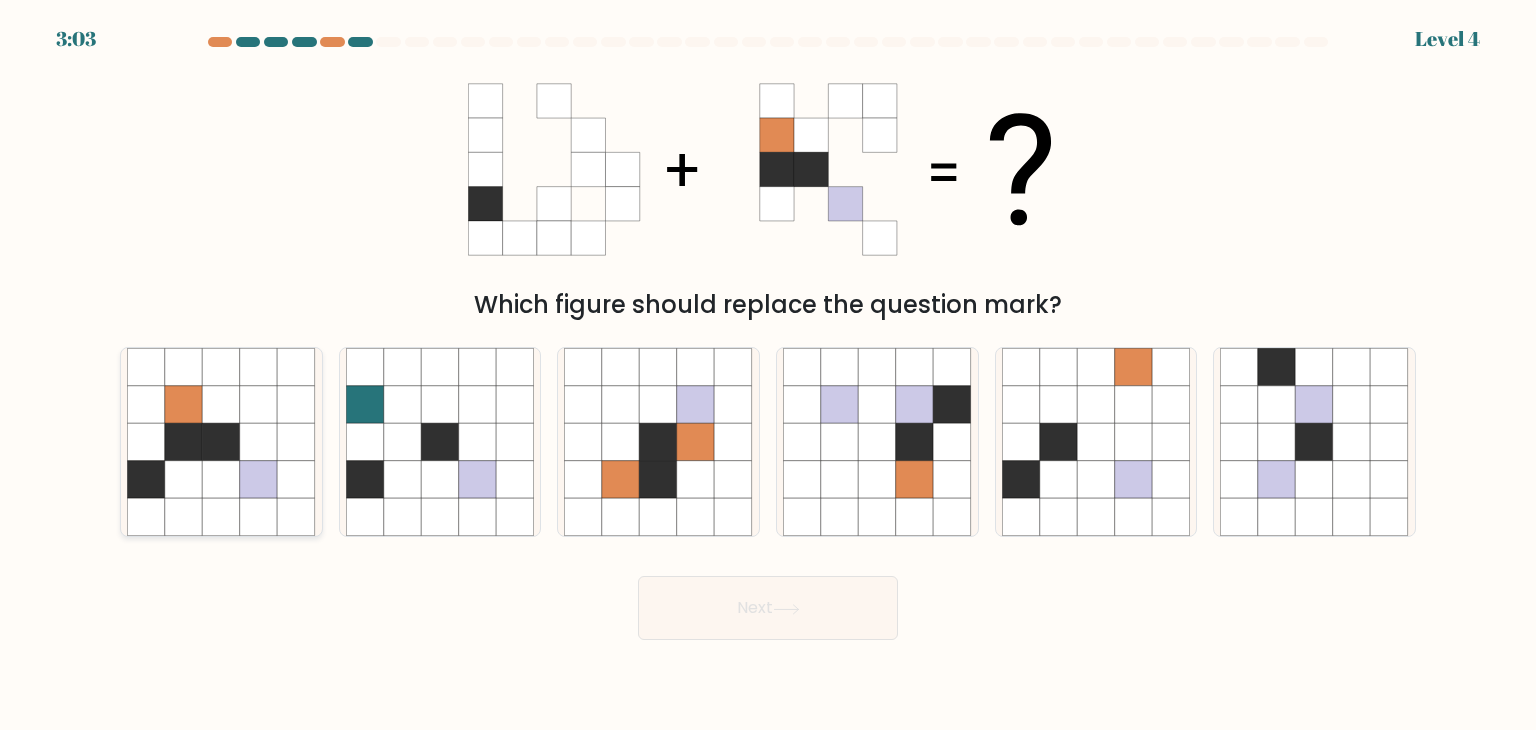 click 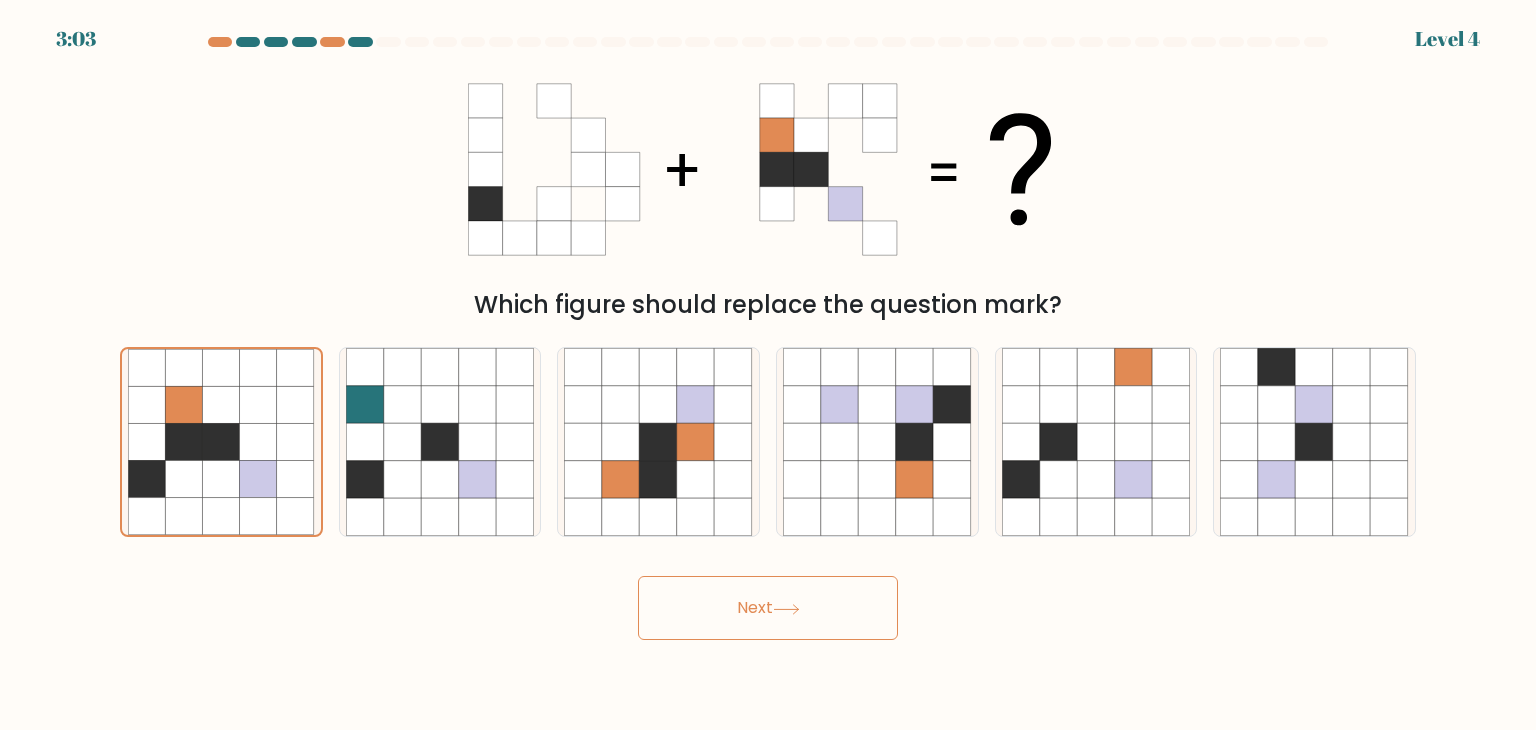 click on "Next" at bounding box center (768, 608) 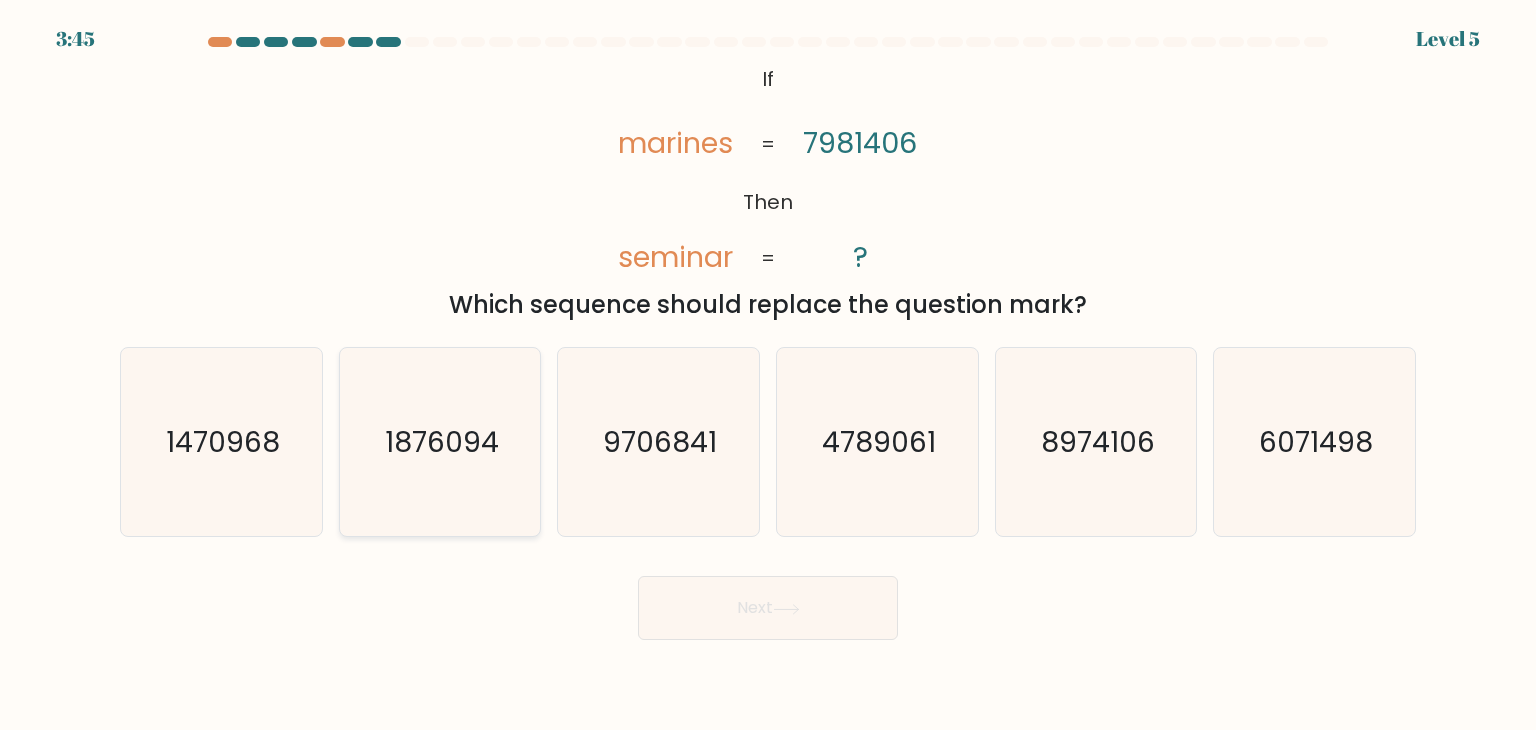 click on "1876094" 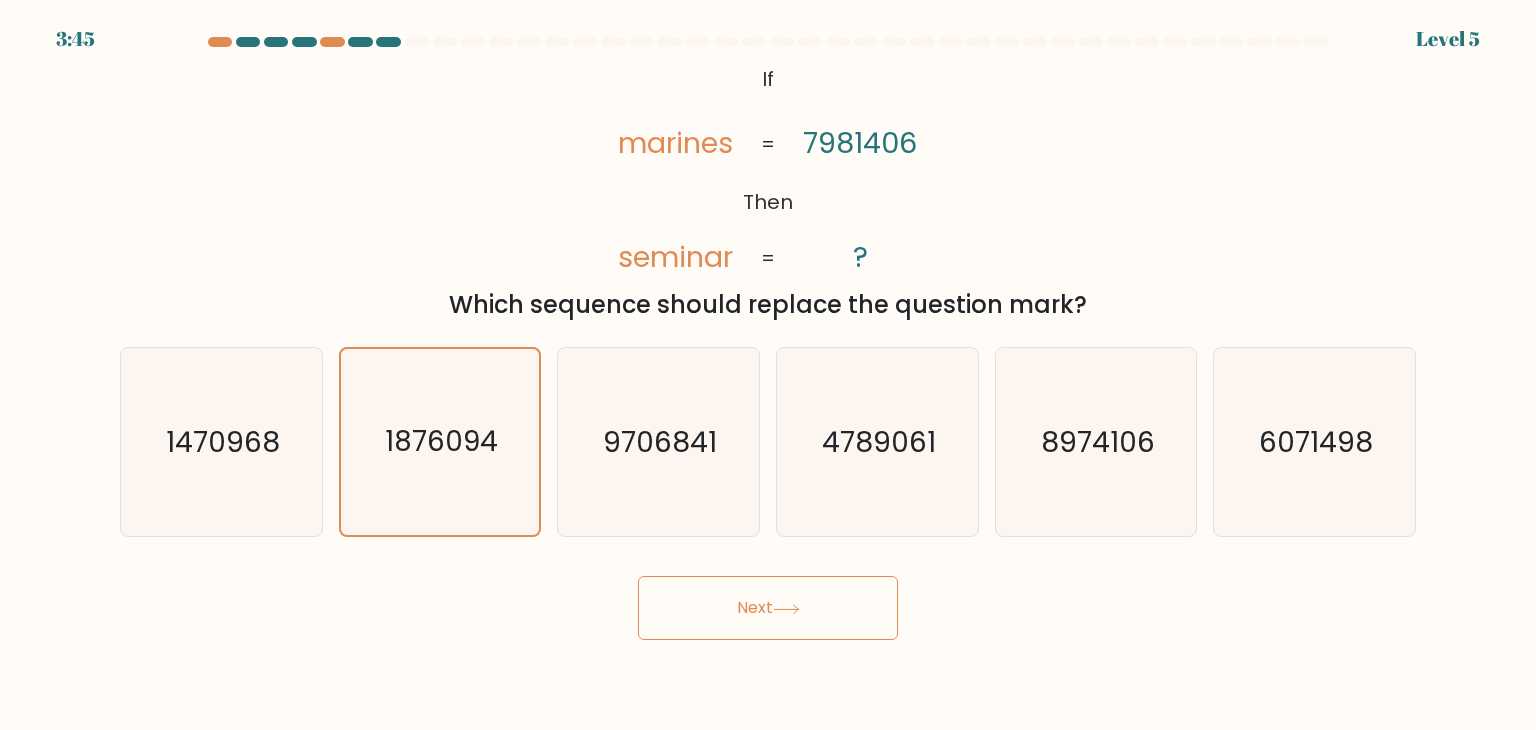 click on "Next" at bounding box center [768, 608] 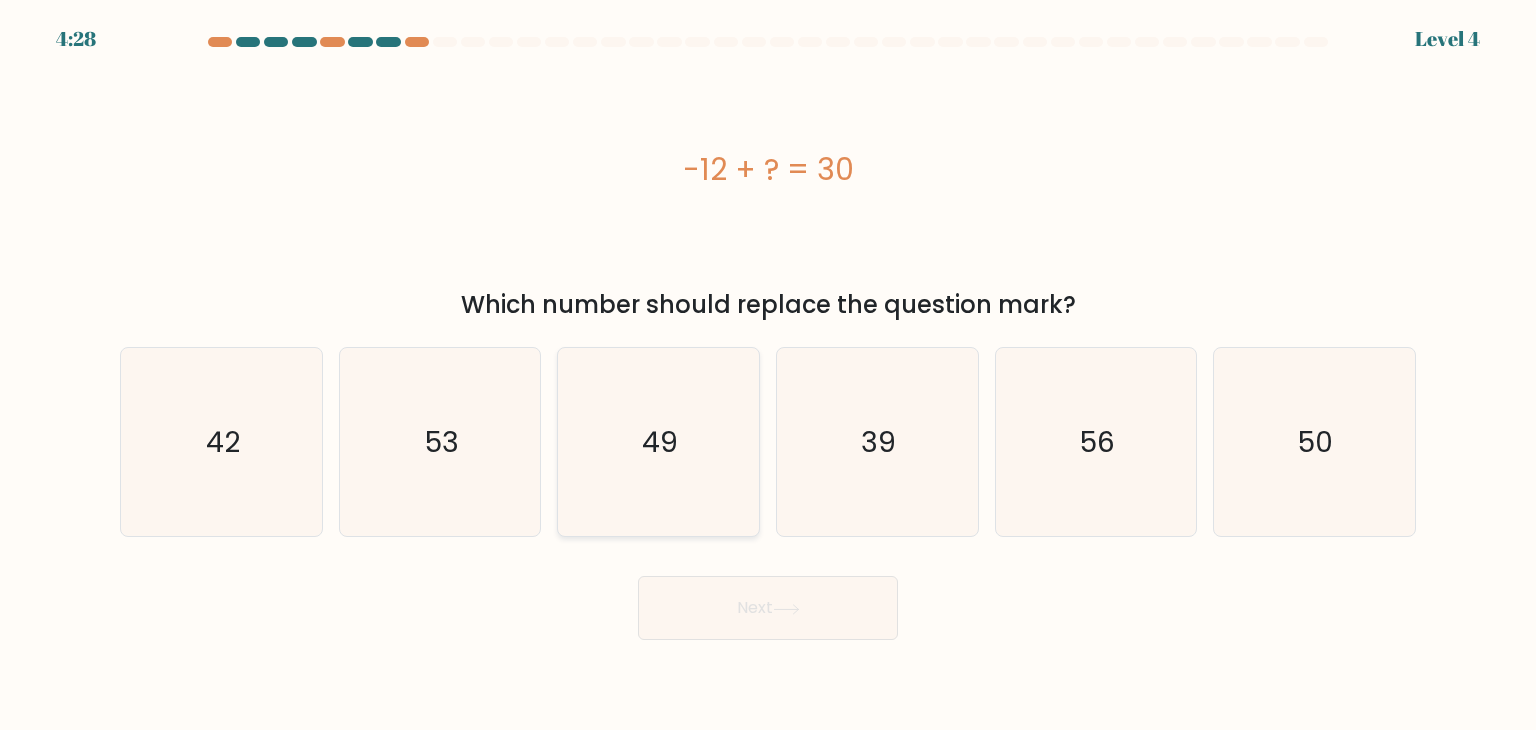 click on "49" 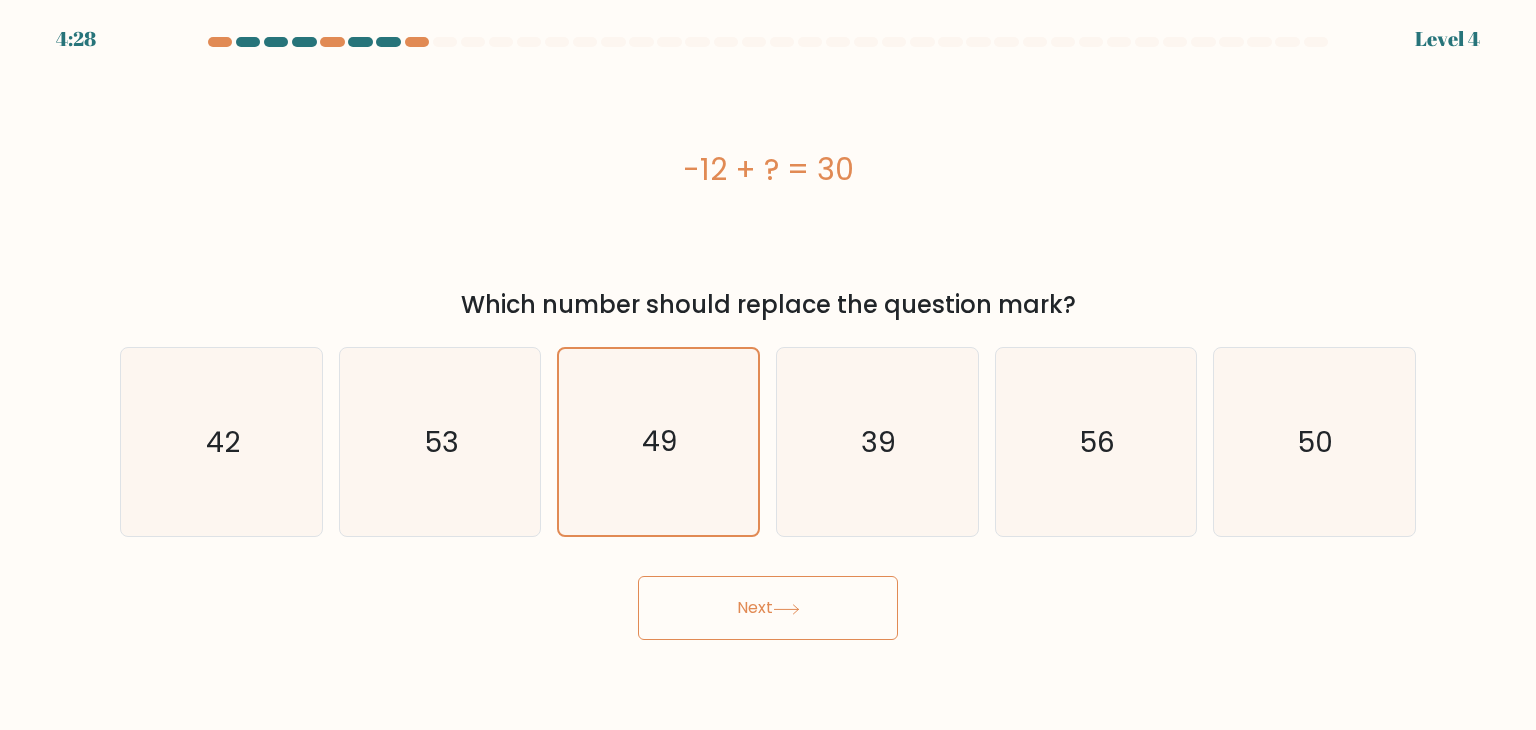 click on "Next" at bounding box center [768, 608] 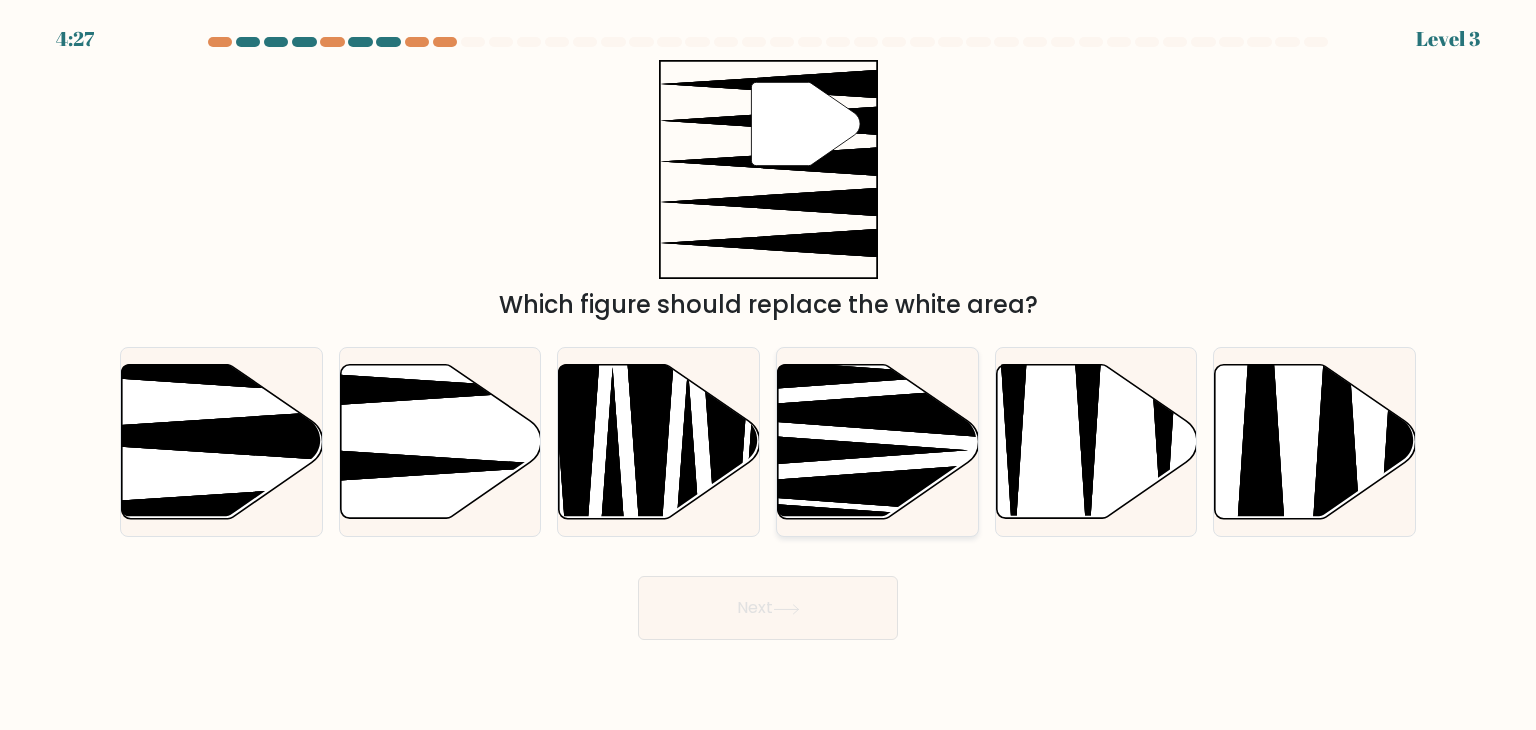 click at bounding box center [877, 442] 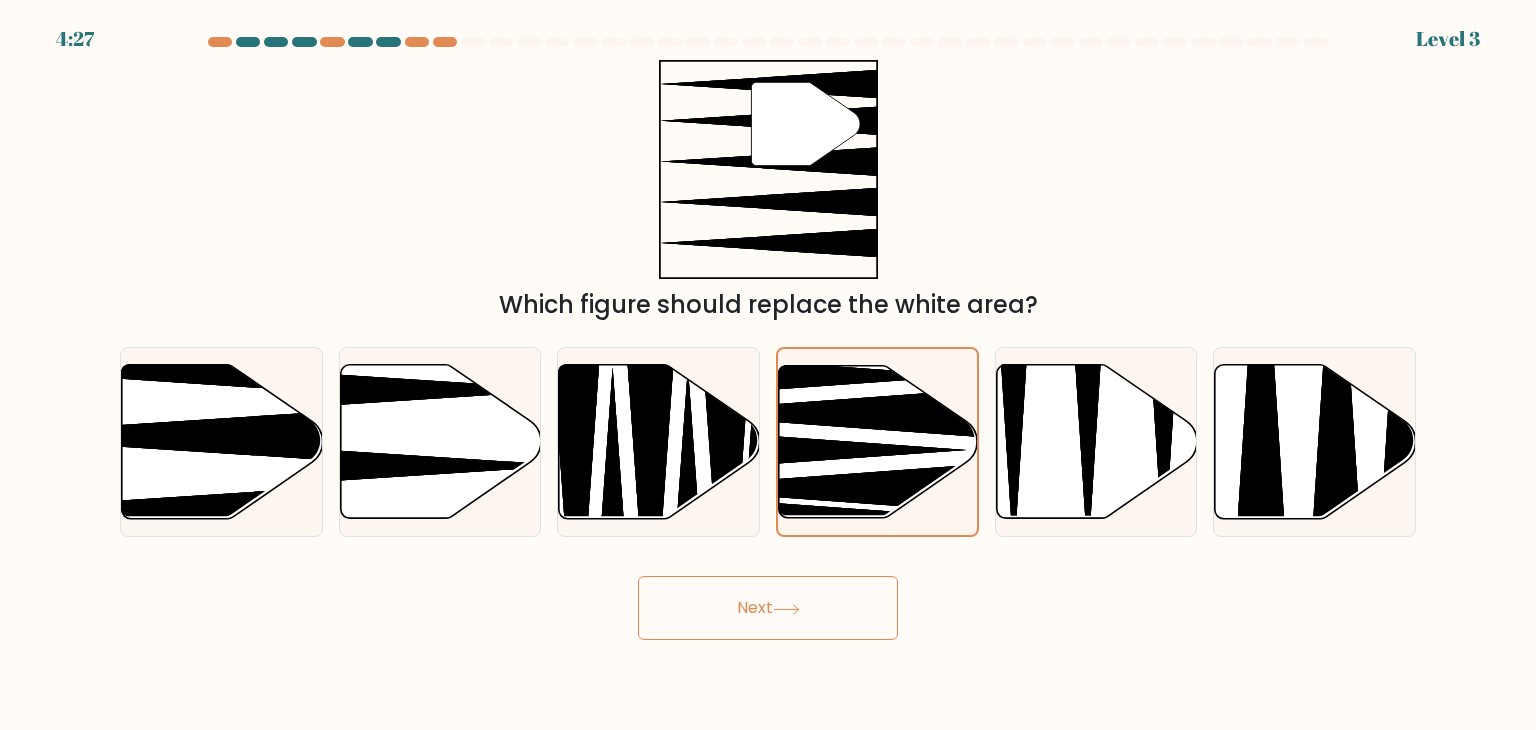 click on "Next" at bounding box center (768, 608) 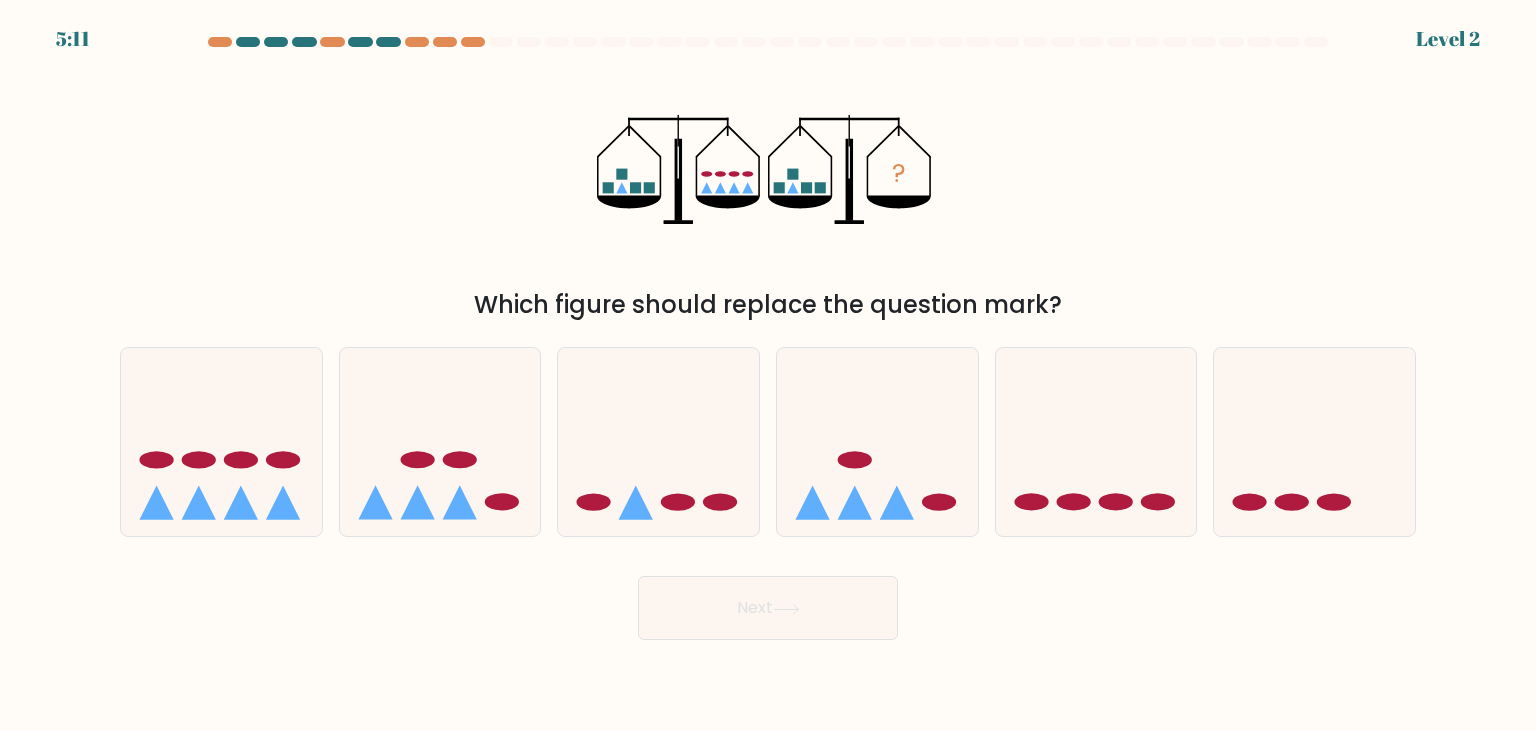 click on "Next" at bounding box center (768, 608) 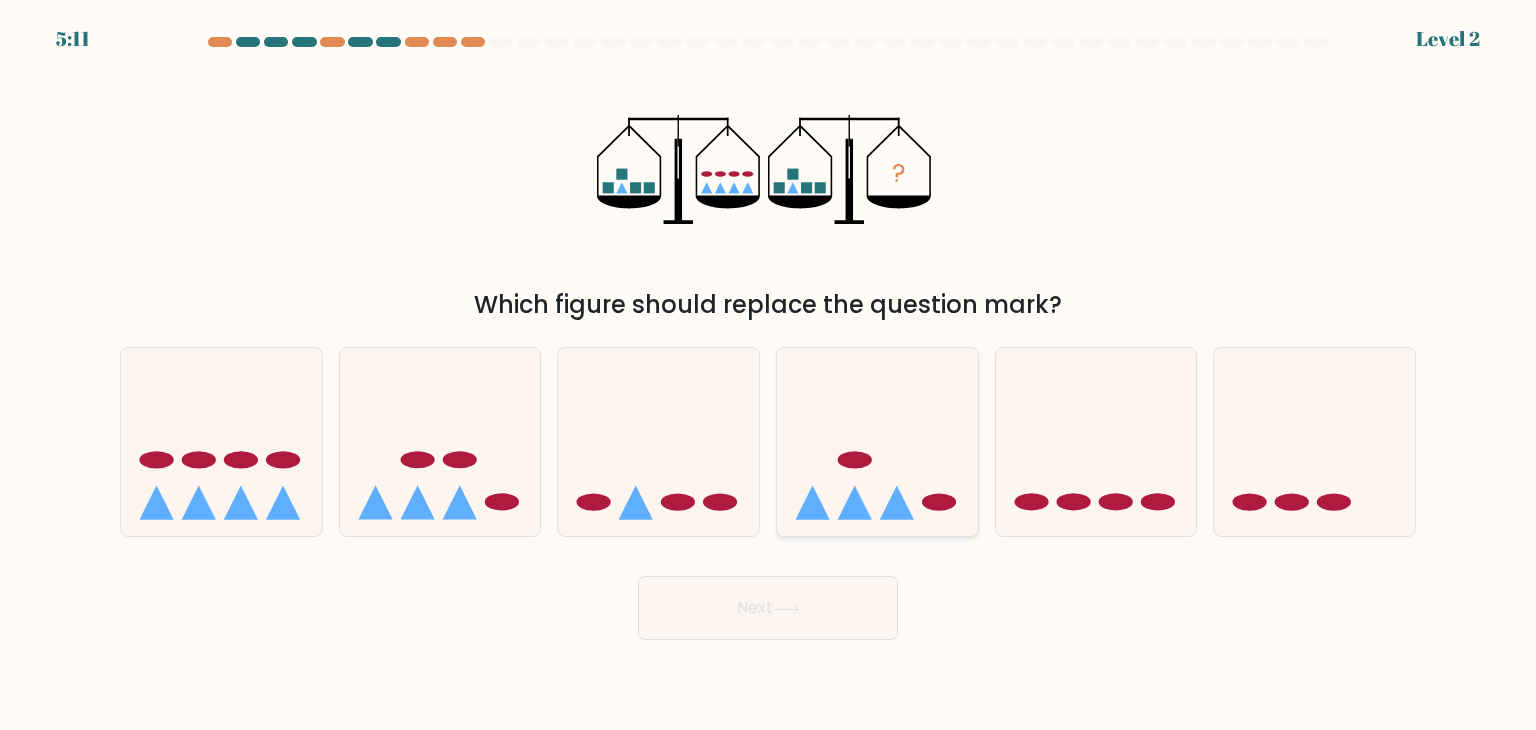 click 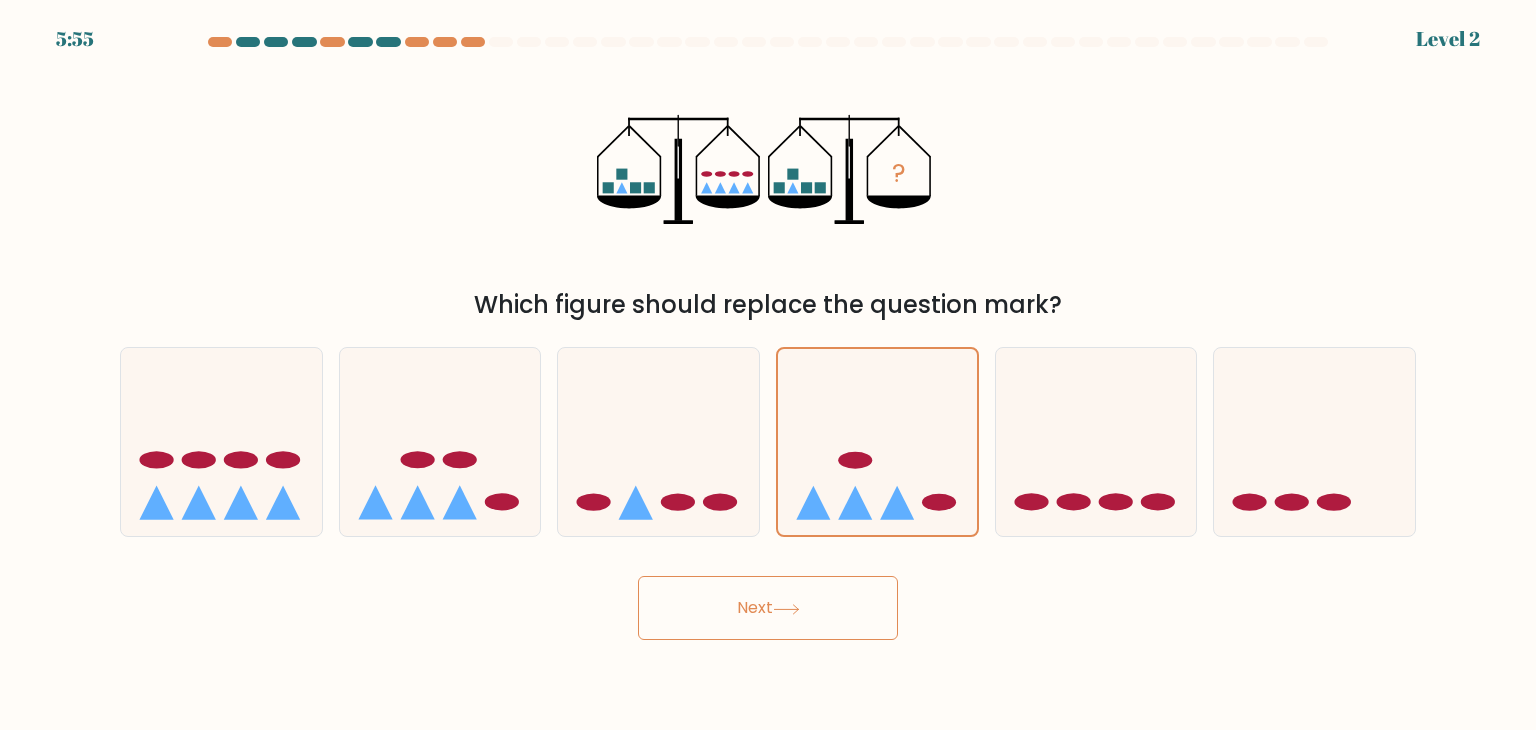 click on "Next" at bounding box center [768, 608] 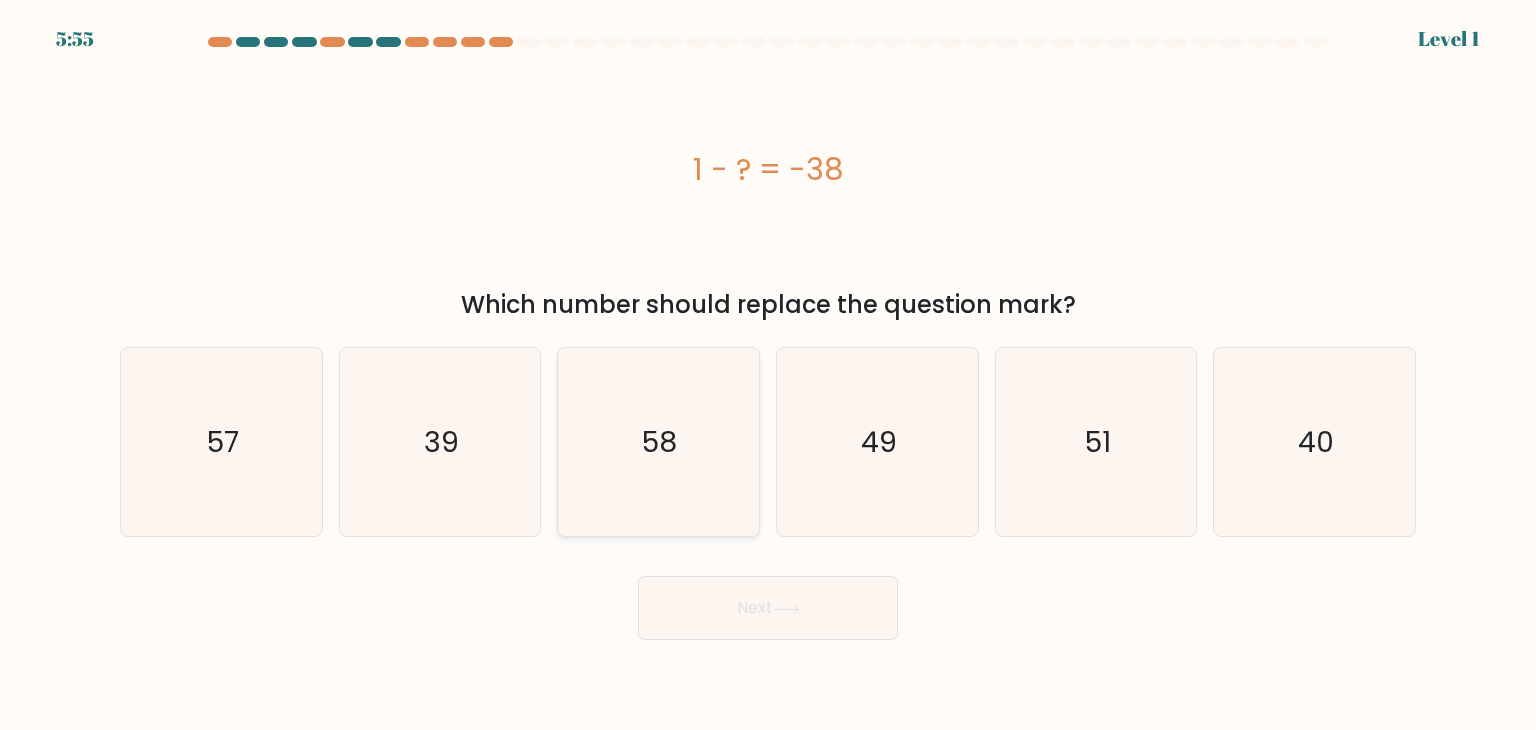 click on "58" 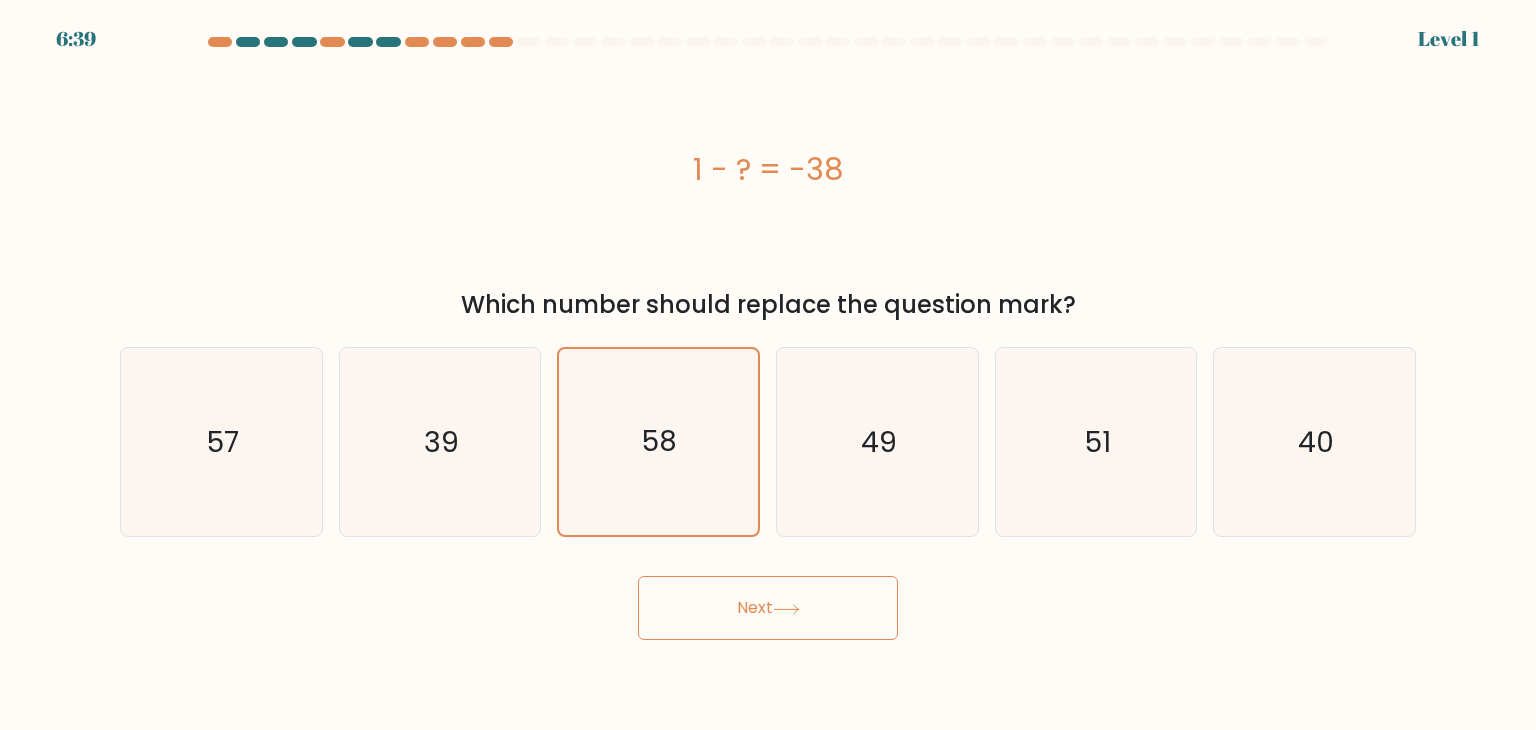click on "Next" at bounding box center [768, 608] 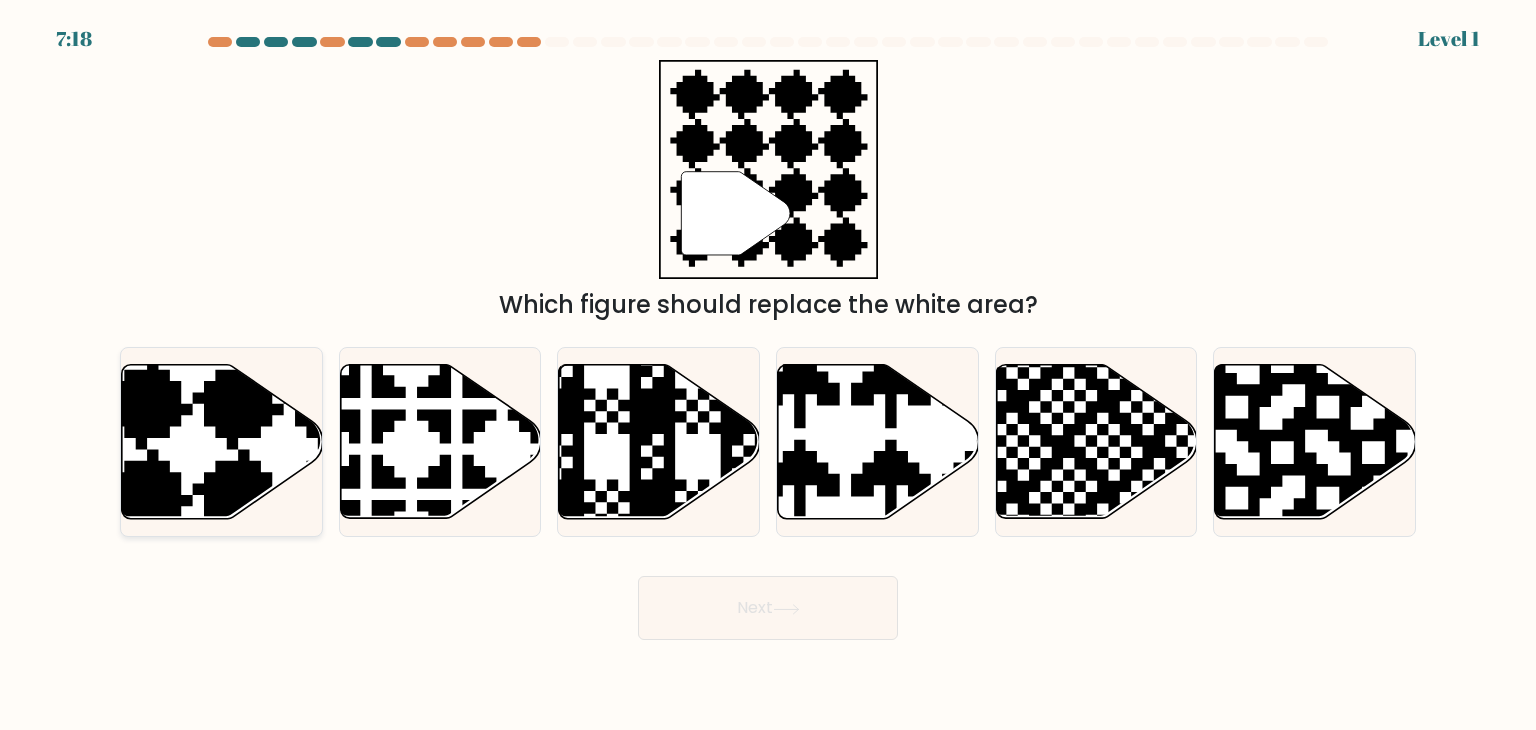 click 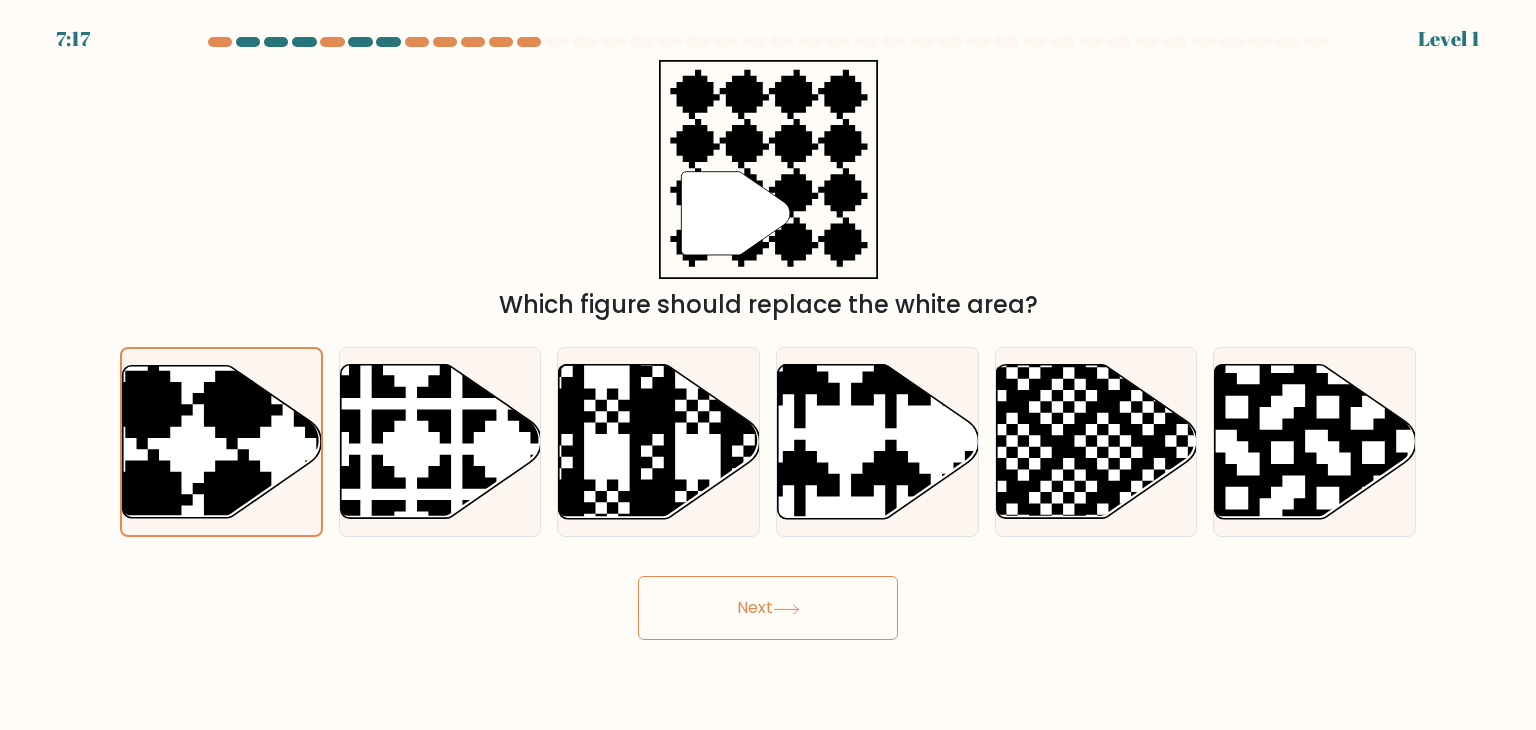 click on "Next" at bounding box center [768, 608] 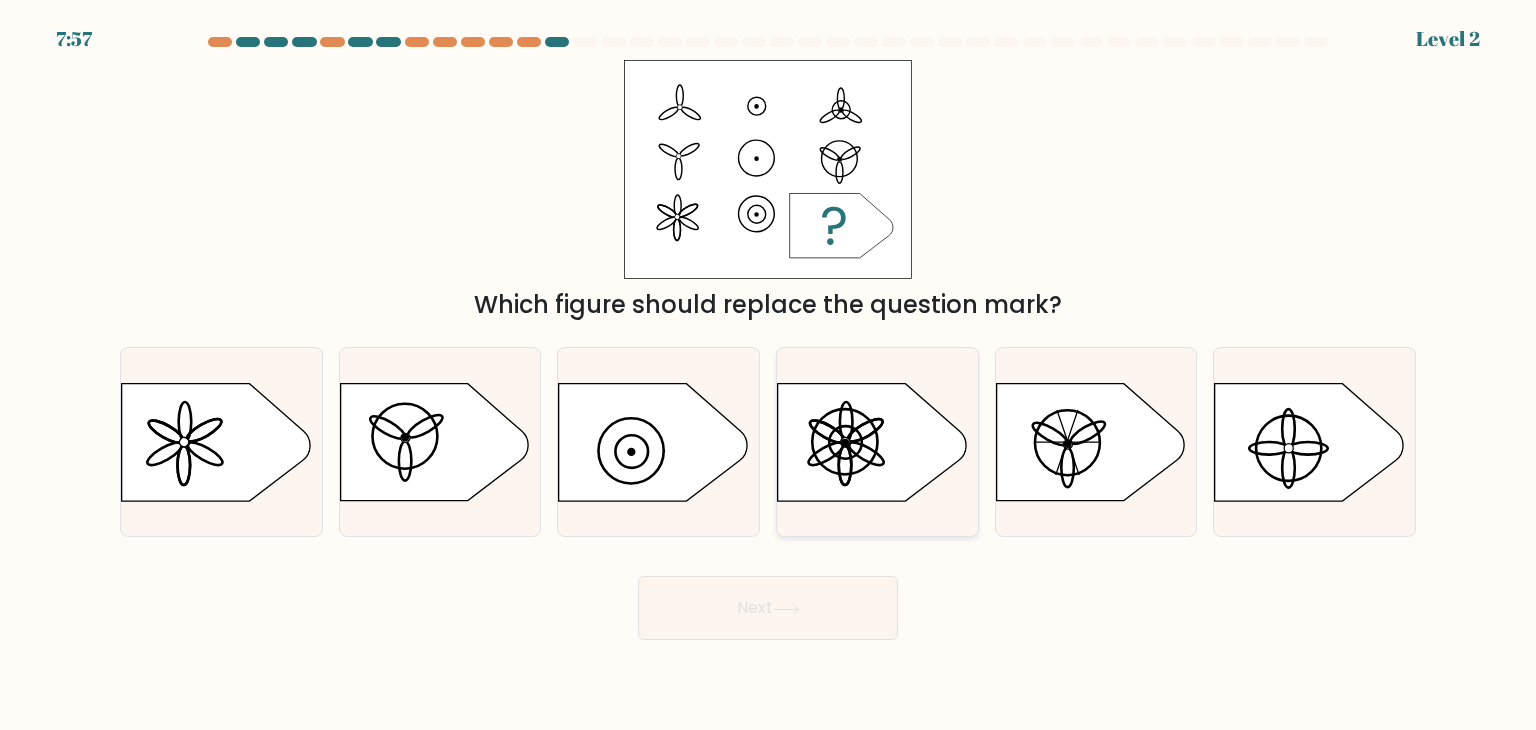 click 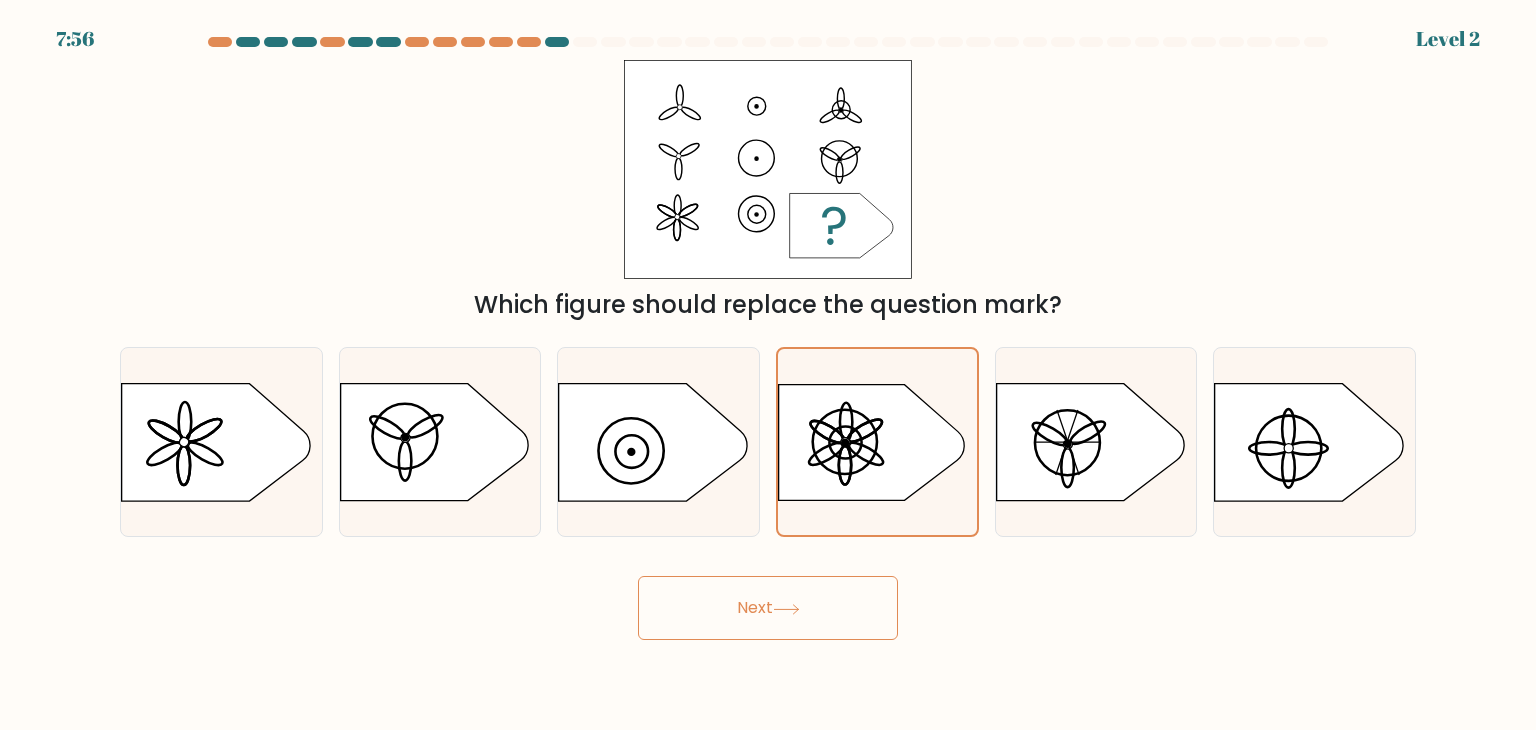click on "Next" at bounding box center (768, 608) 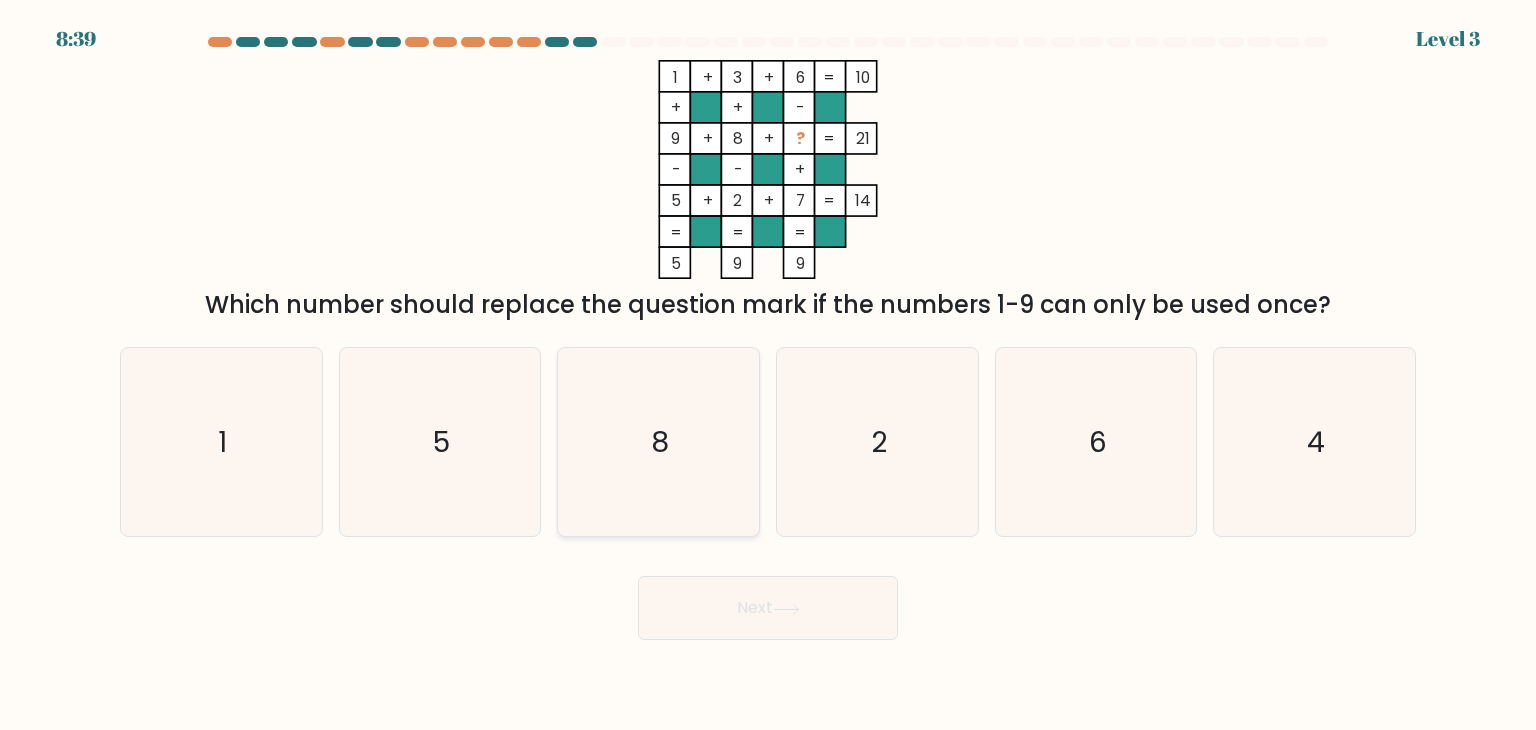 click on "8" at bounding box center (658, 442) 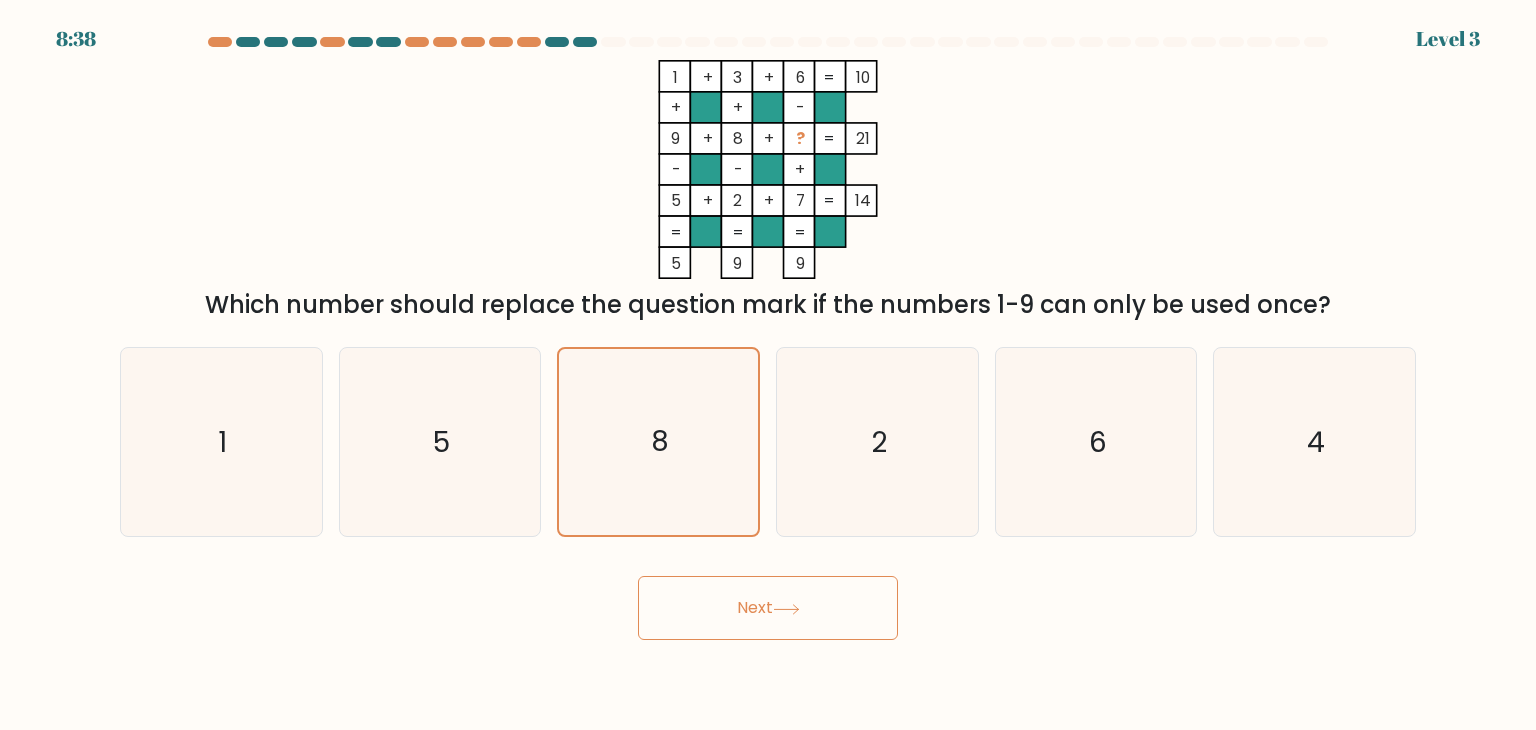 click on "Next" at bounding box center [768, 608] 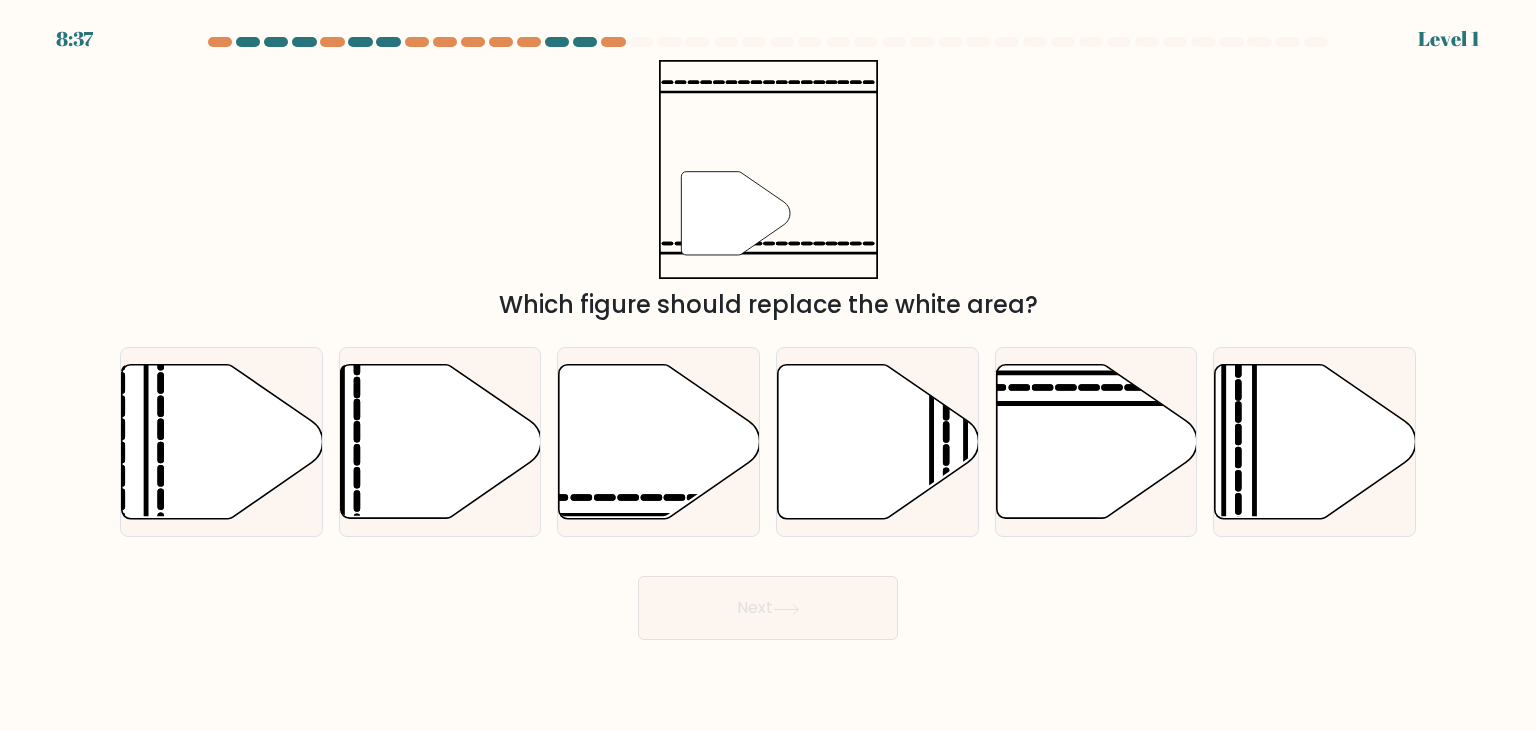 click on "Next" at bounding box center [768, 608] 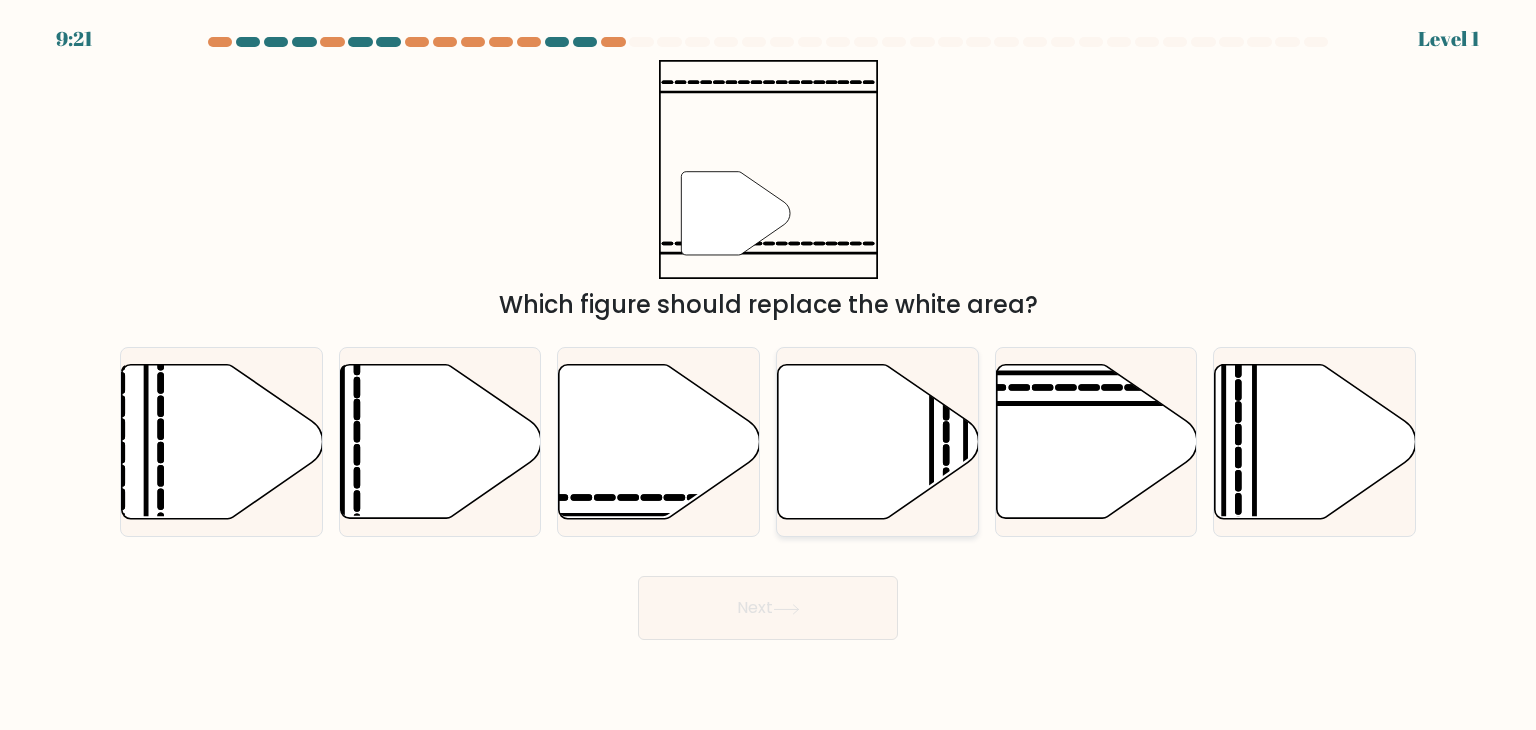 click 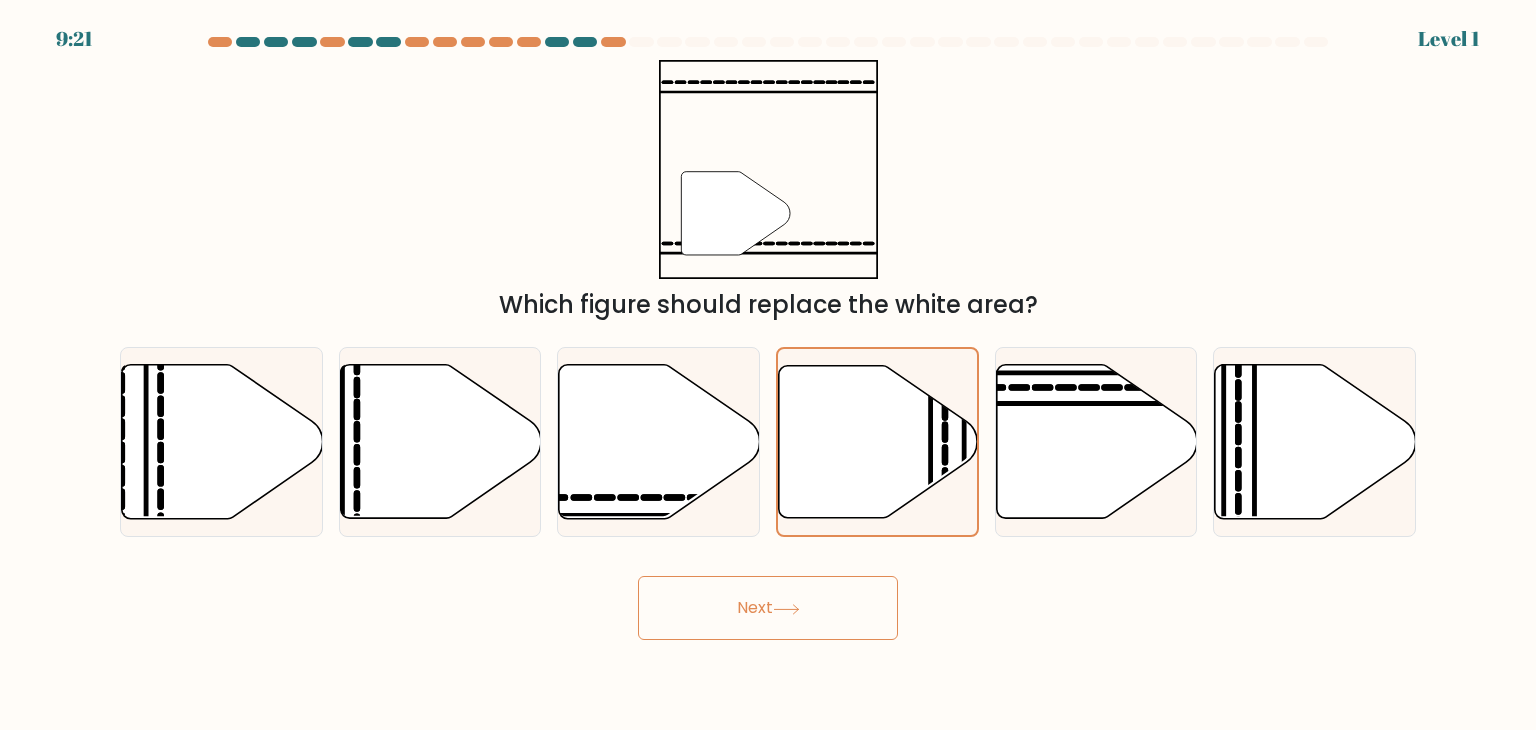 click on "Next" at bounding box center [768, 608] 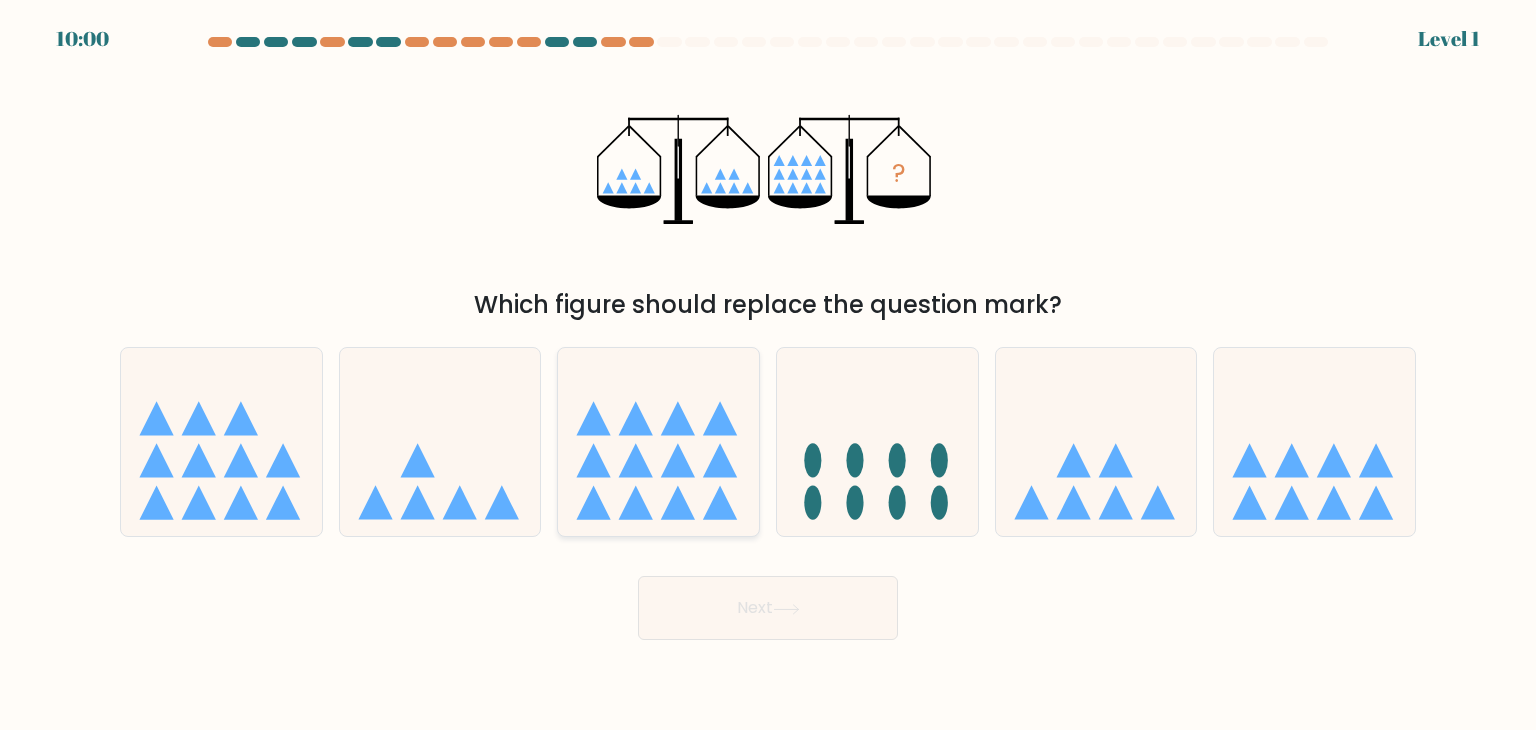 click 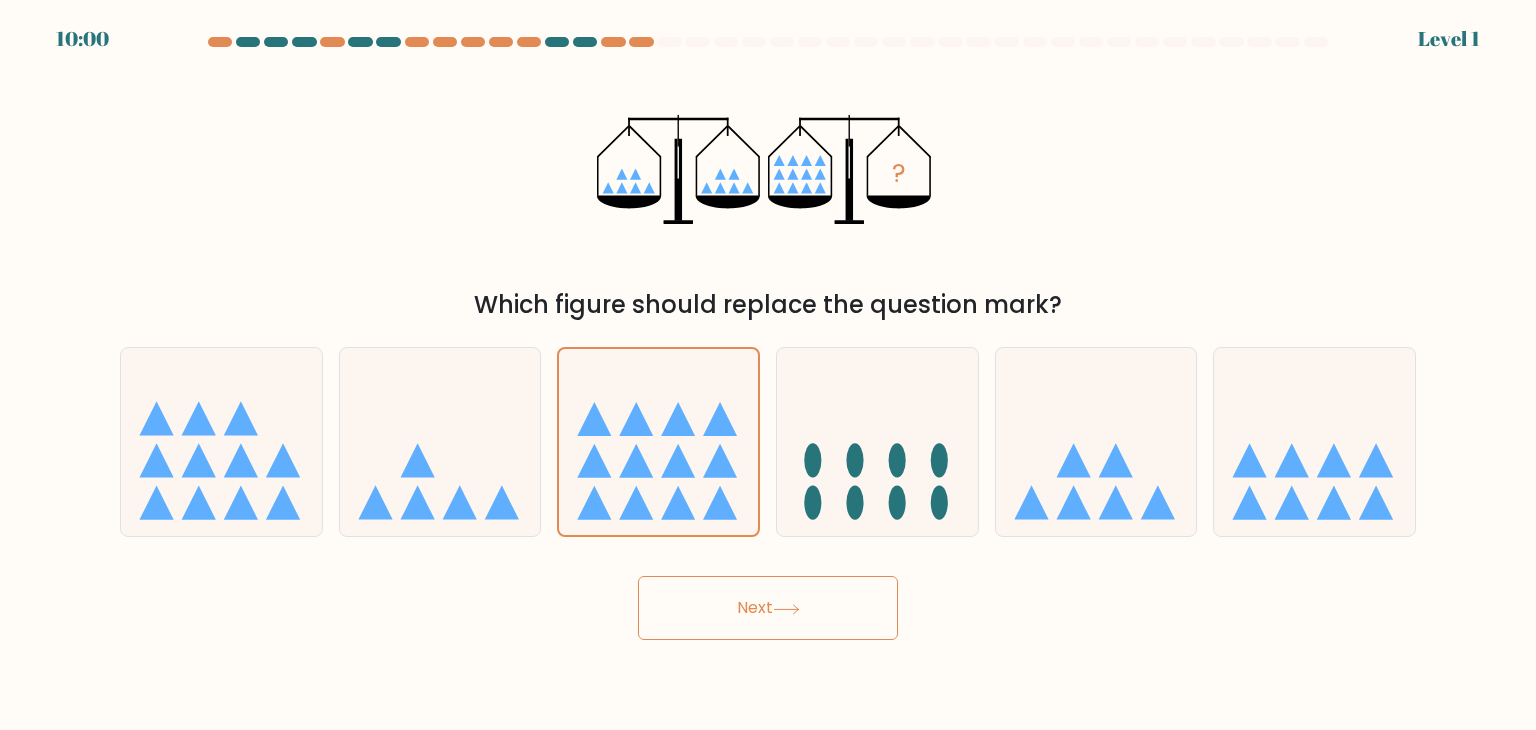 click on "10:00
Level 1" at bounding box center (768, 365) 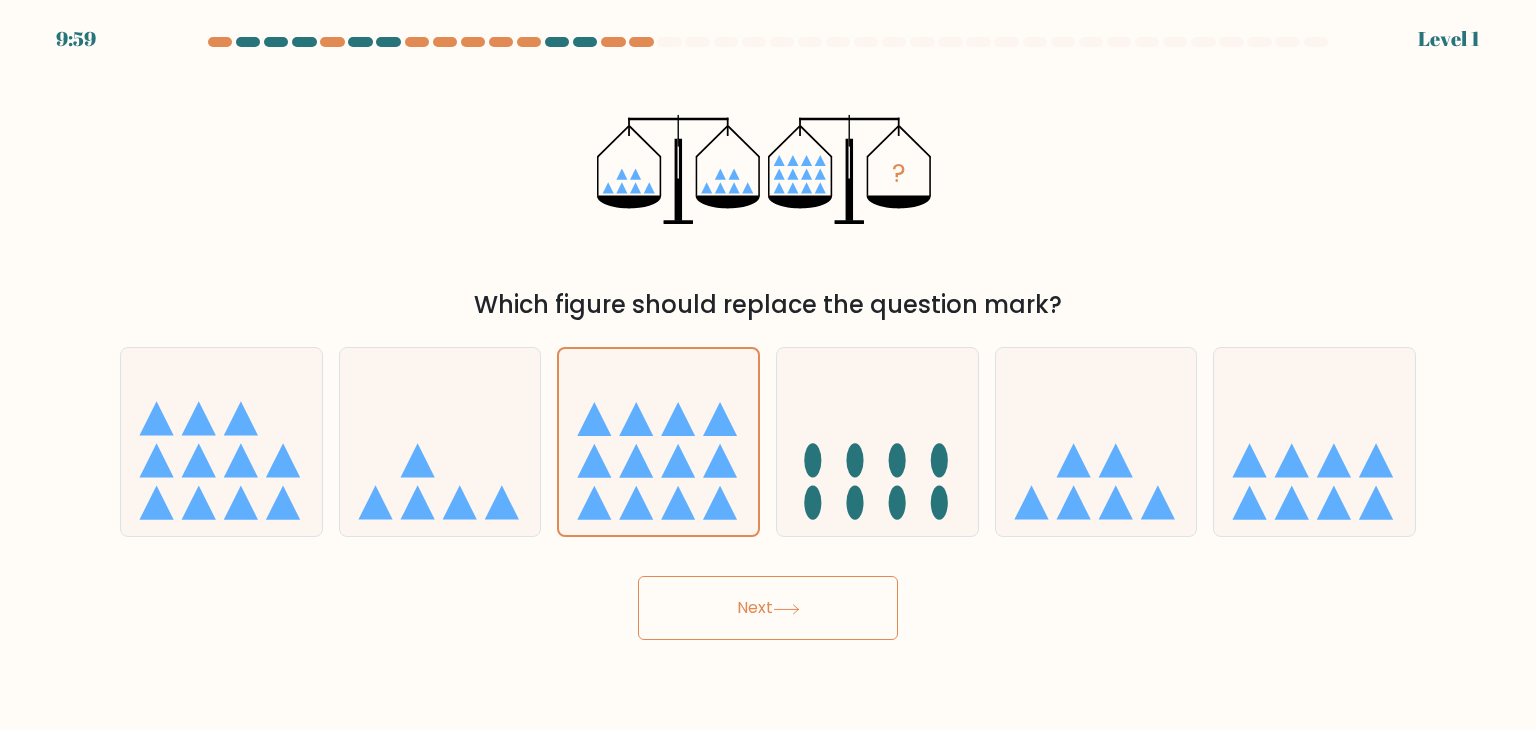 click on "Next" at bounding box center [768, 608] 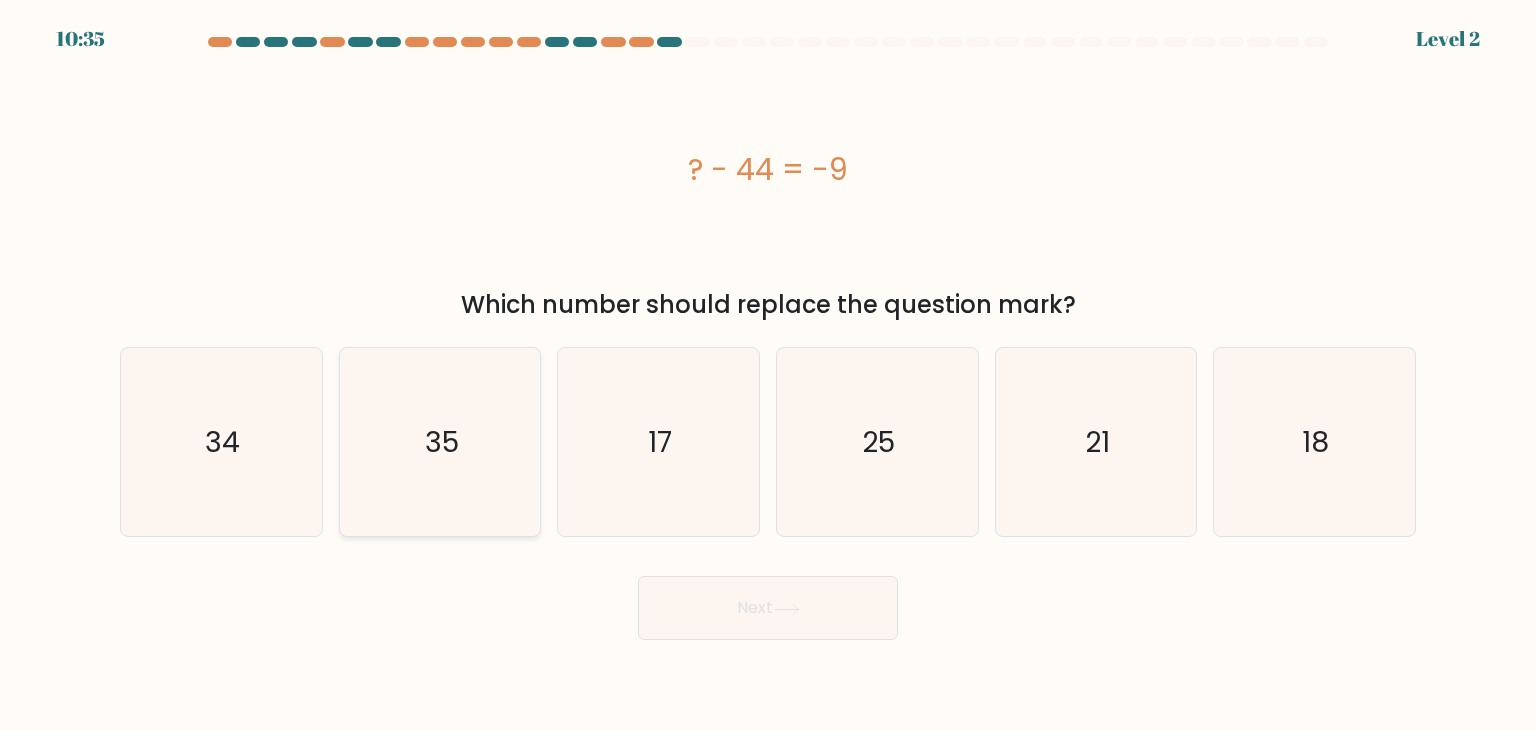 drag, startPoint x: 400, startPoint y: 461, endPoint x: 430, endPoint y: 492, distance: 43.13931 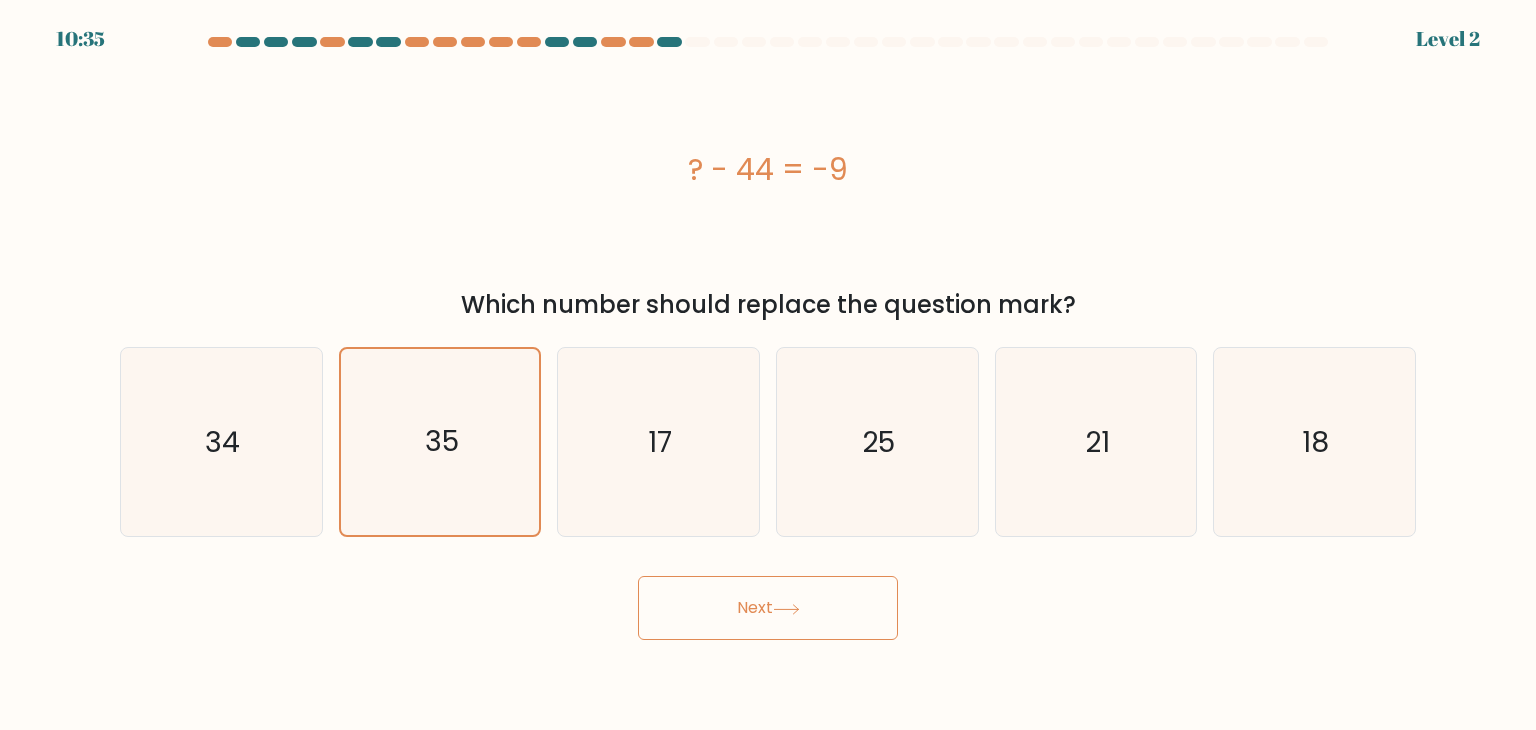 drag, startPoint x: 687, startPoint y: 647, endPoint x: 734, endPoint y: 596, distance: 69.354164 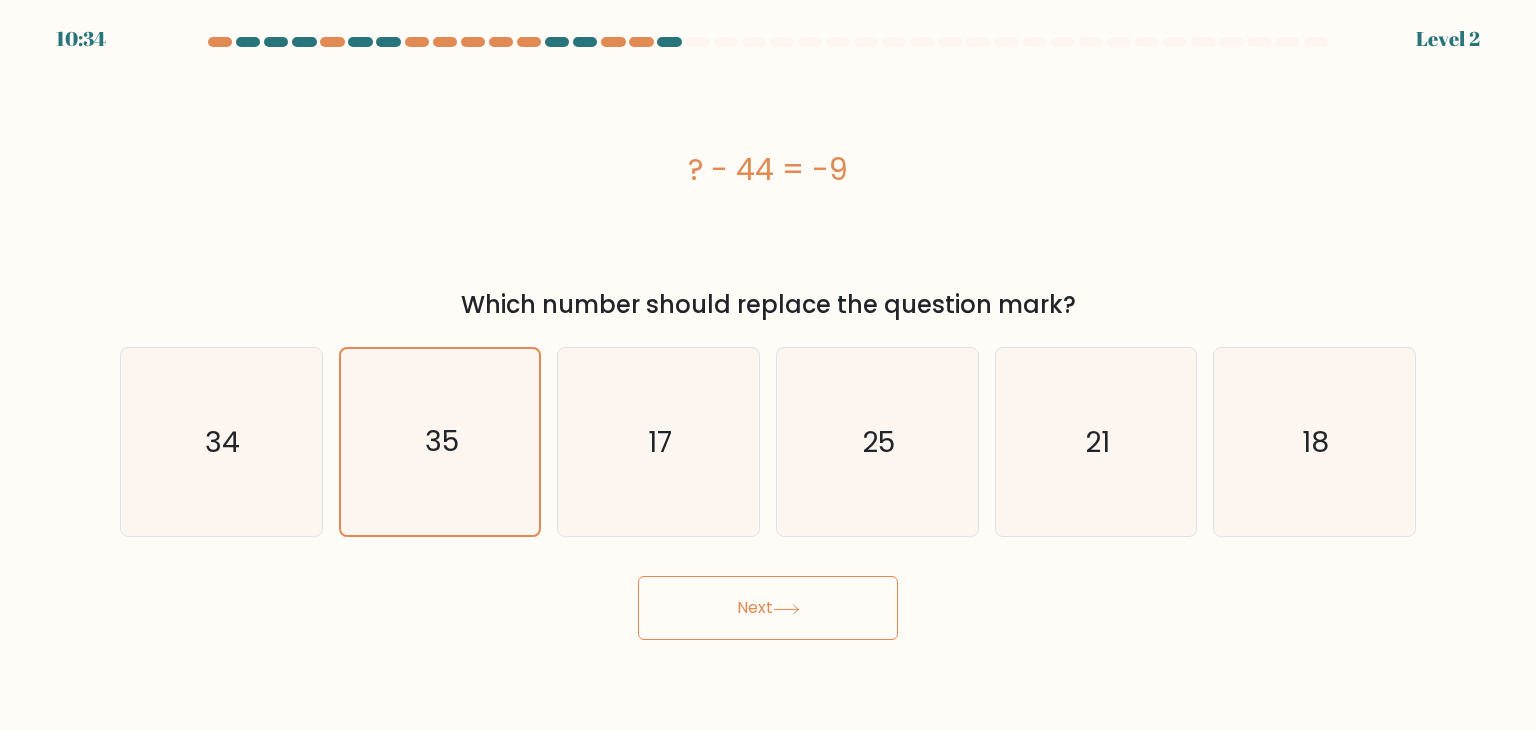 click on "Next" at bounding box center (768, 608) 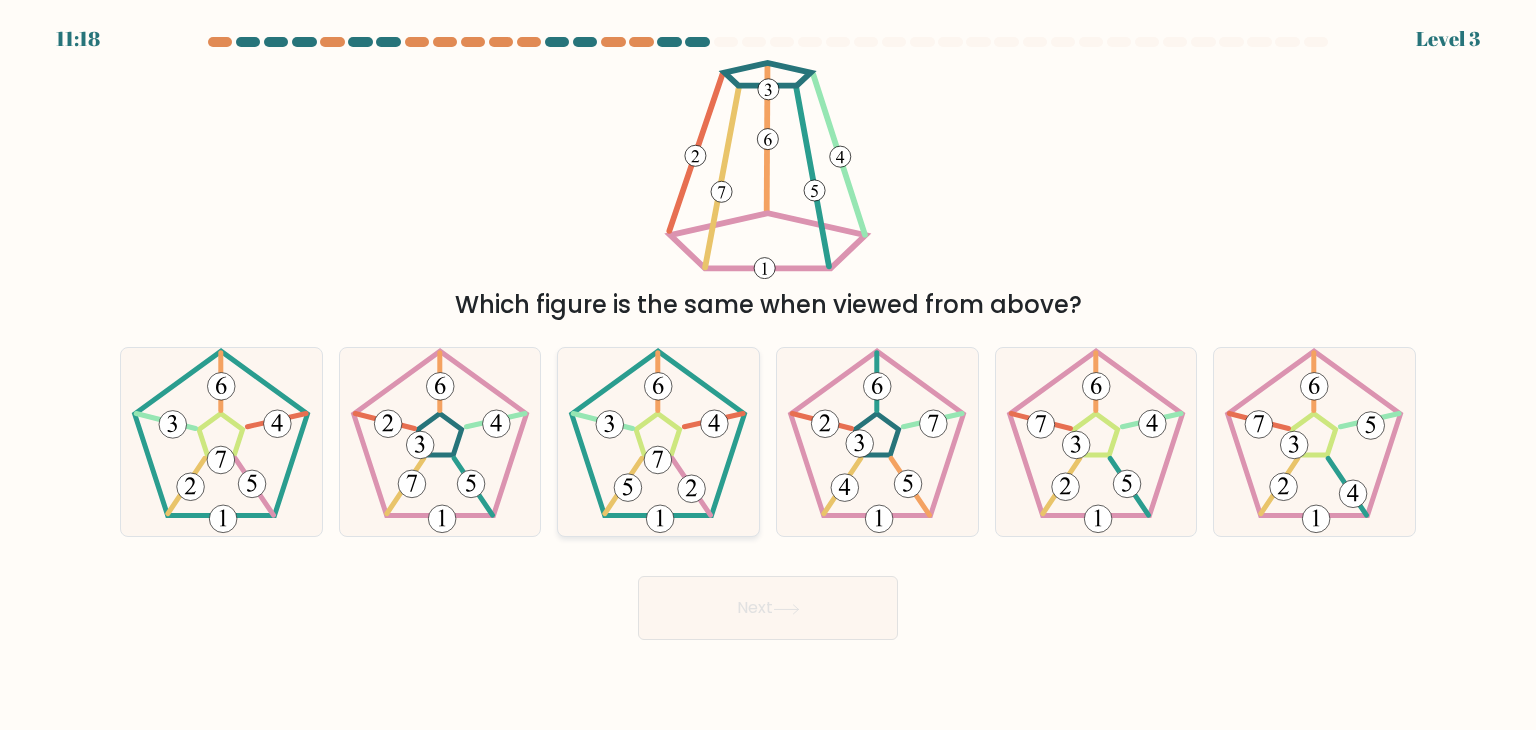 click 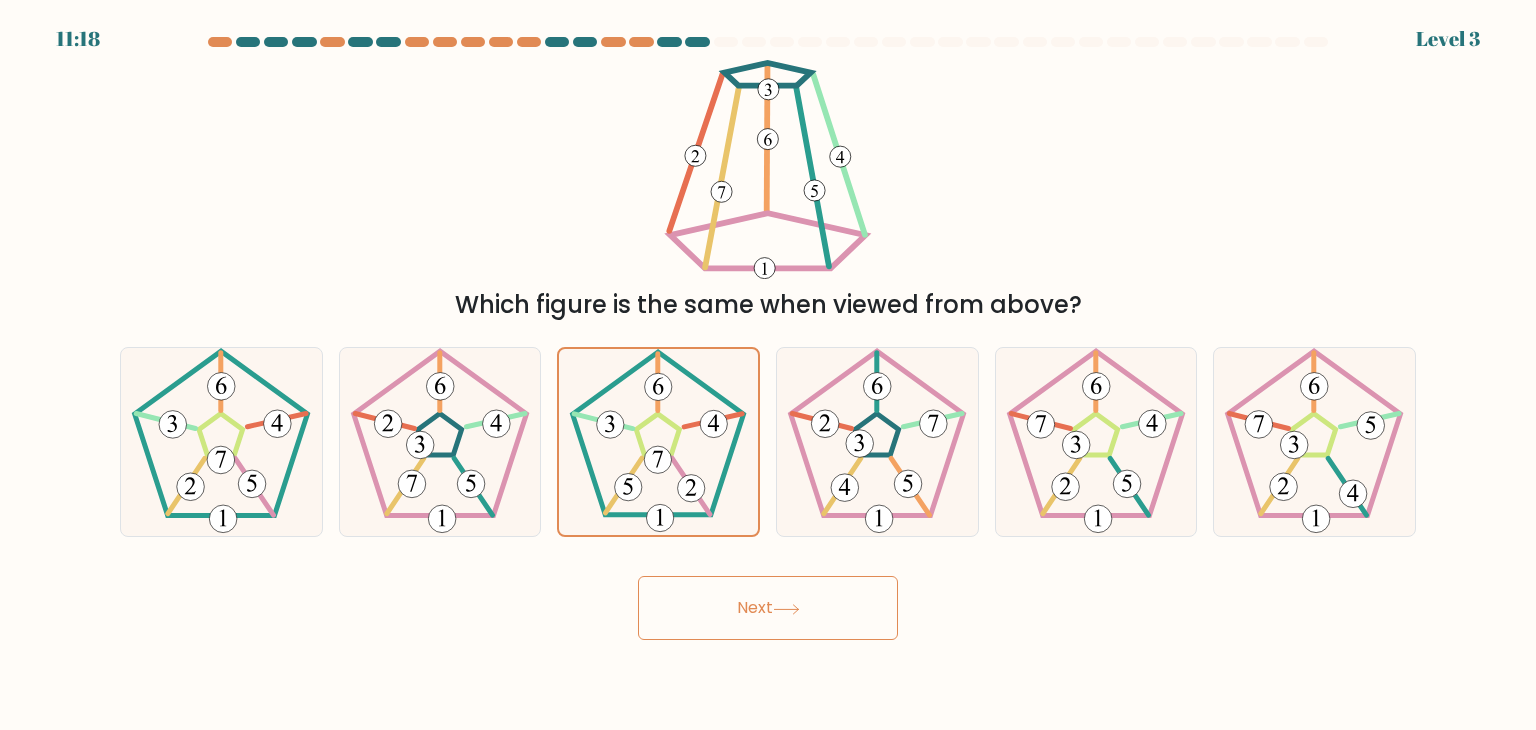 click on "Next" at bounding box center [768, 608] 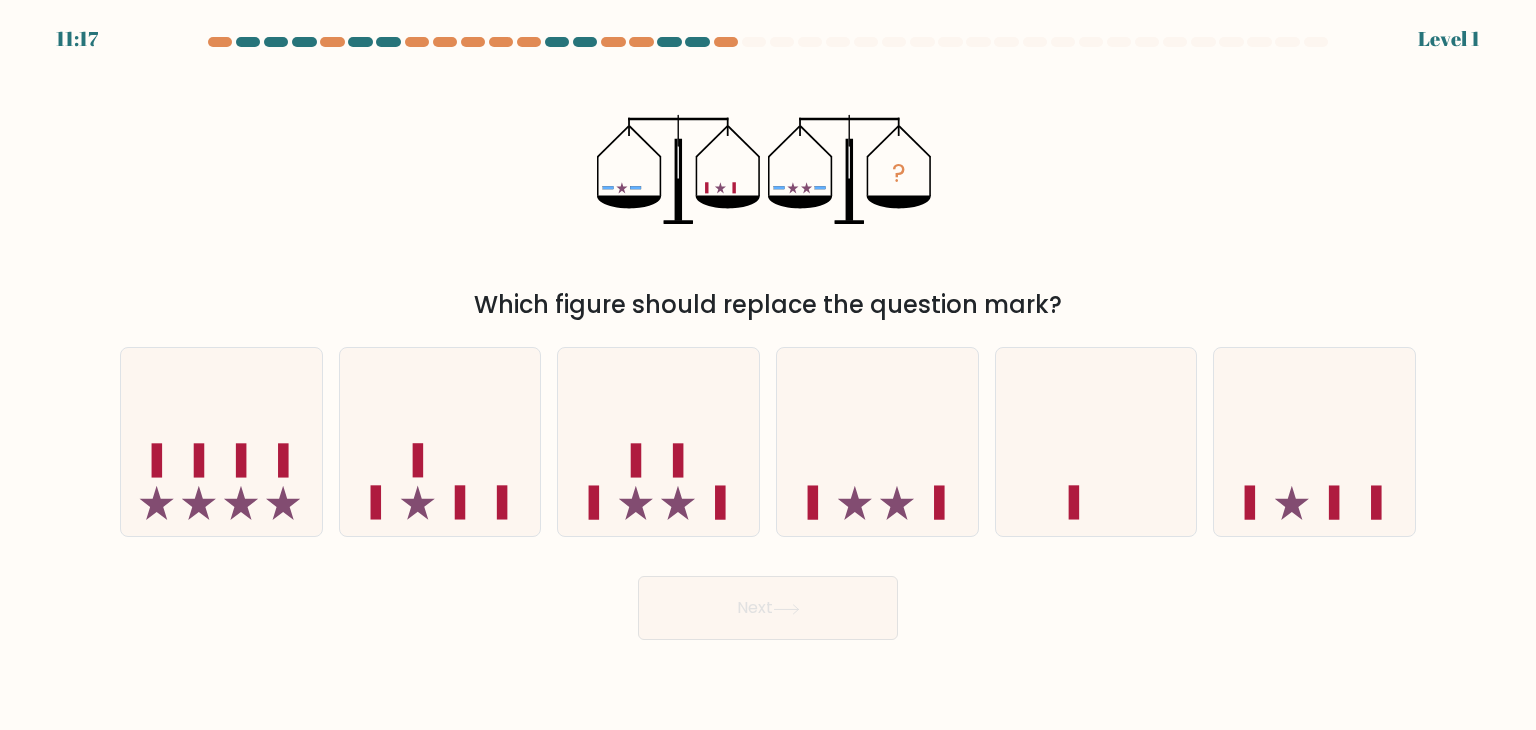 click 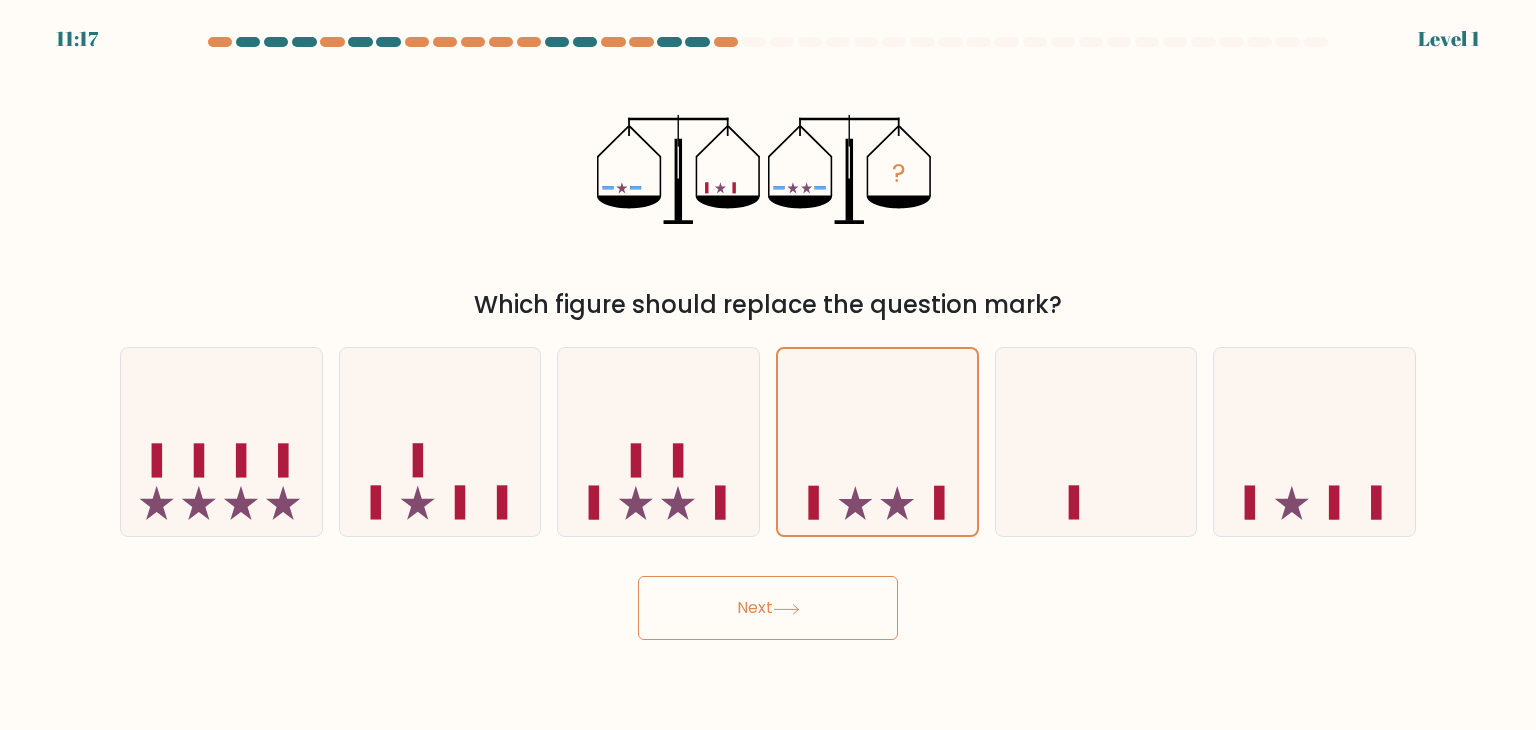 click 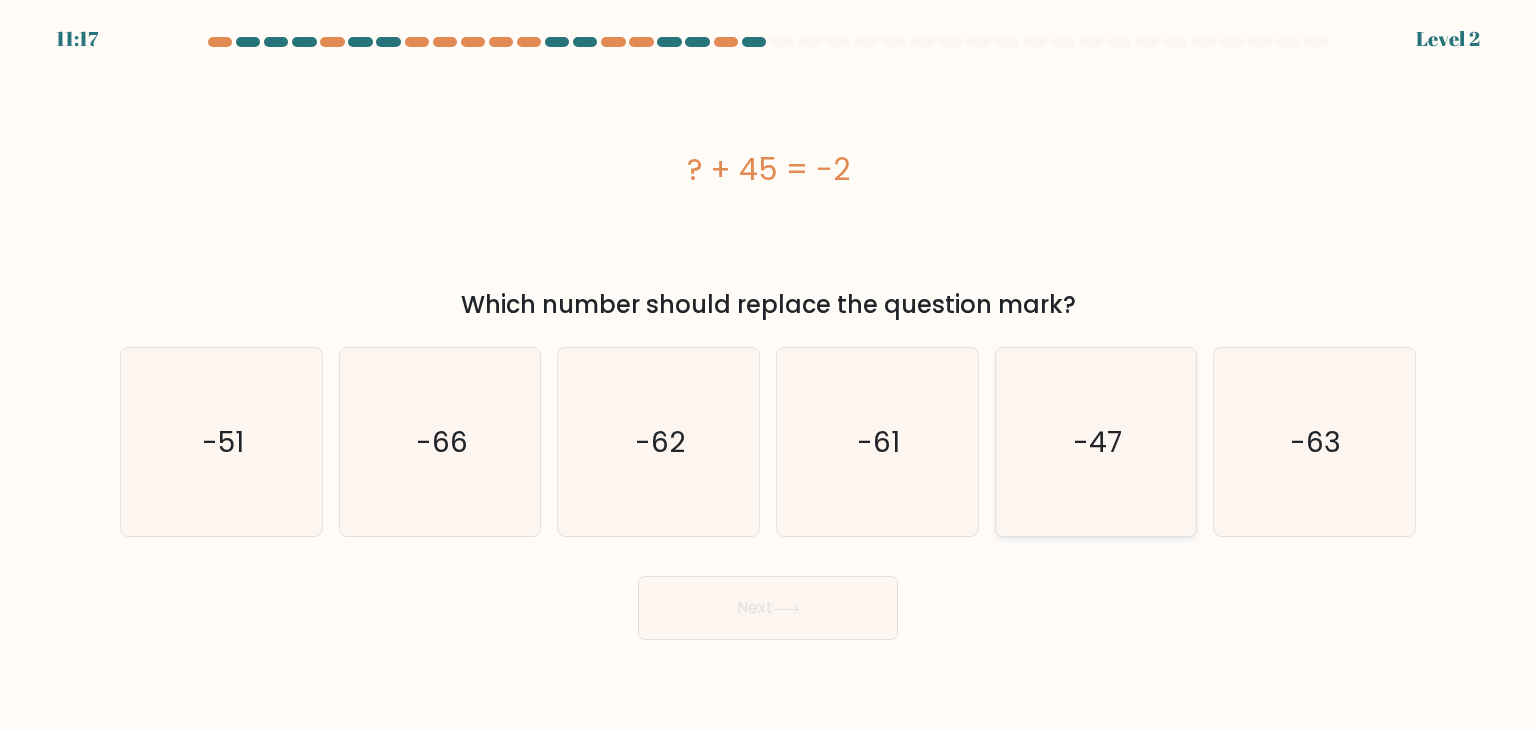 click on "-47" 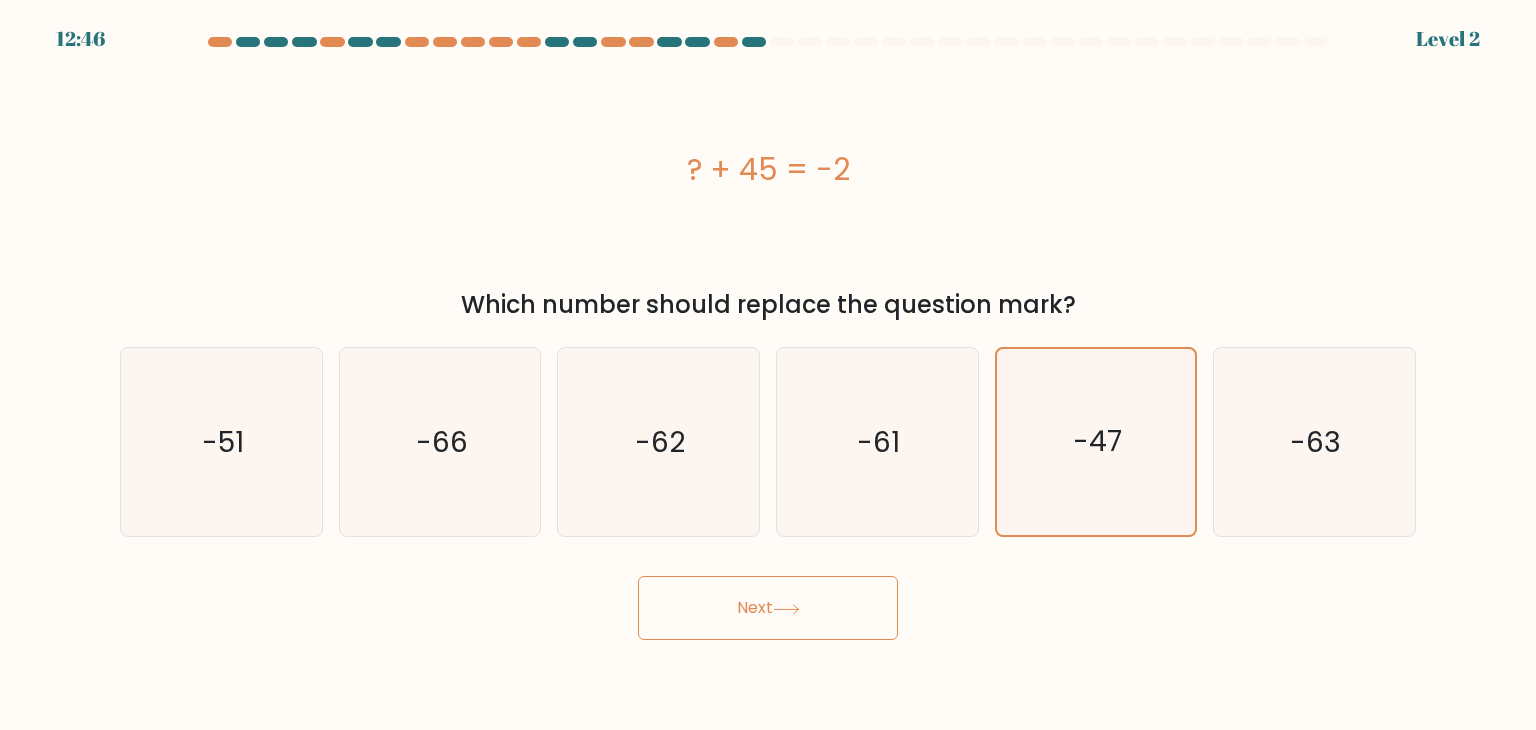 click on "Next" at bounding box center [768, 608] 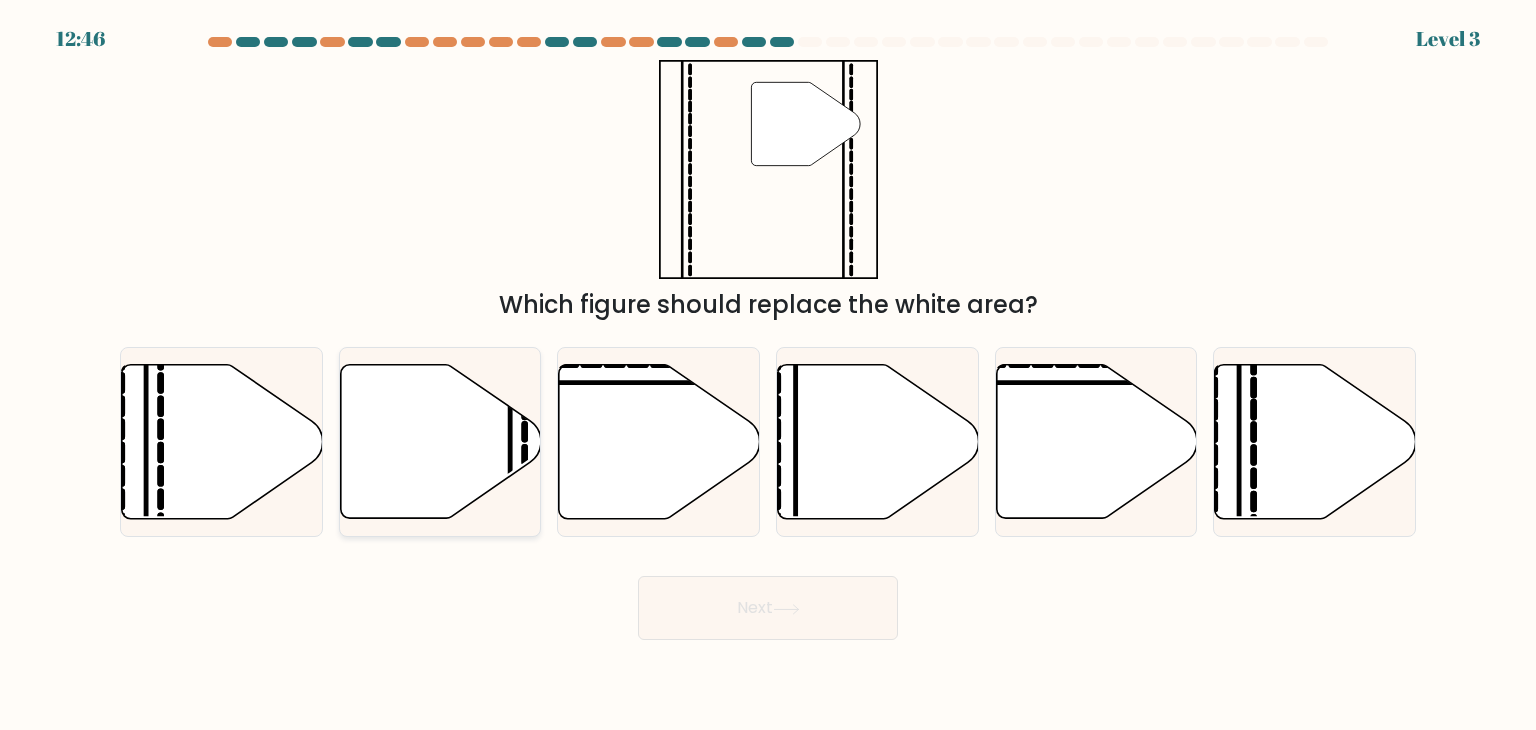click 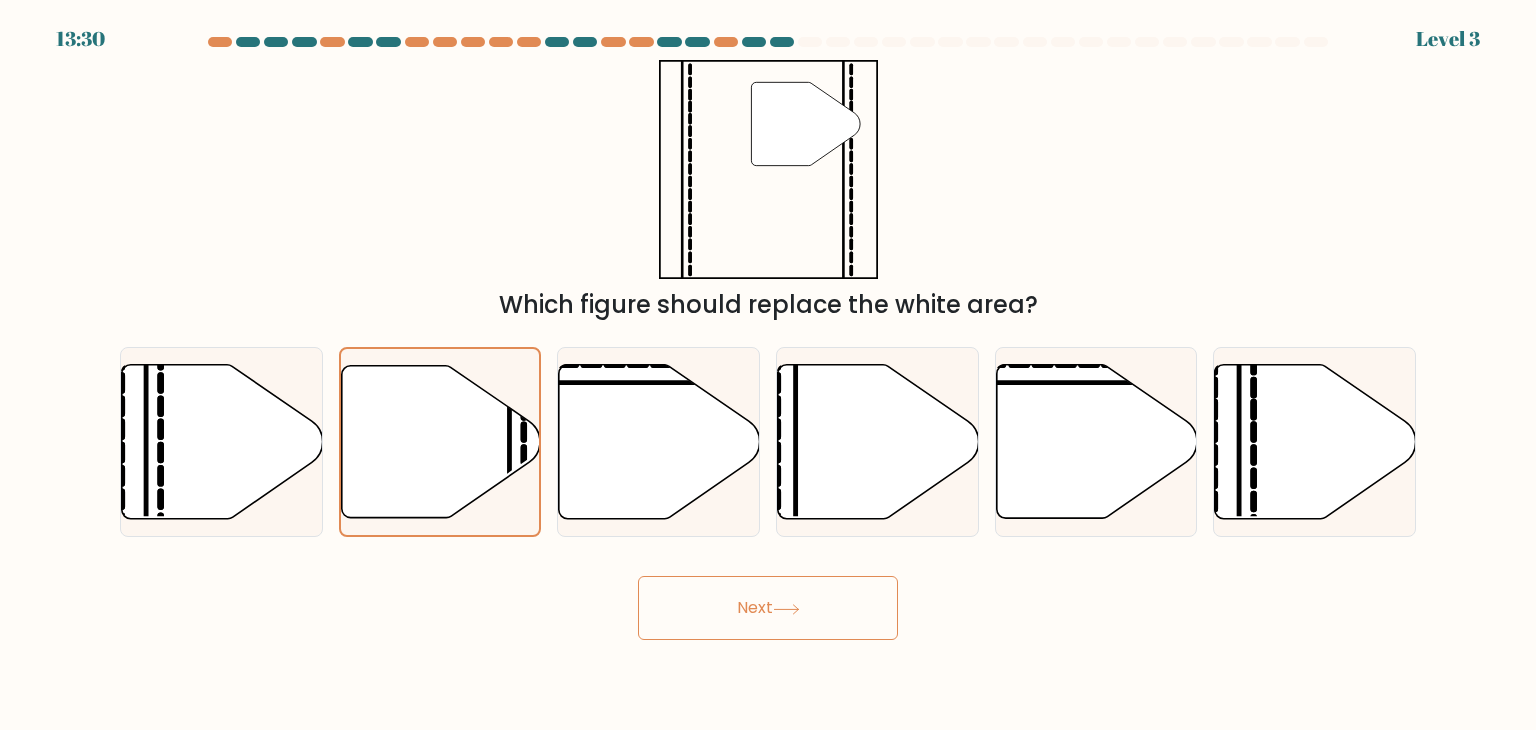 click on "Next" at bounding box center (768, 608) 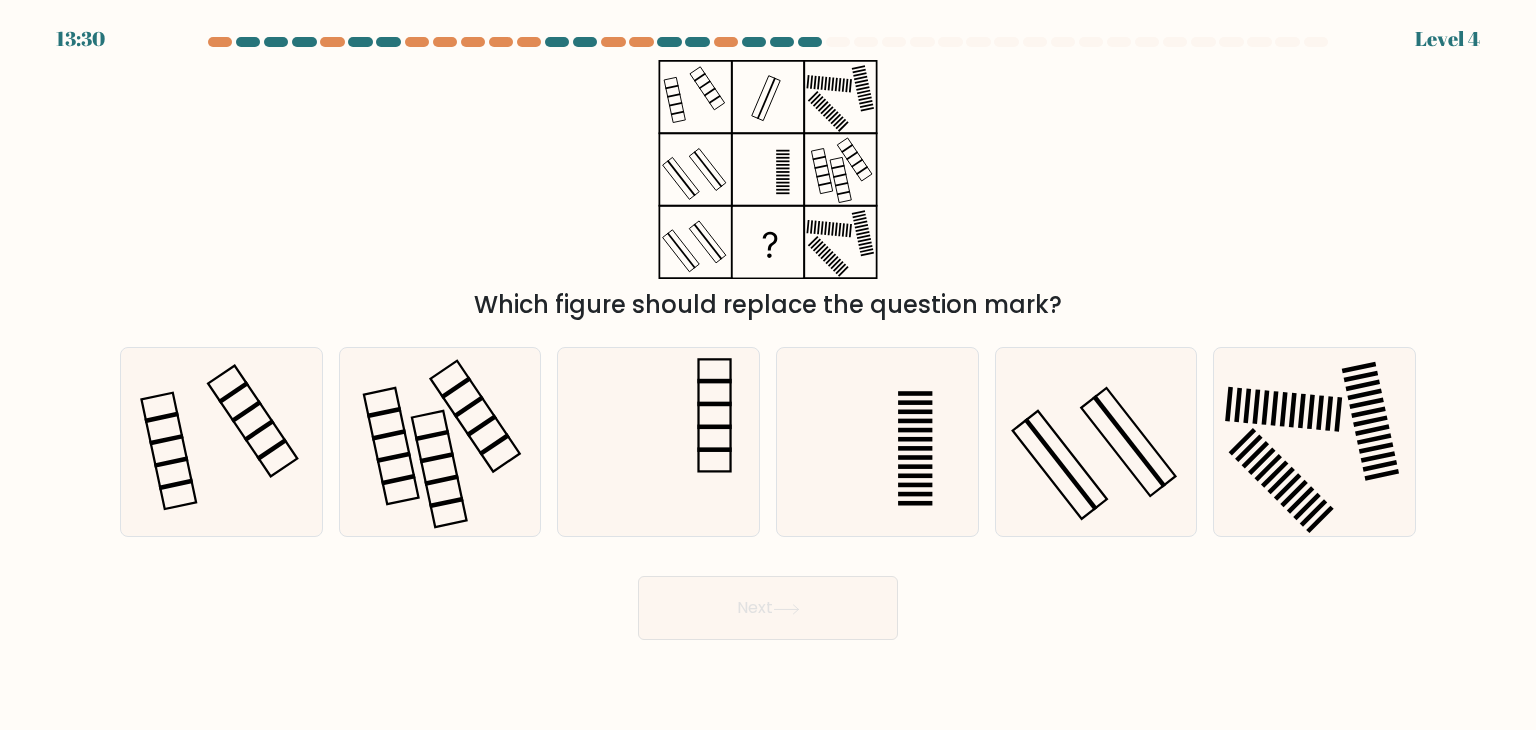 click on "Next" at bounding box center [768, 608] 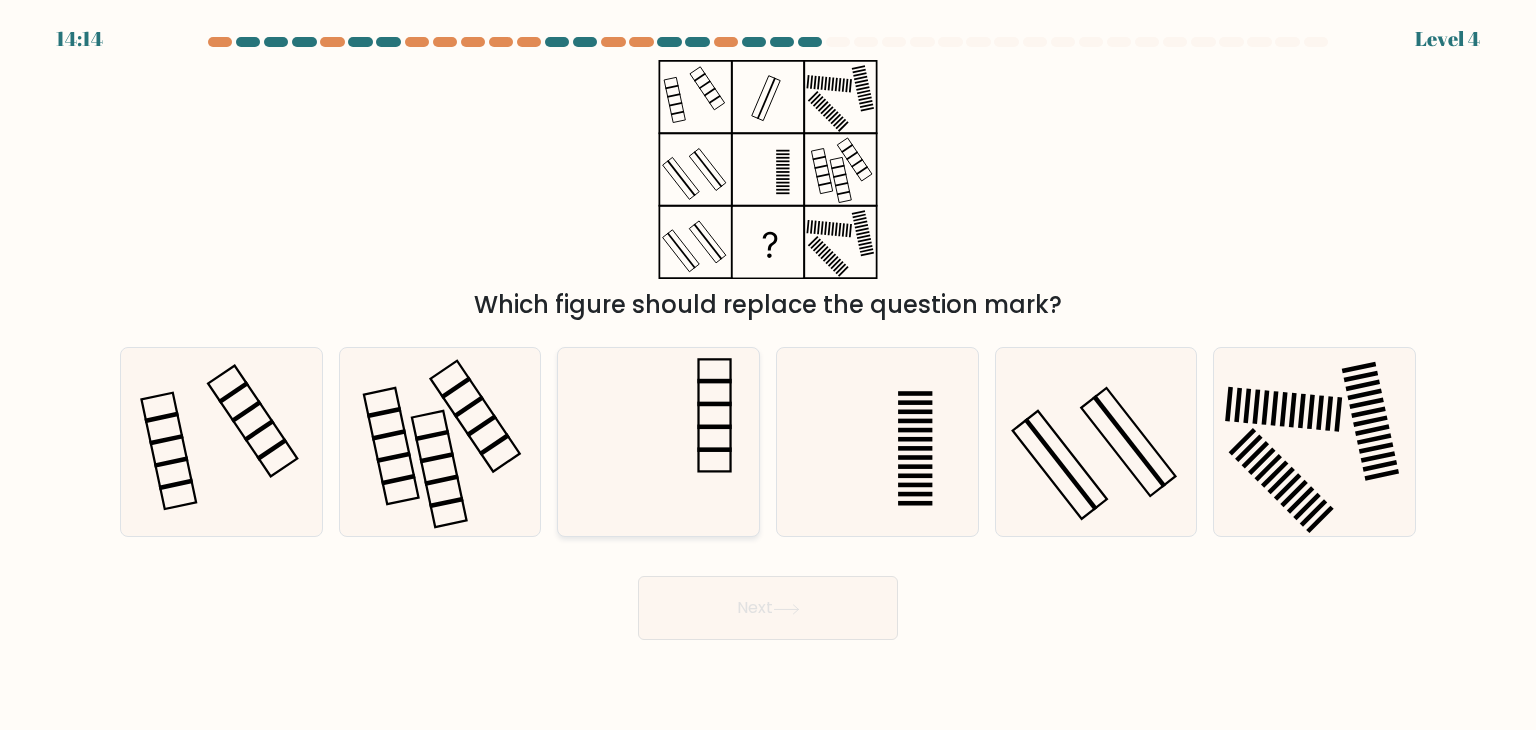 click 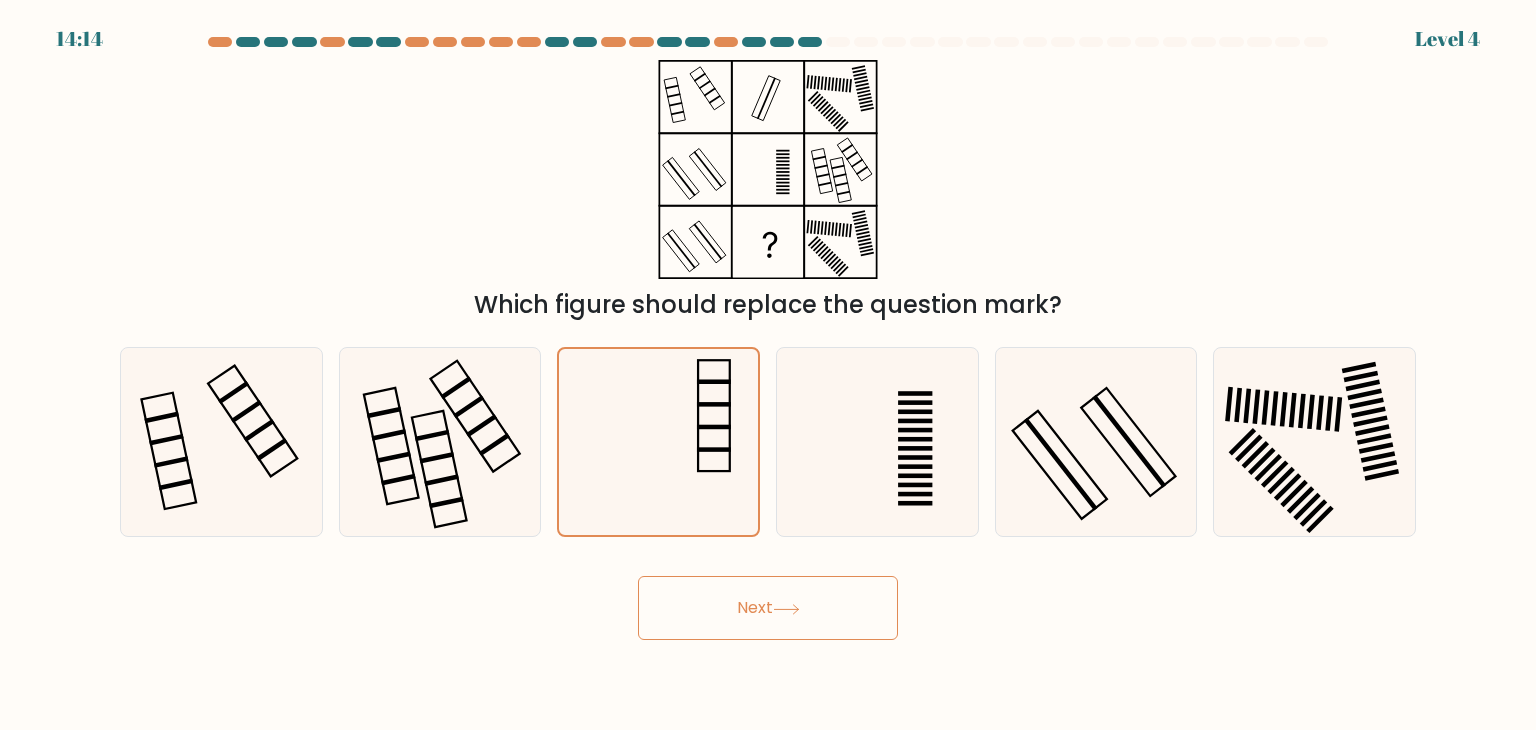 click on "Next" at bounding box center [768, 608] 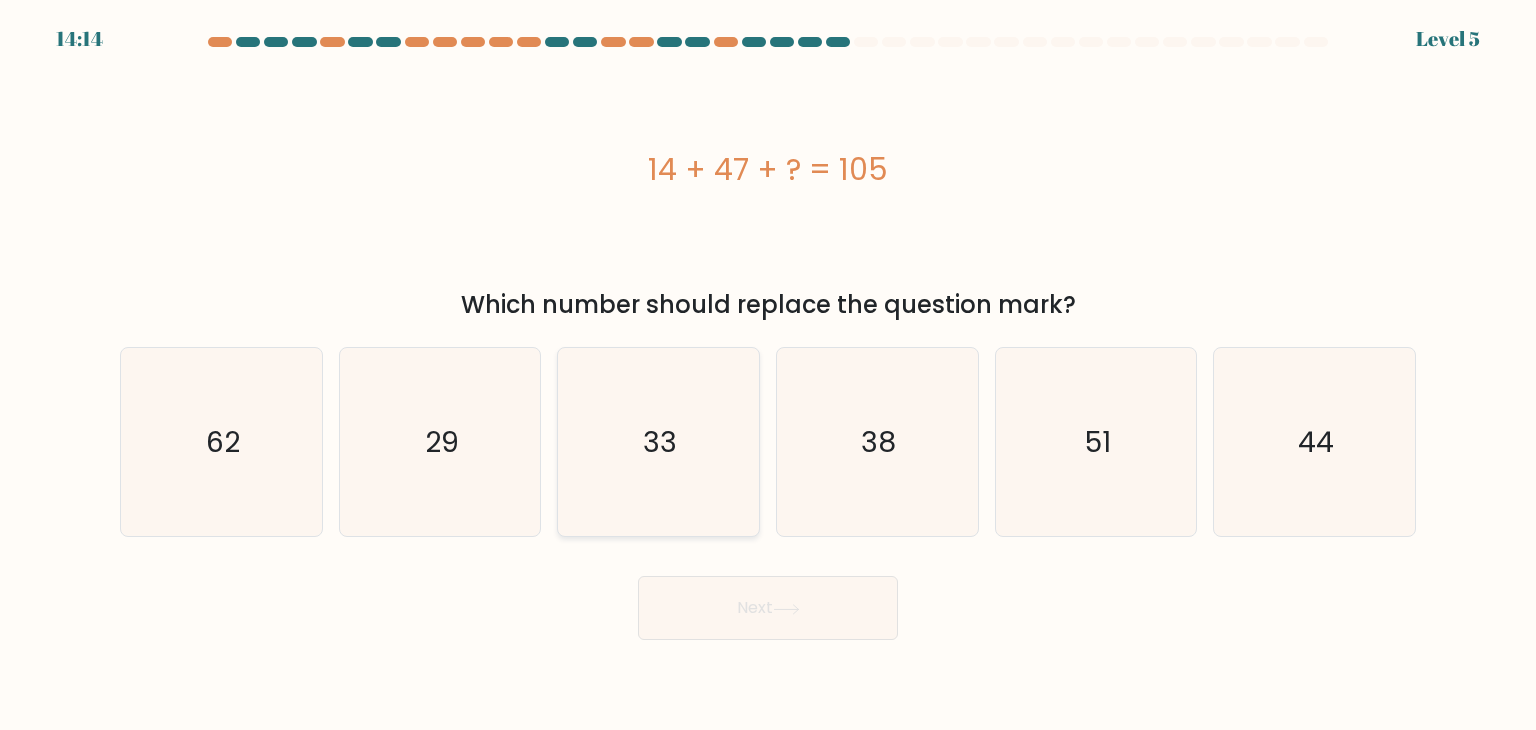 click on "33" 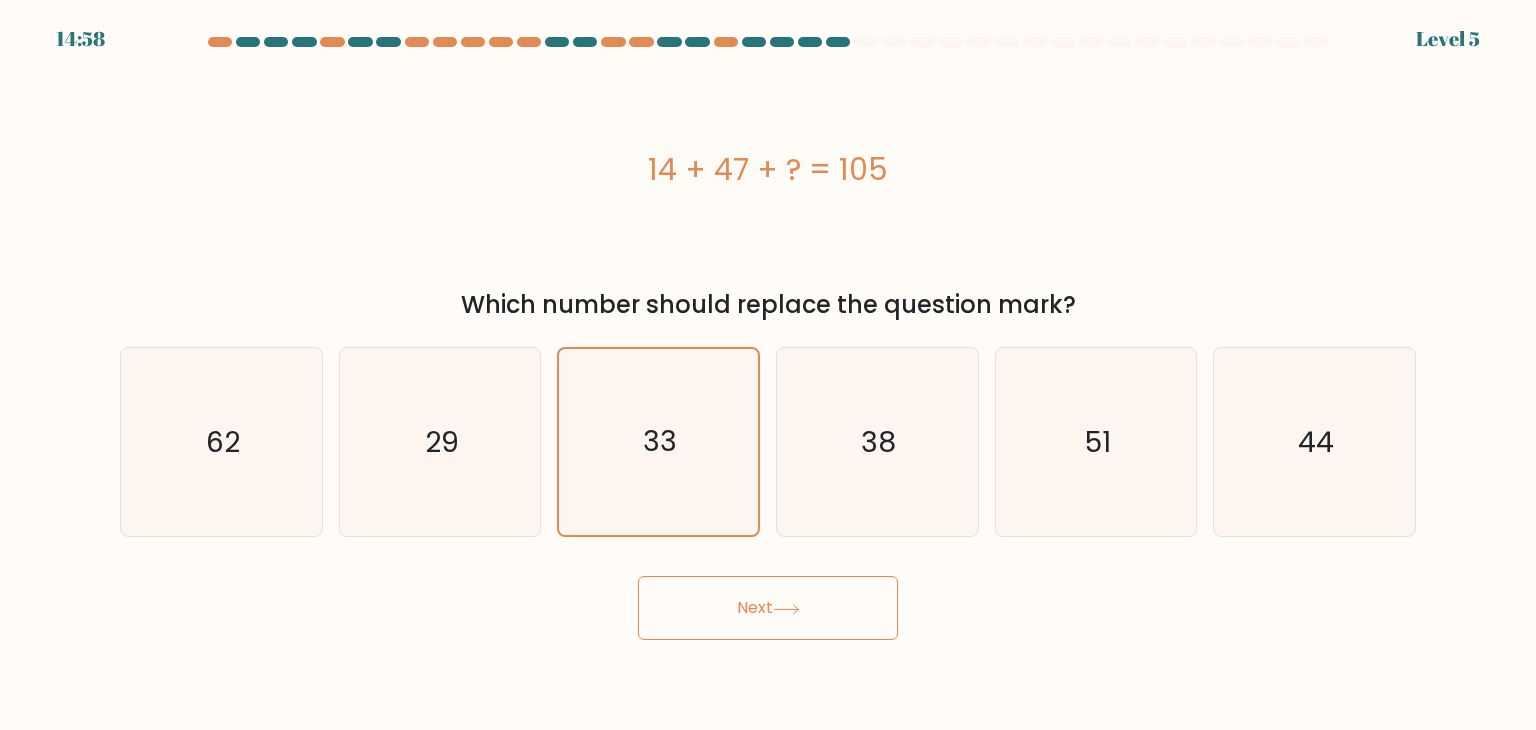 click on "Next" at bounding box center (768, 608) 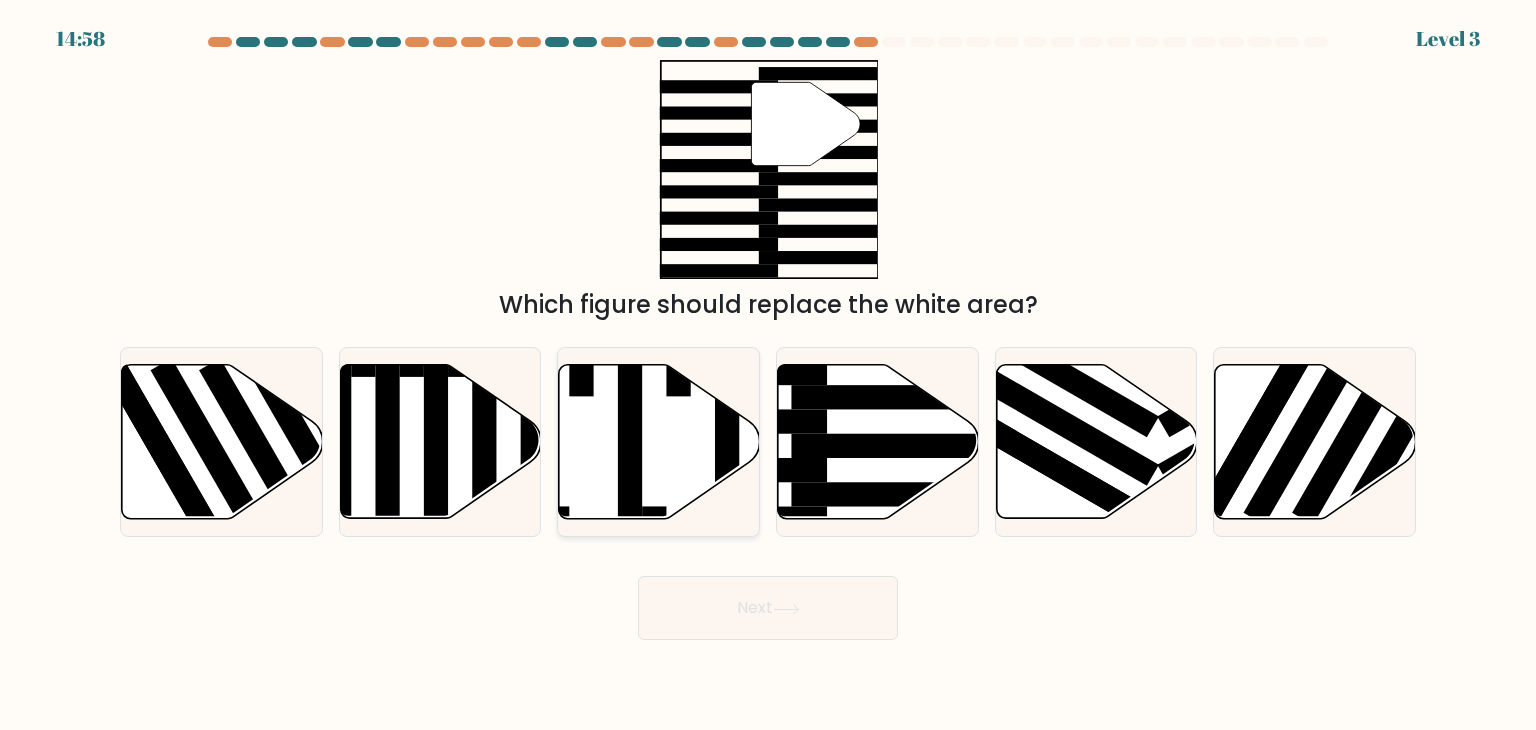 click 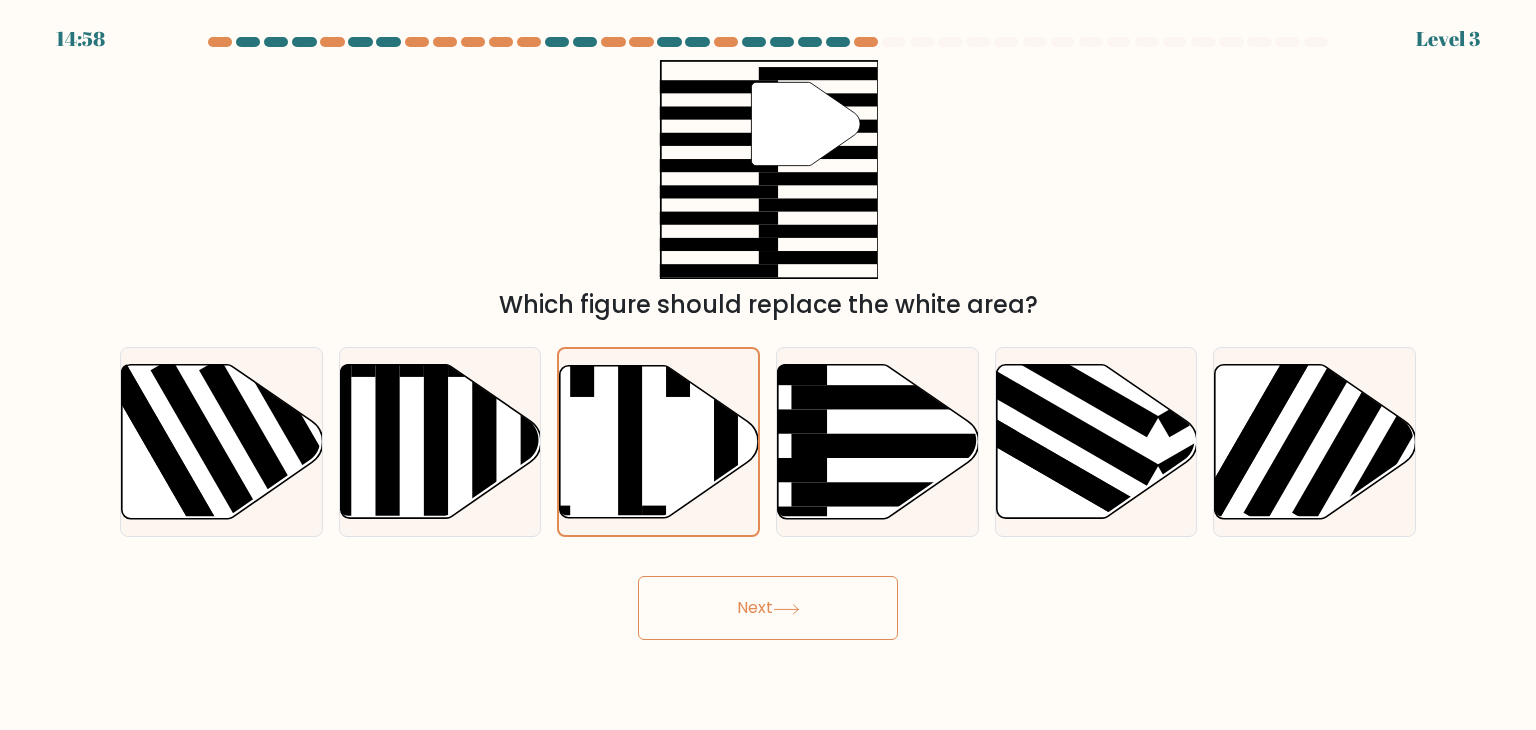 click on "Next" at bounding box center (768, 608) 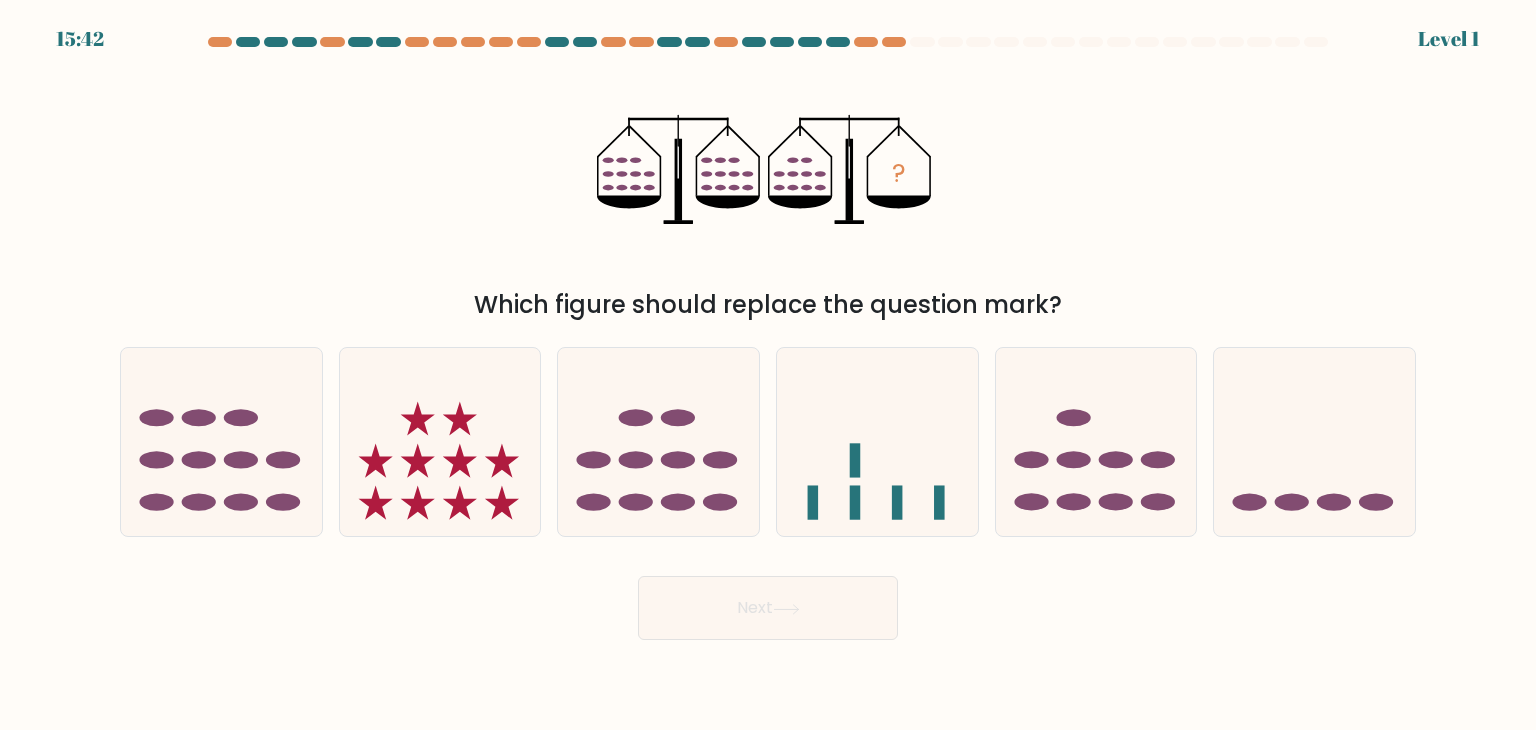 click 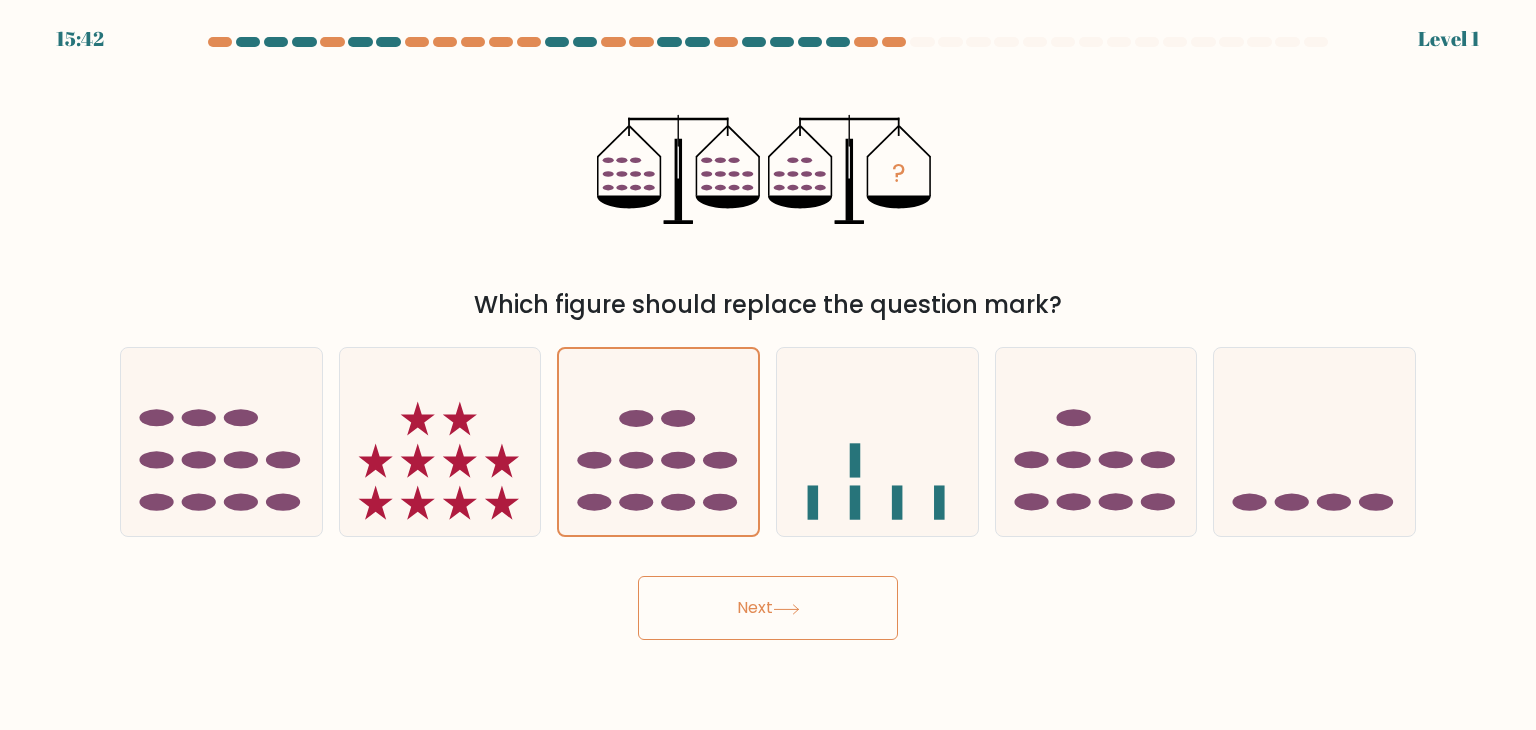 click on "Next" at bounding box center [768, 608] 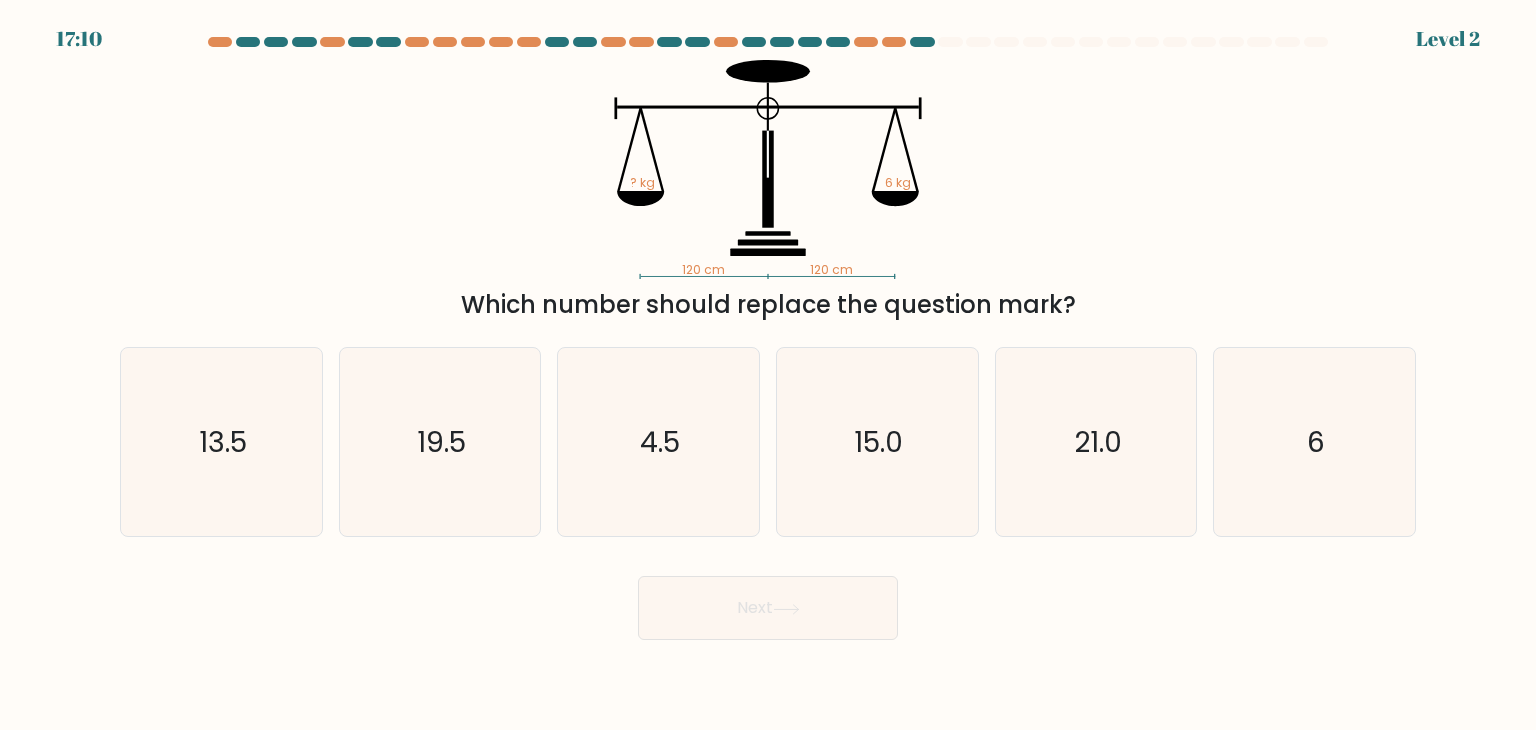 click on "4.5" 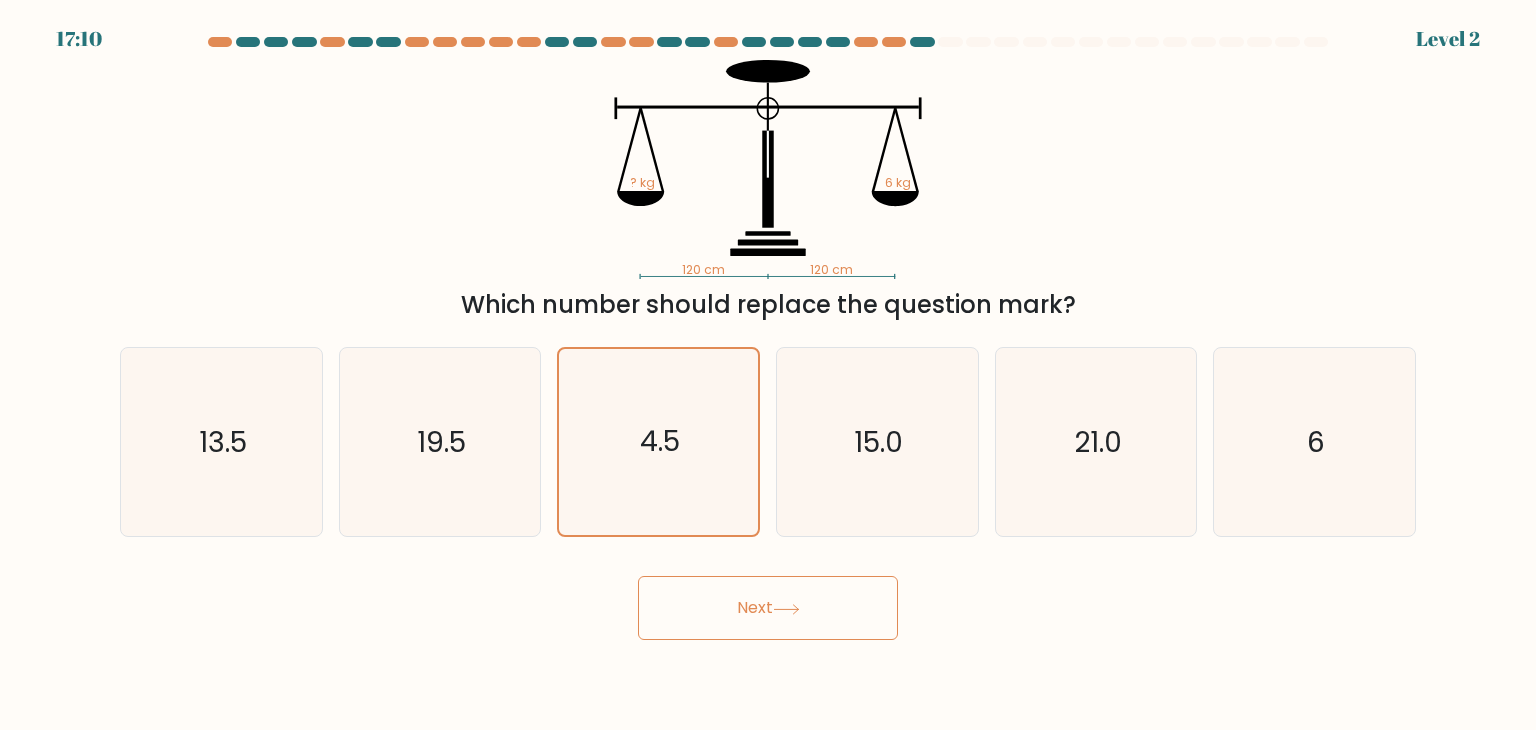 click on "17:10
Level 2" at bounding box center [768, 365] 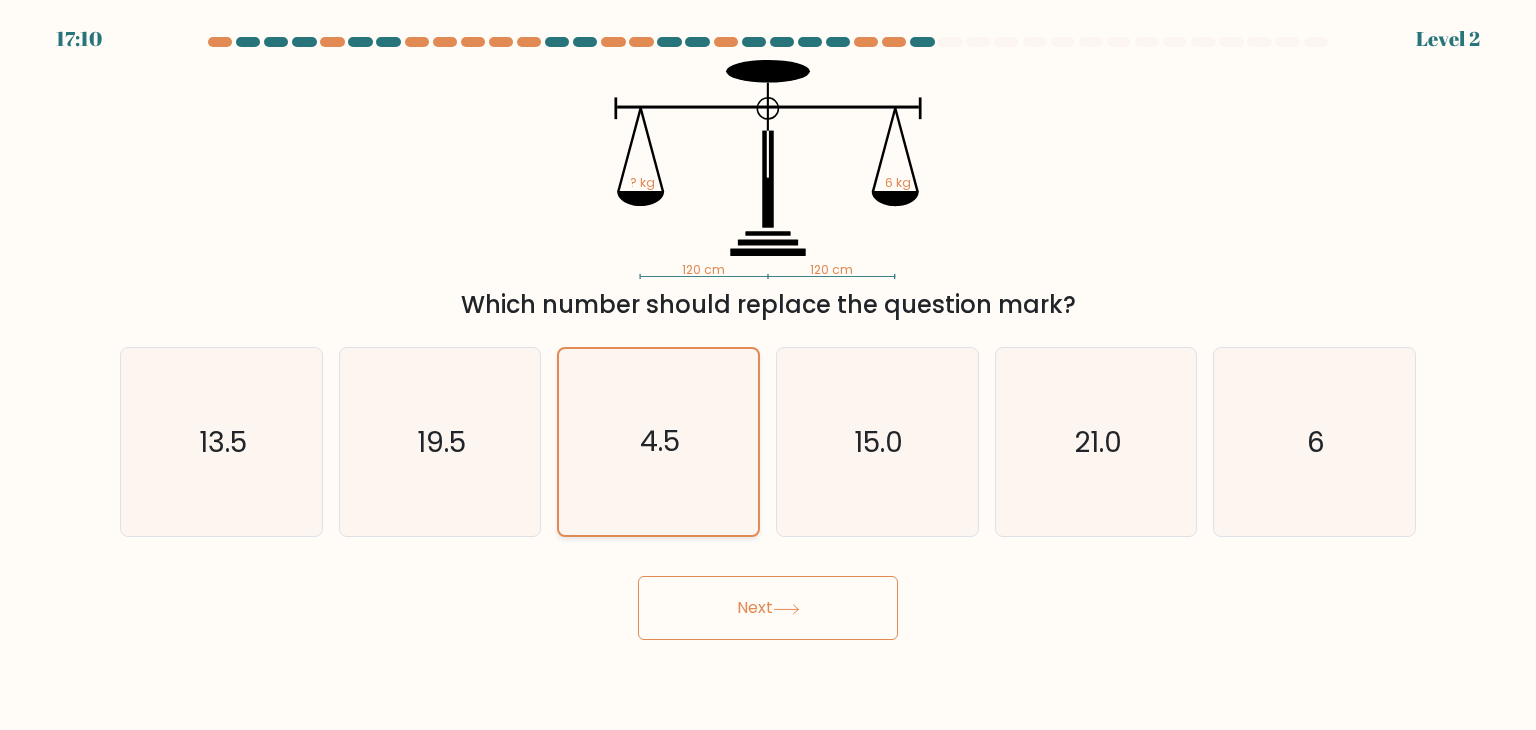 click on "4.5" 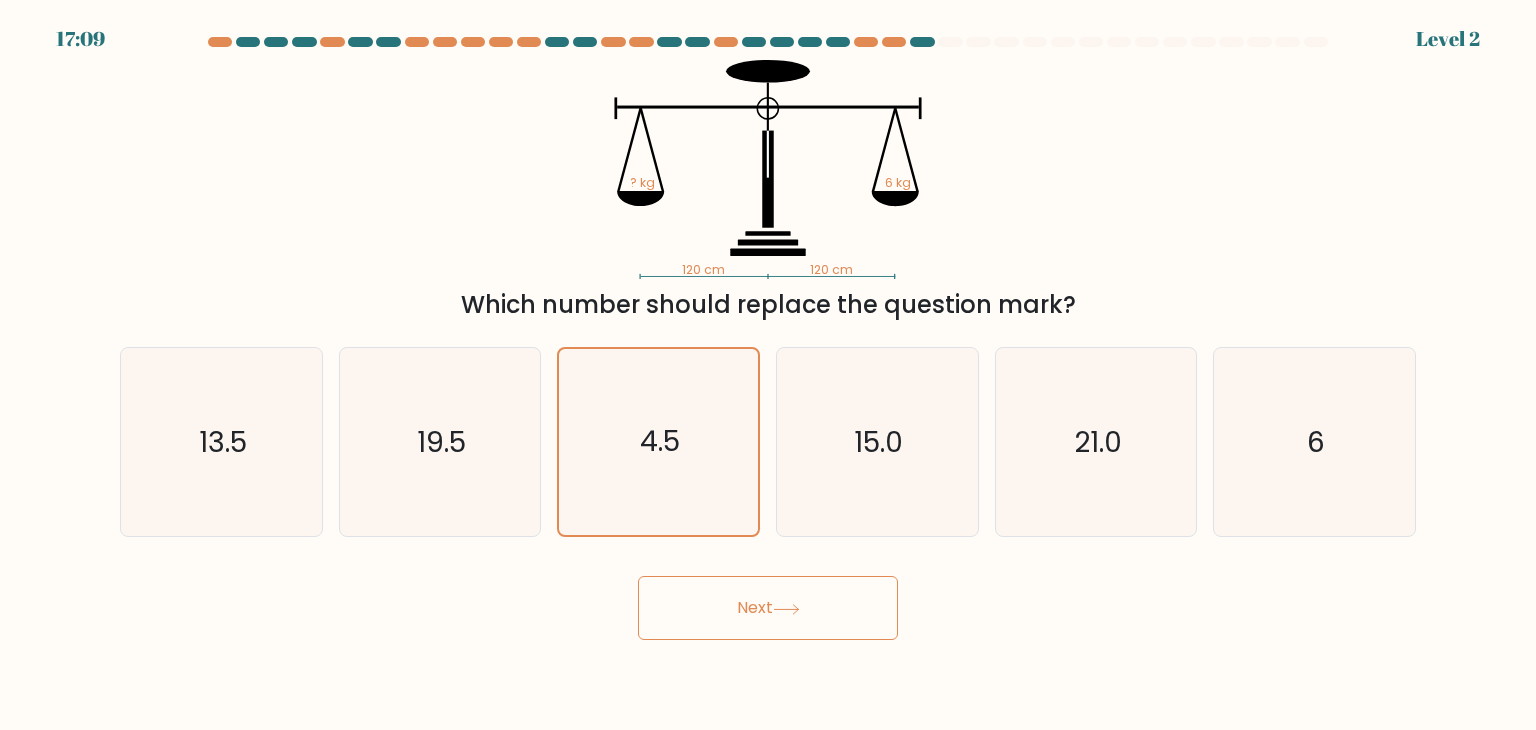click at bounding box center [768, 338] 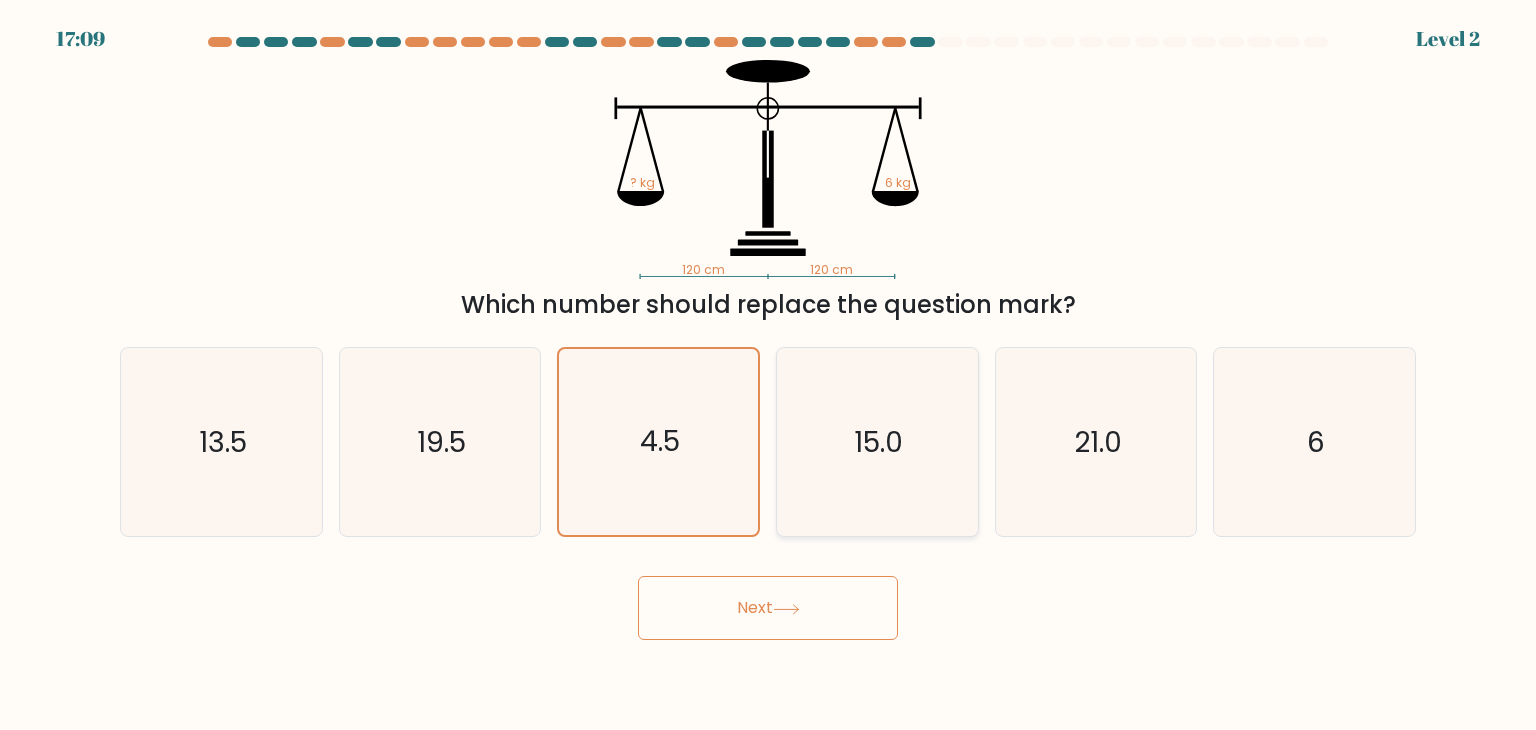 click on "15.0" 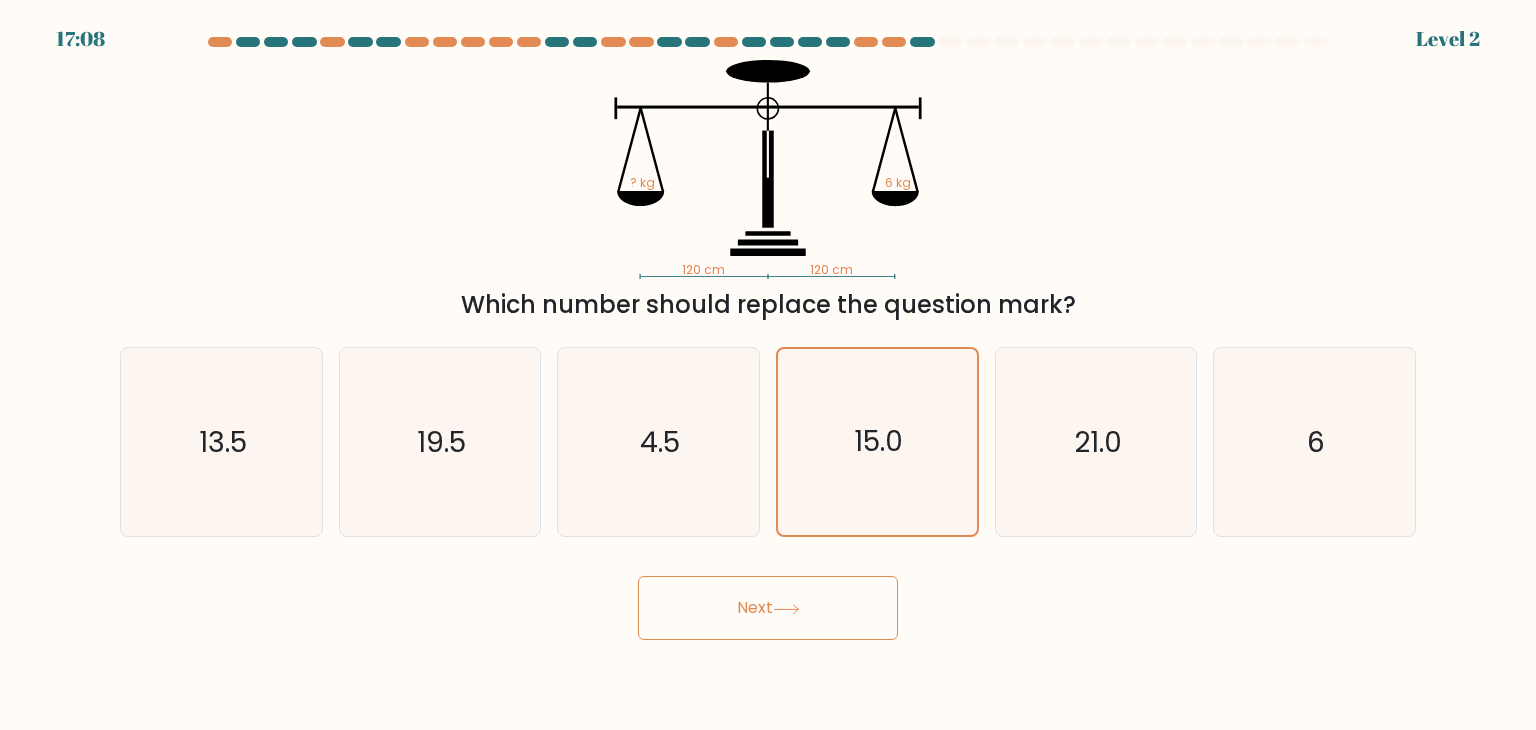 click on "Next" at bounding box center (768, 608) 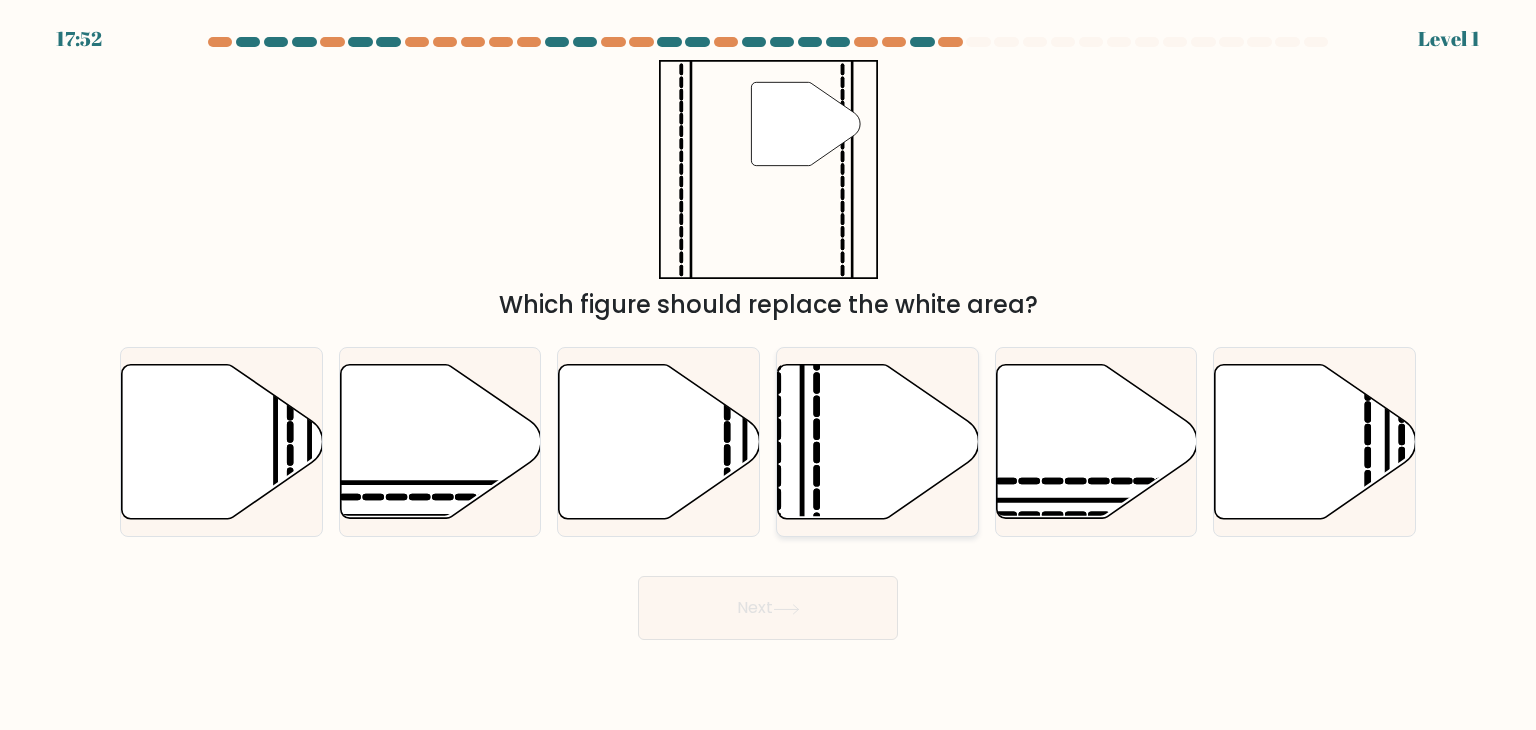 click 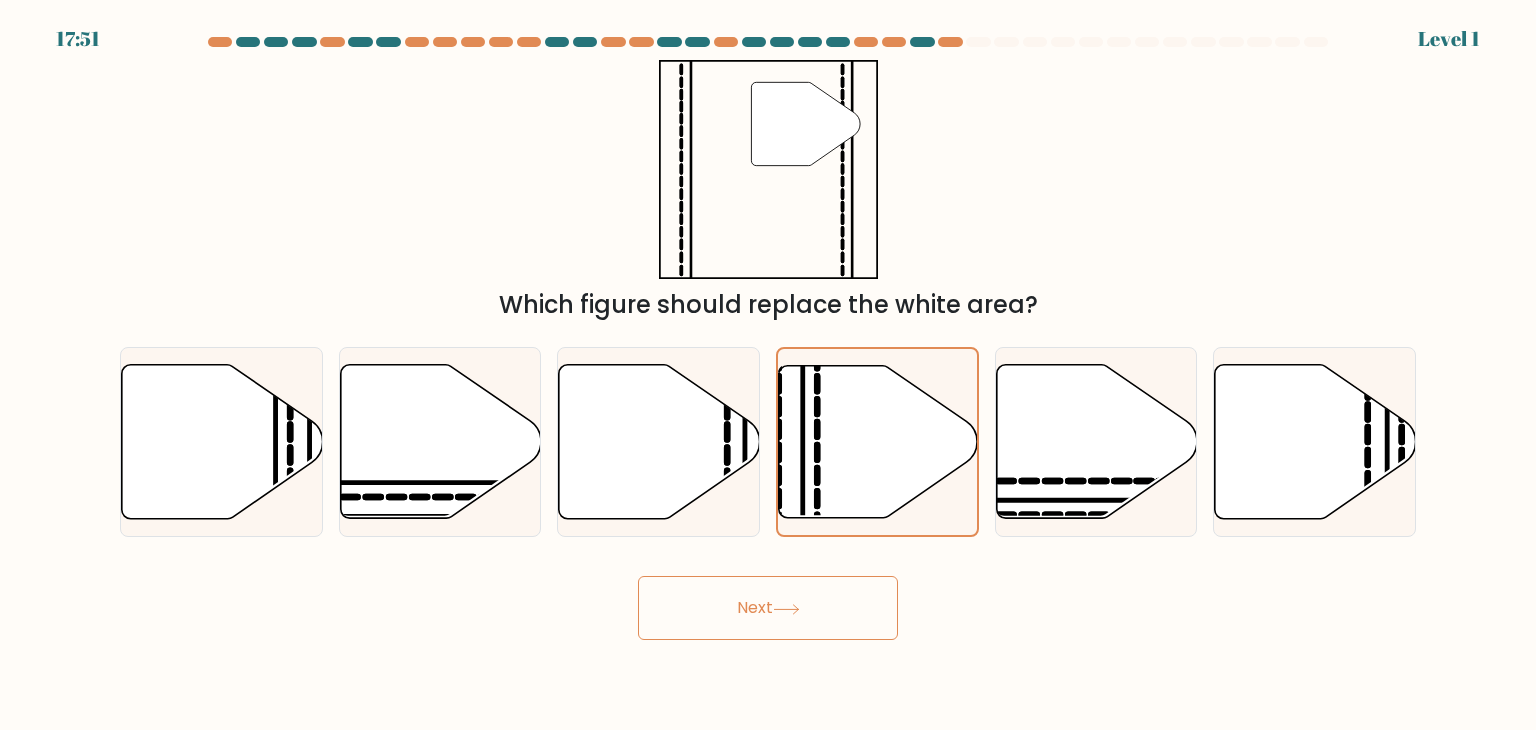 click on "Next" at bounding box center [768, 608] 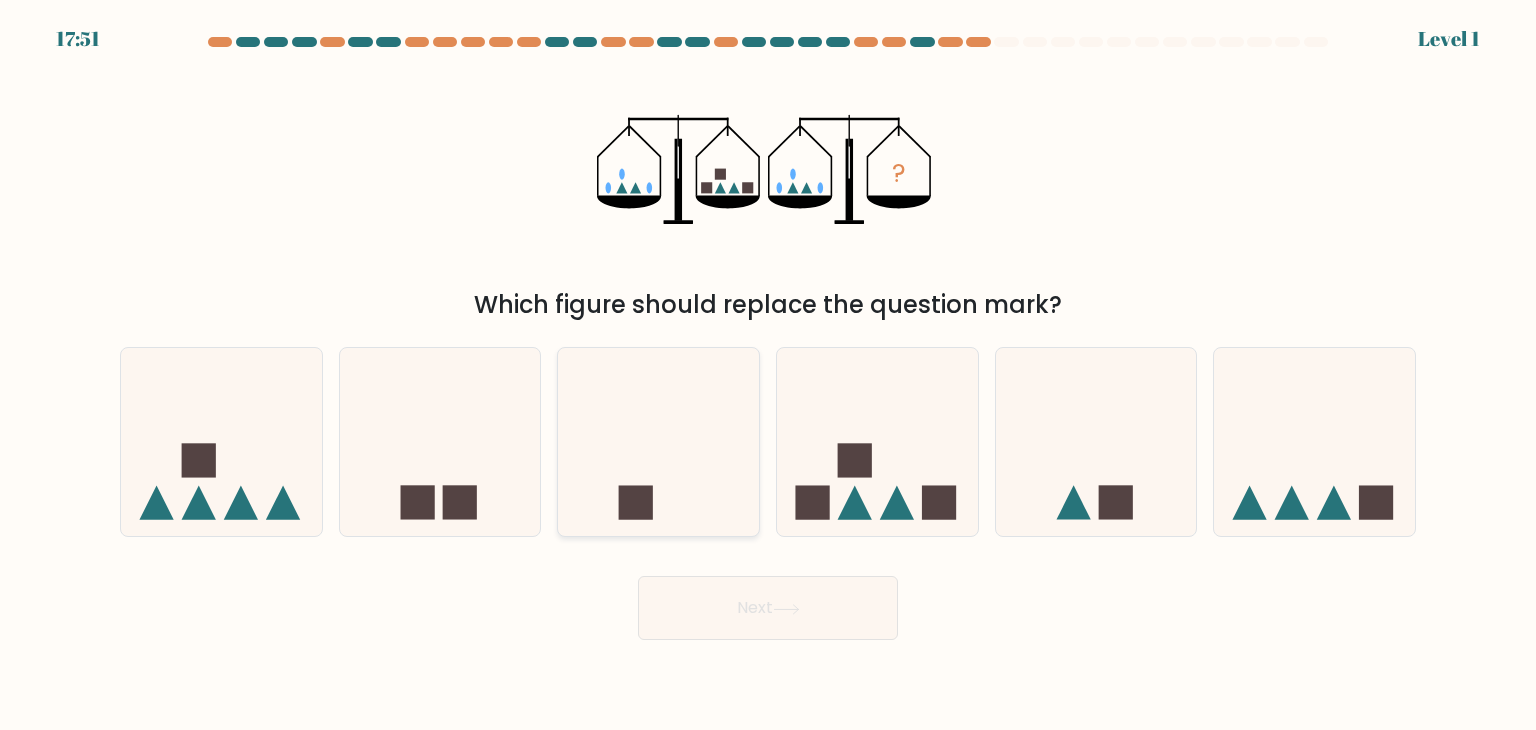 click 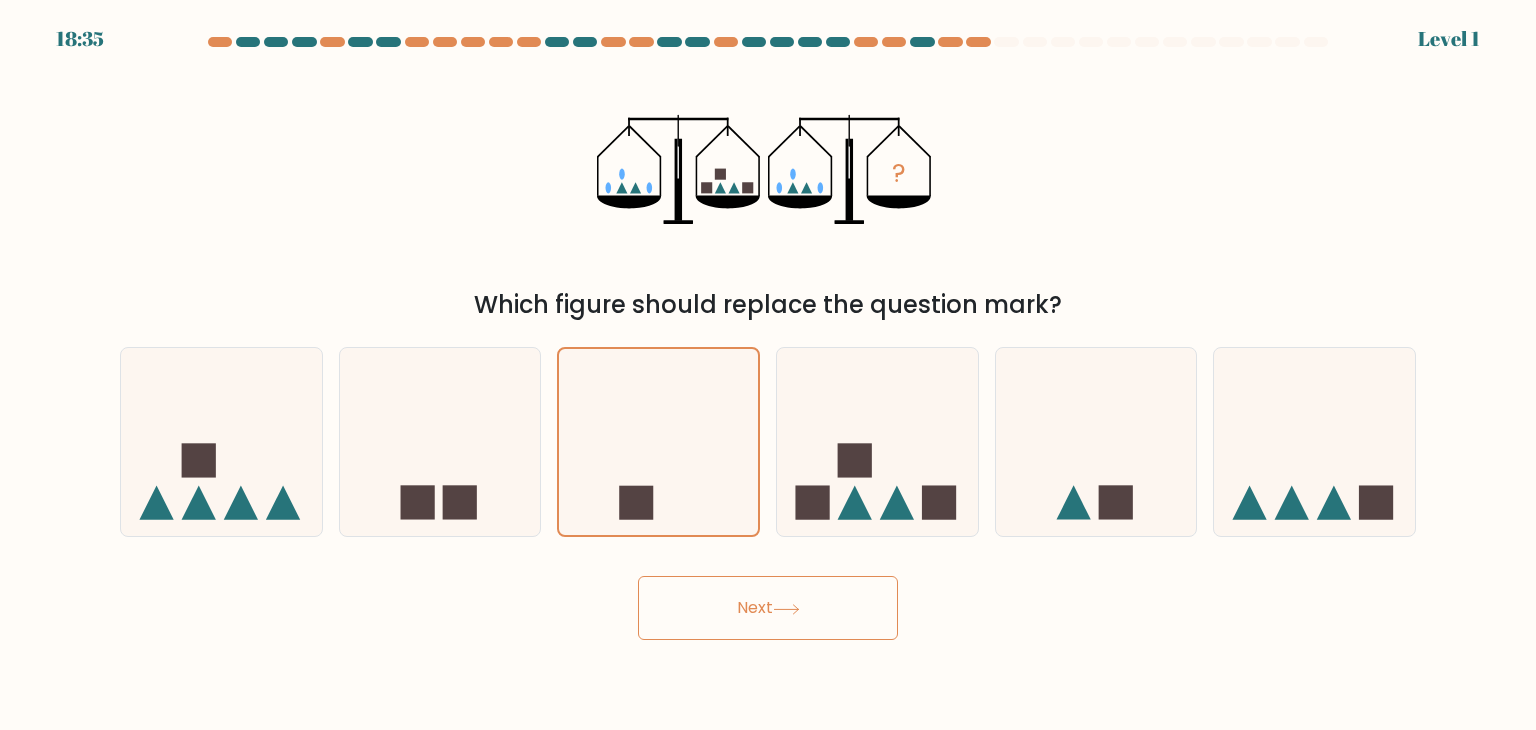 click on "Next" at bounding box center [768, 608] 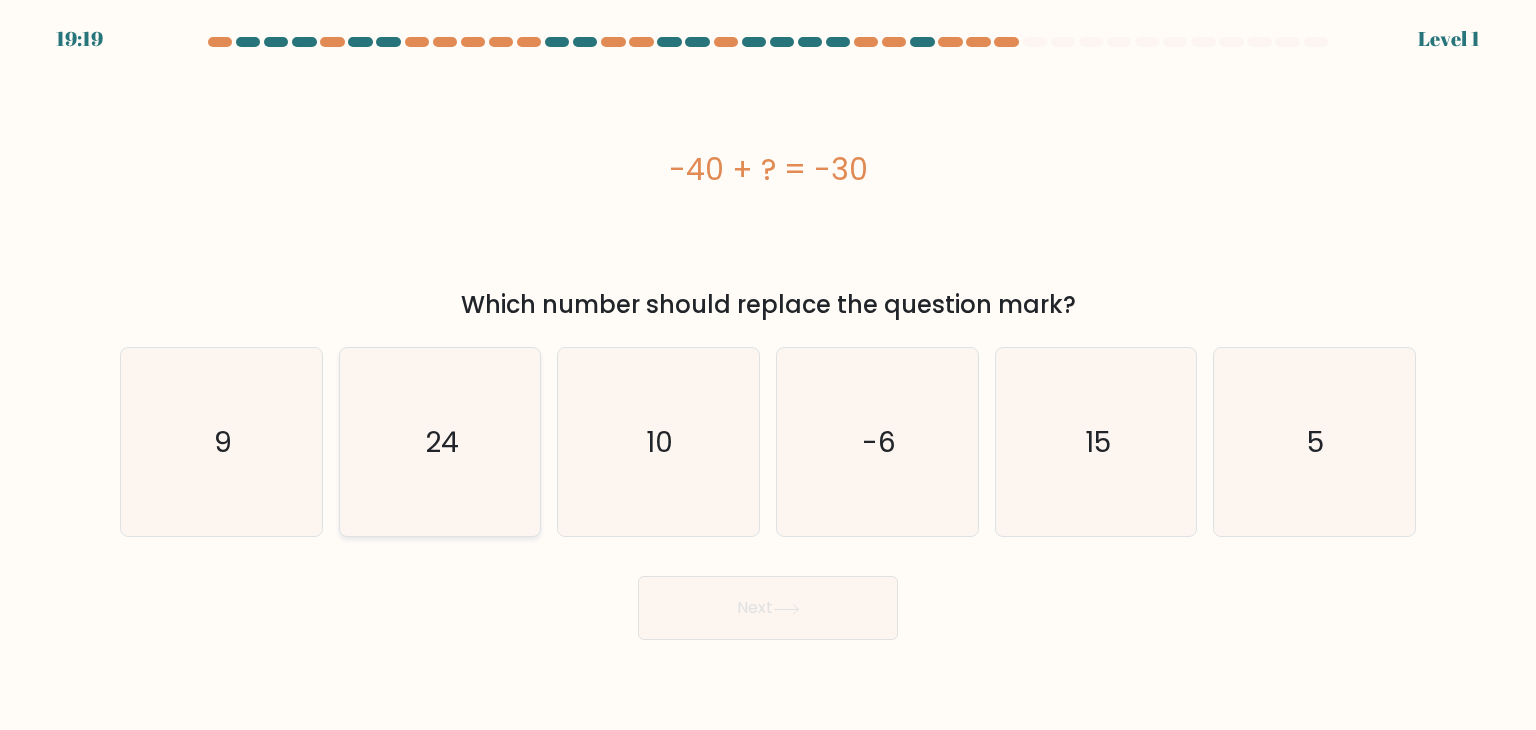 click on "24" 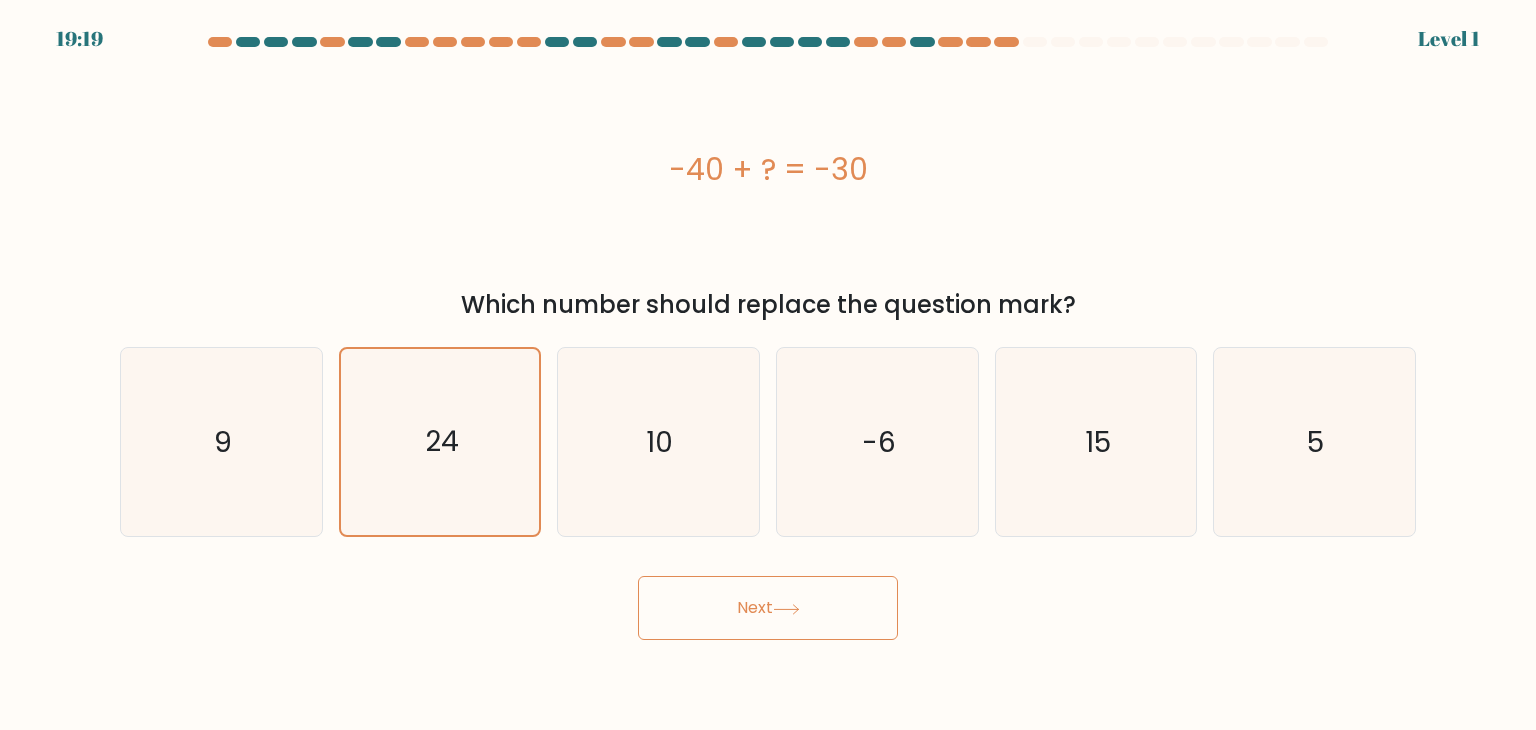 click on "Next" at bounding box center [768, 608] 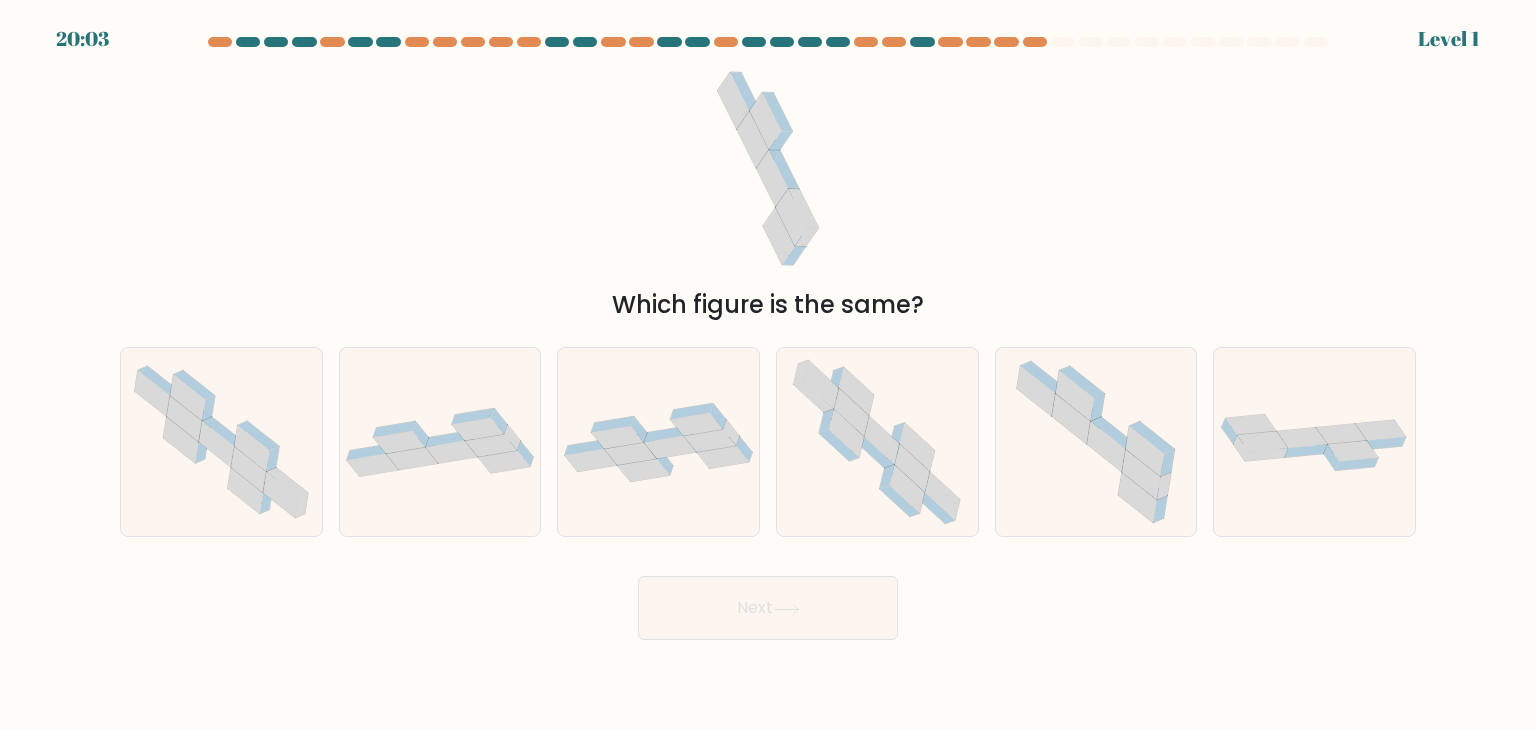 click on "a." at bounding box center [221, 442] 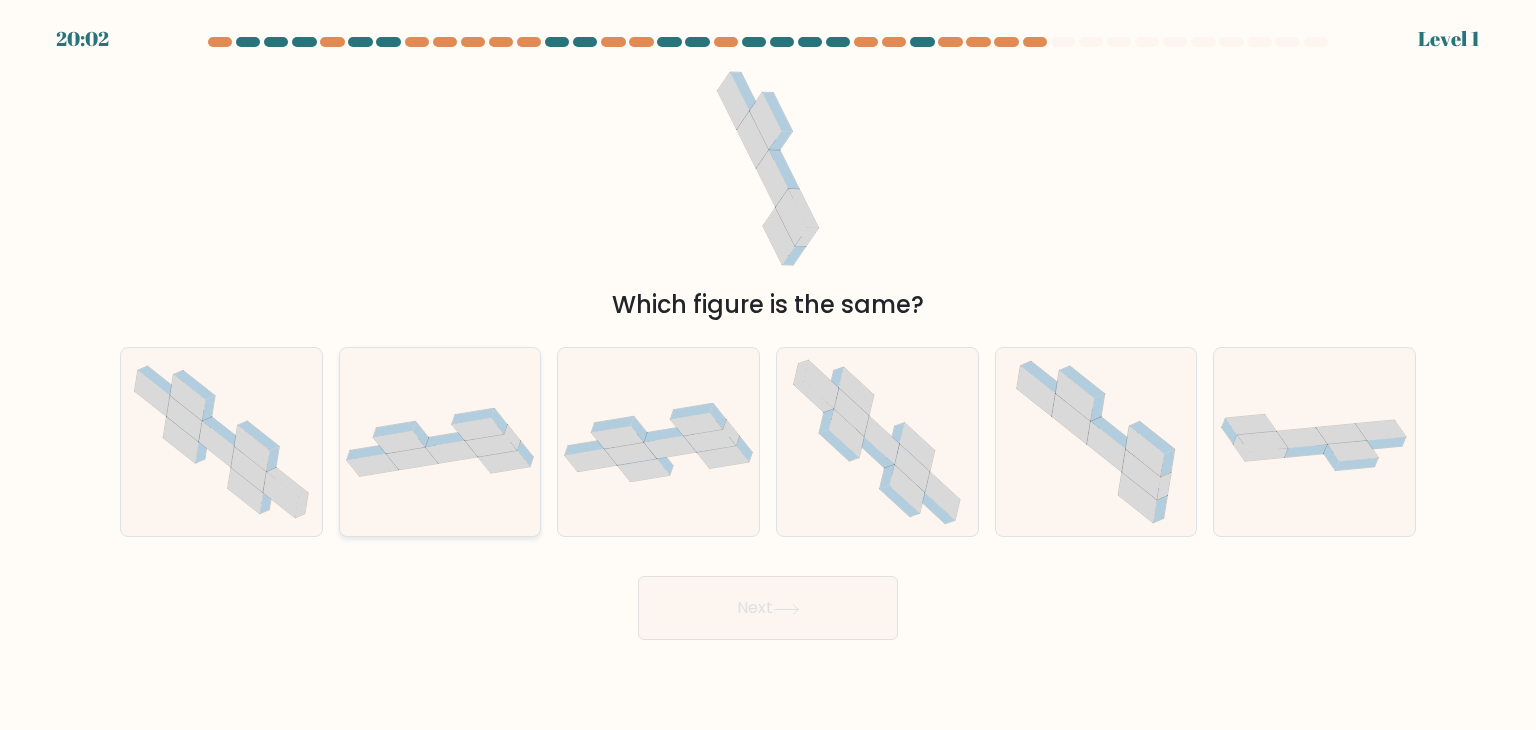 click 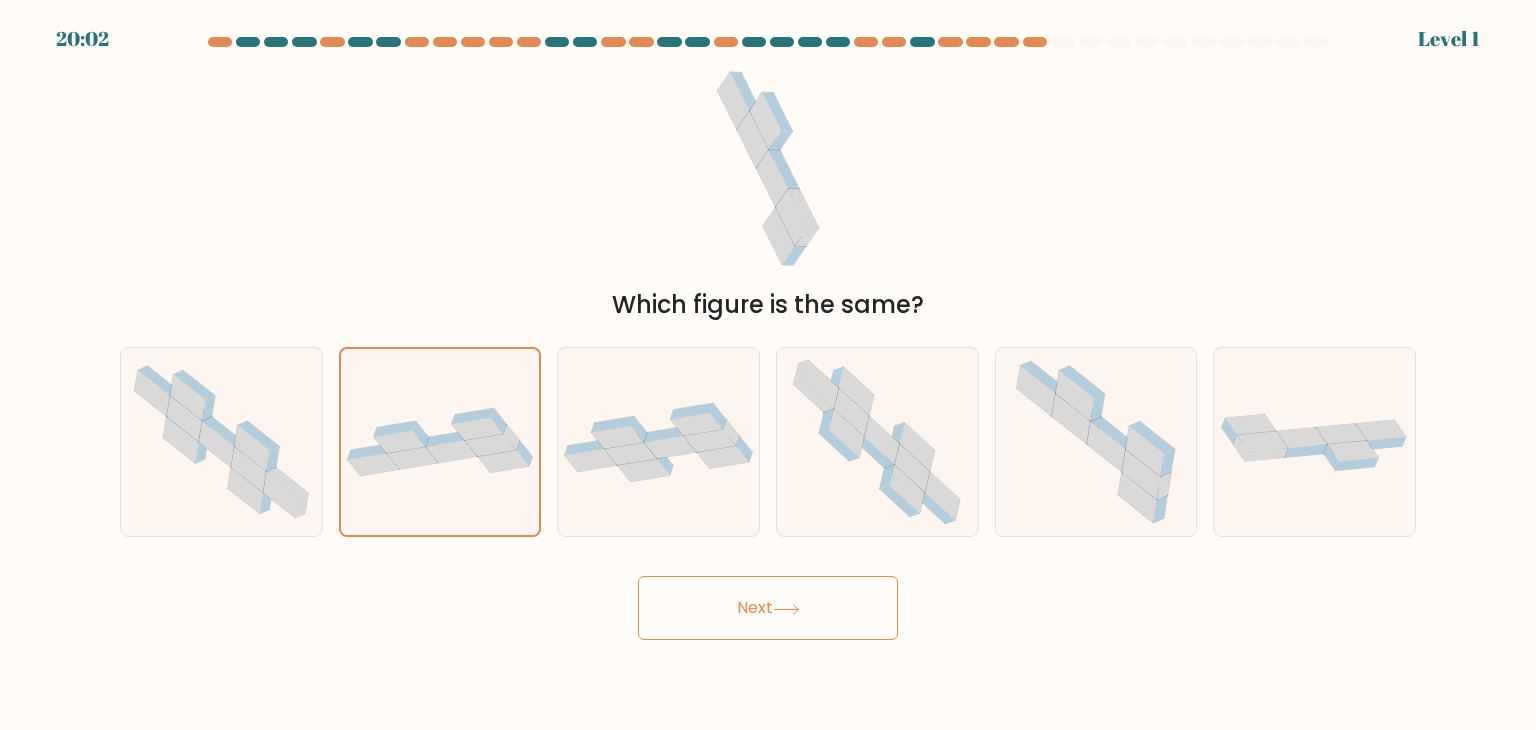 click on "Next" at bounding box center (768, 608) 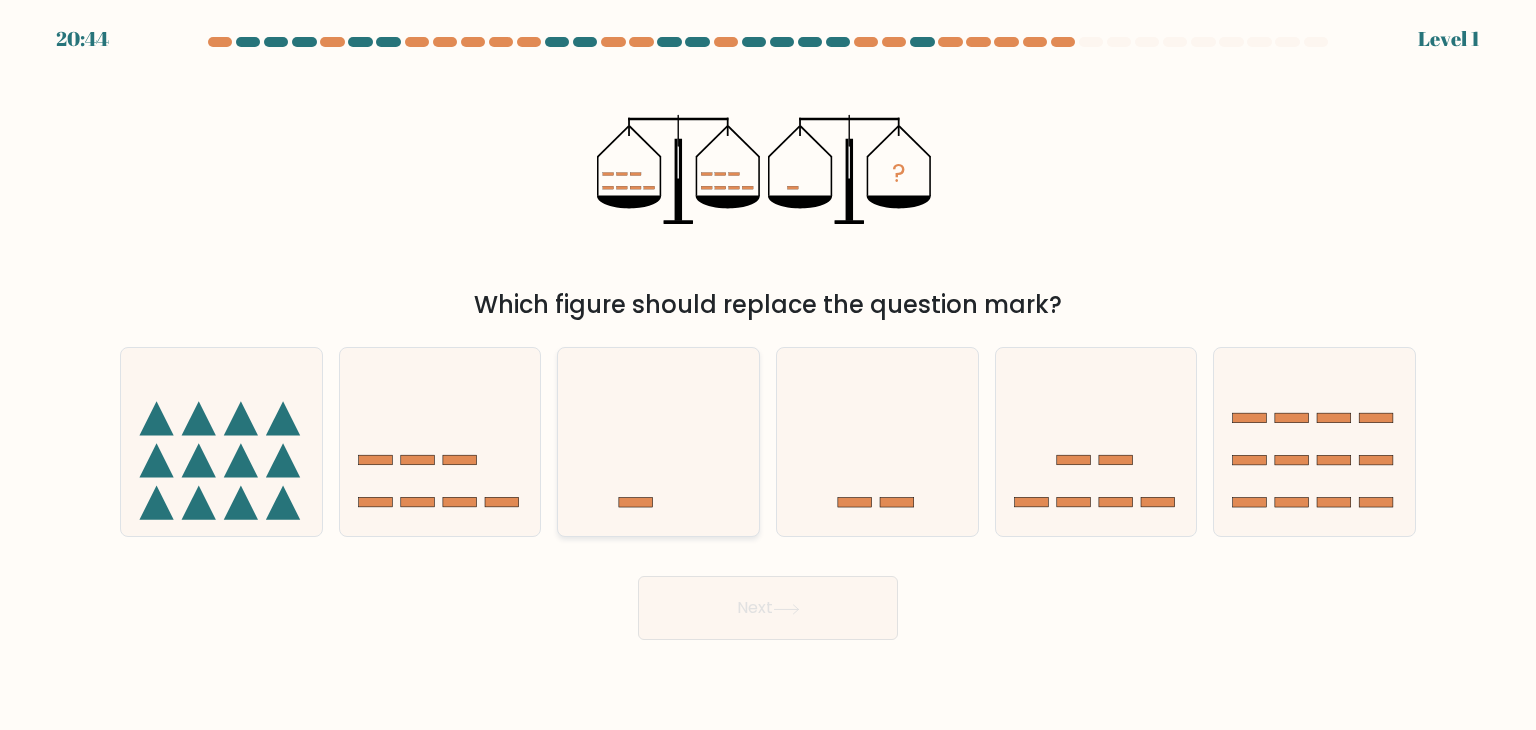 click 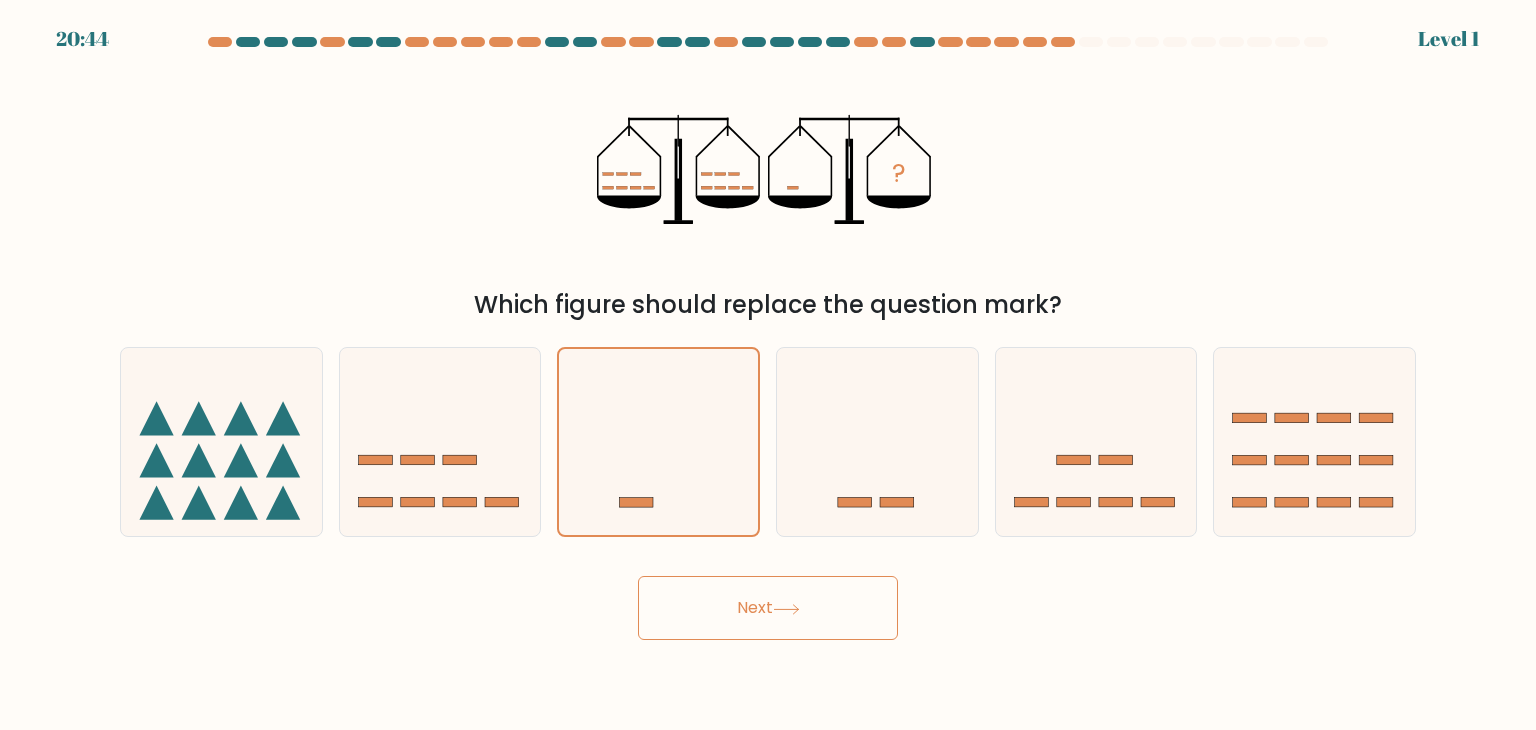 click on "Next" at bounding box center [768, 608] 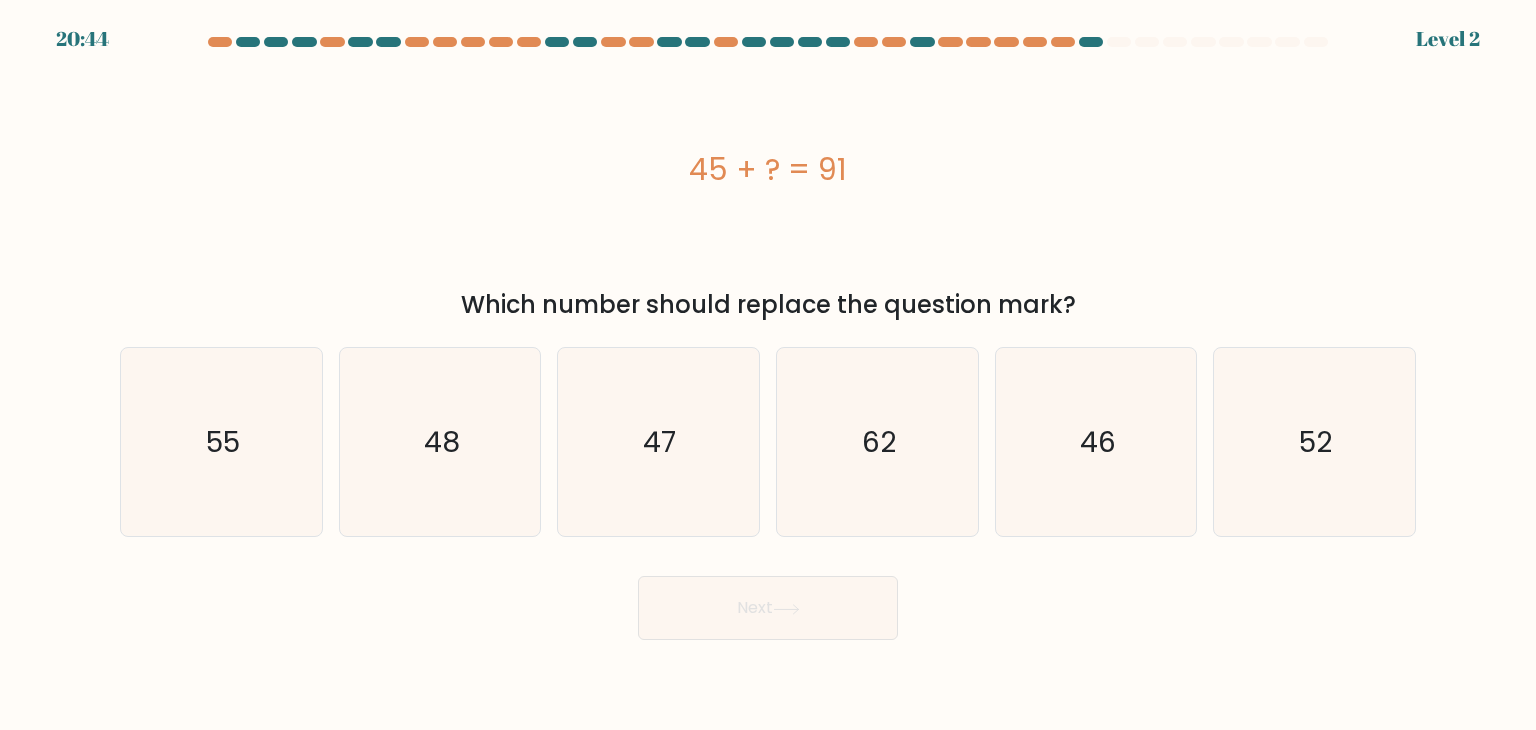 click on "Next" at bounding box center (768, 608) 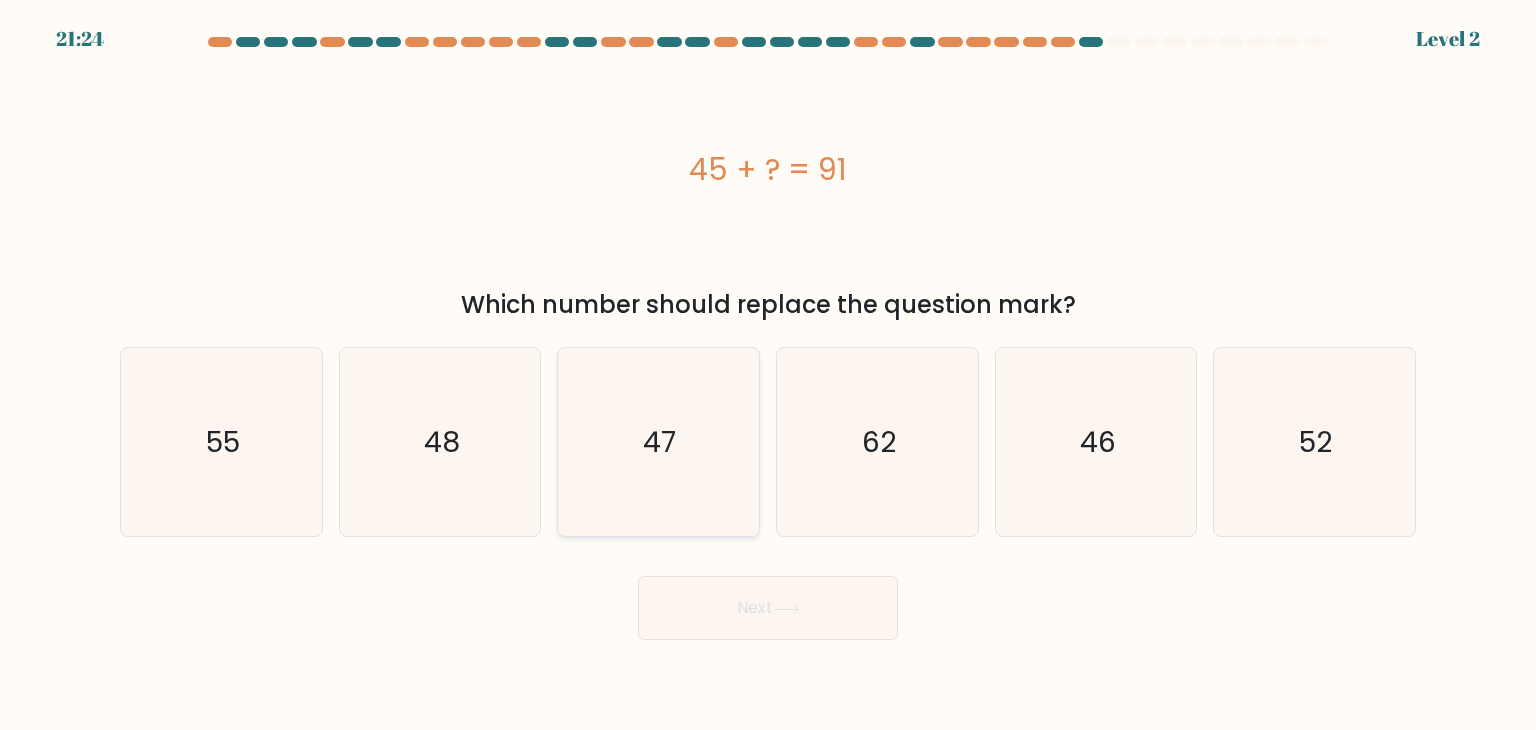 click on "47" 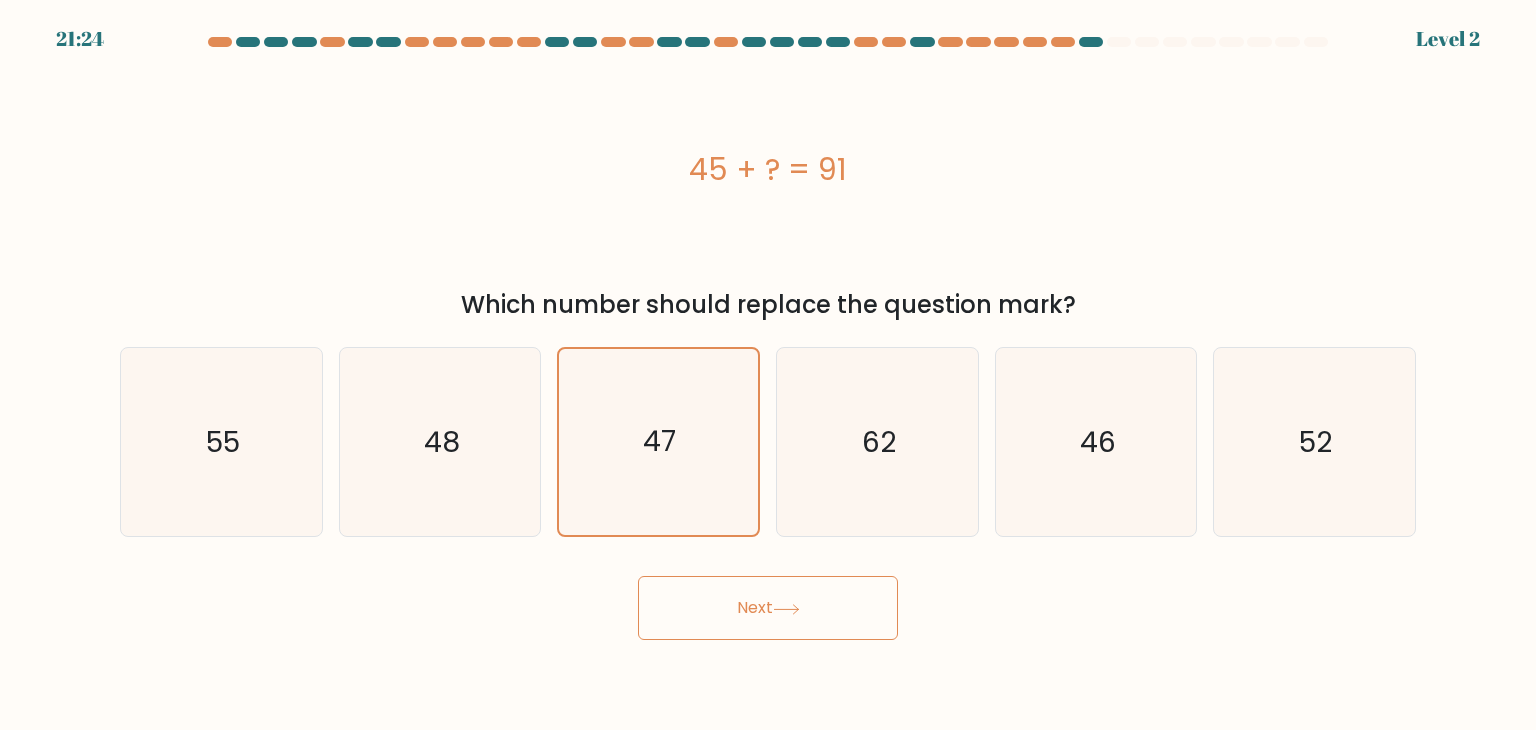 click on "Next" at bounding box center (768, 608) 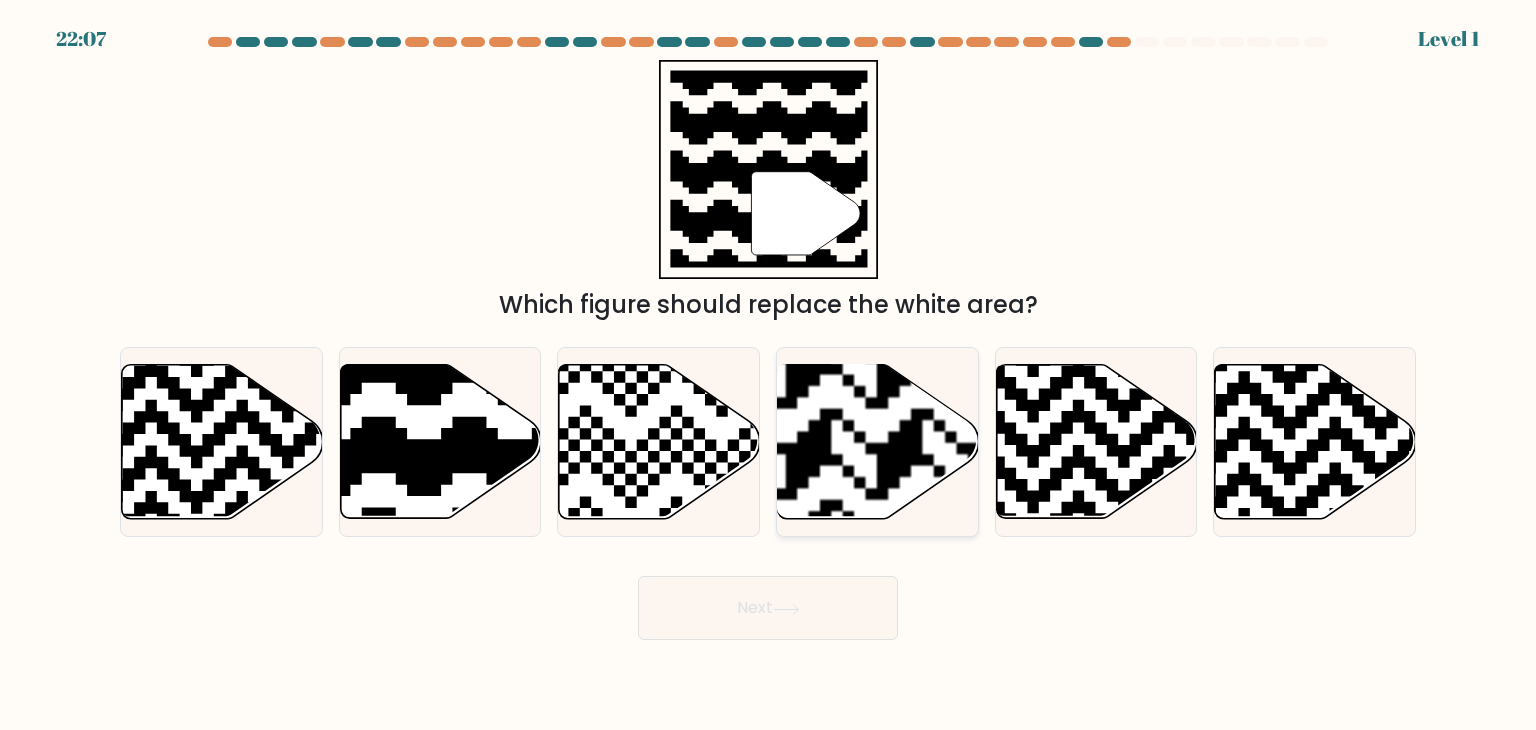 click 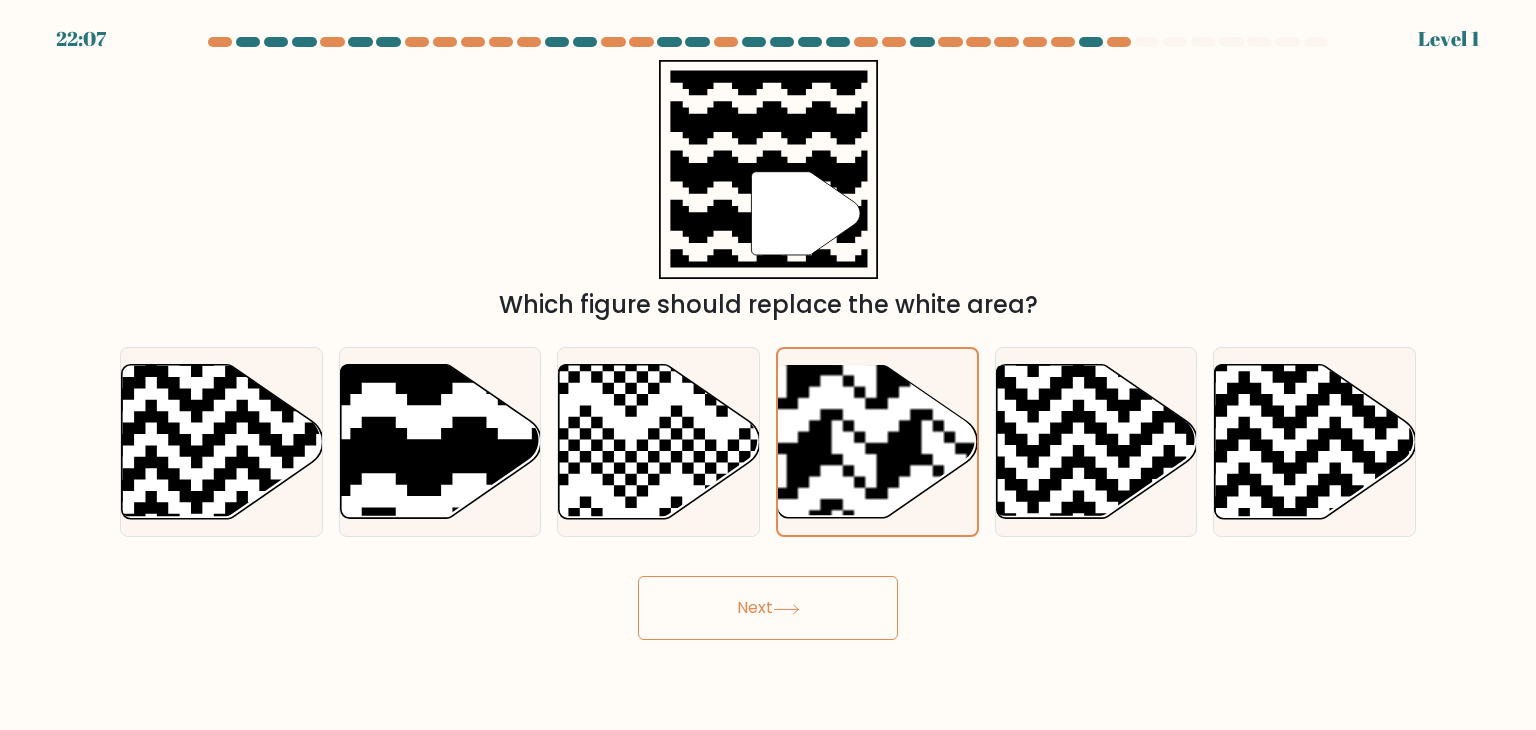 click on "Next" at bounding box center [768, 600] 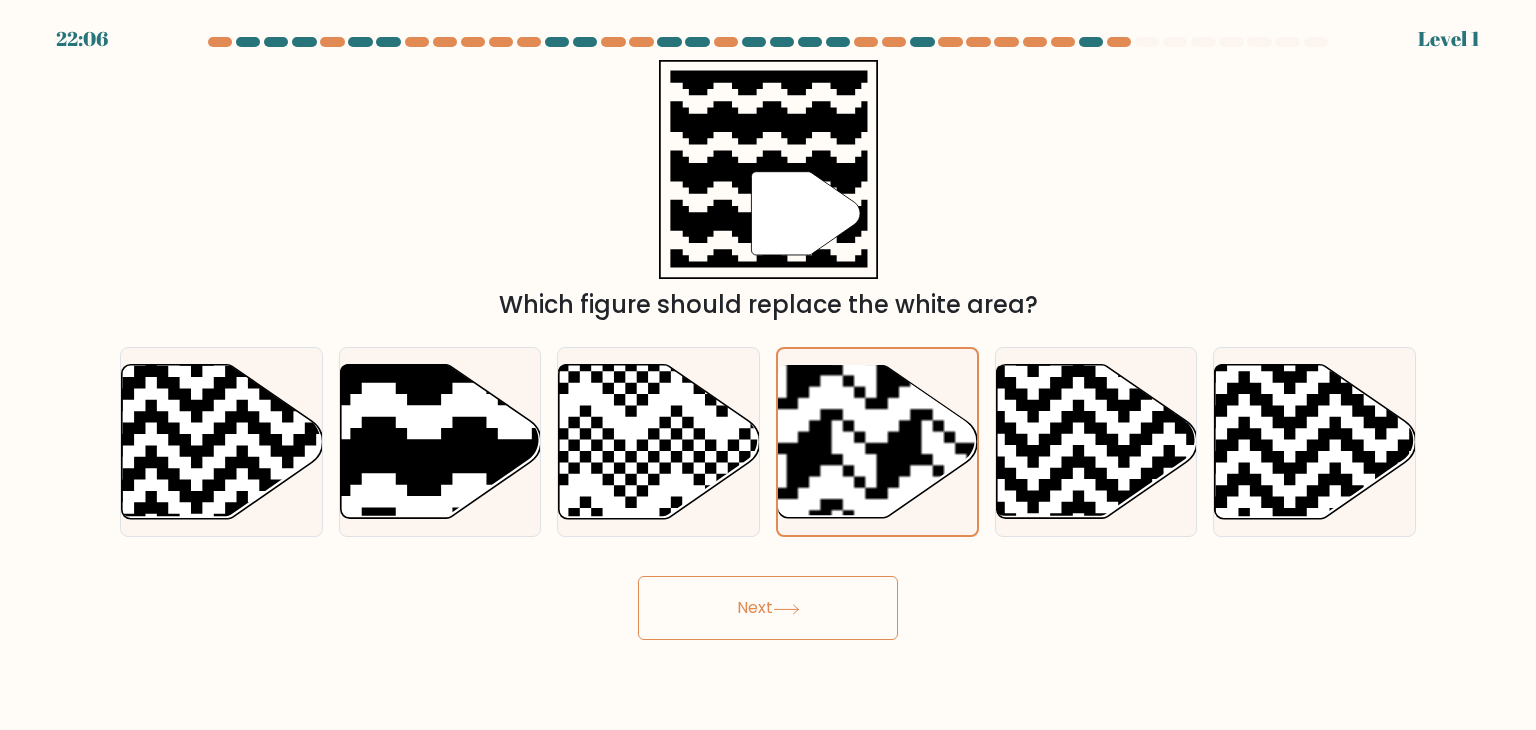 click on "Next" at bounding box center [768, 608] 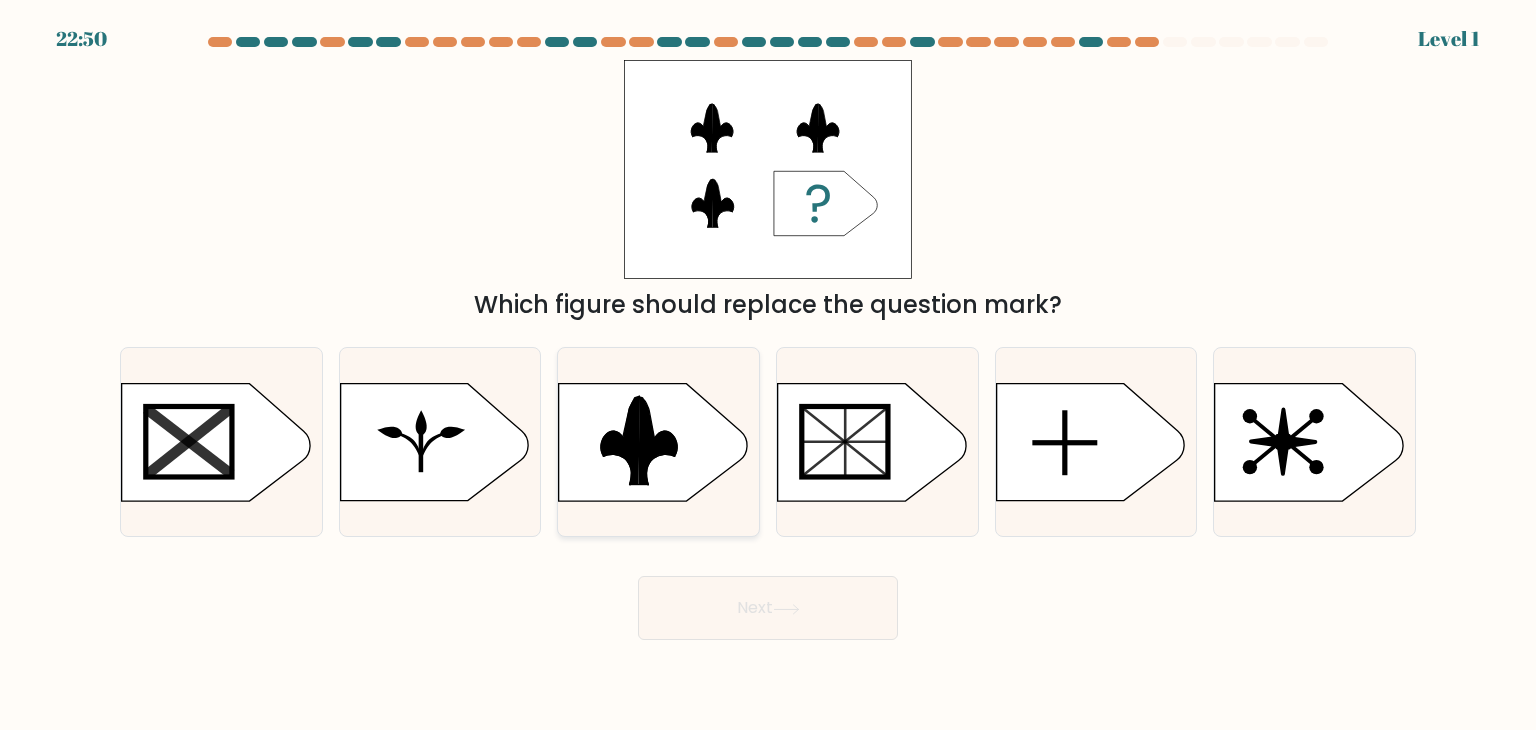click 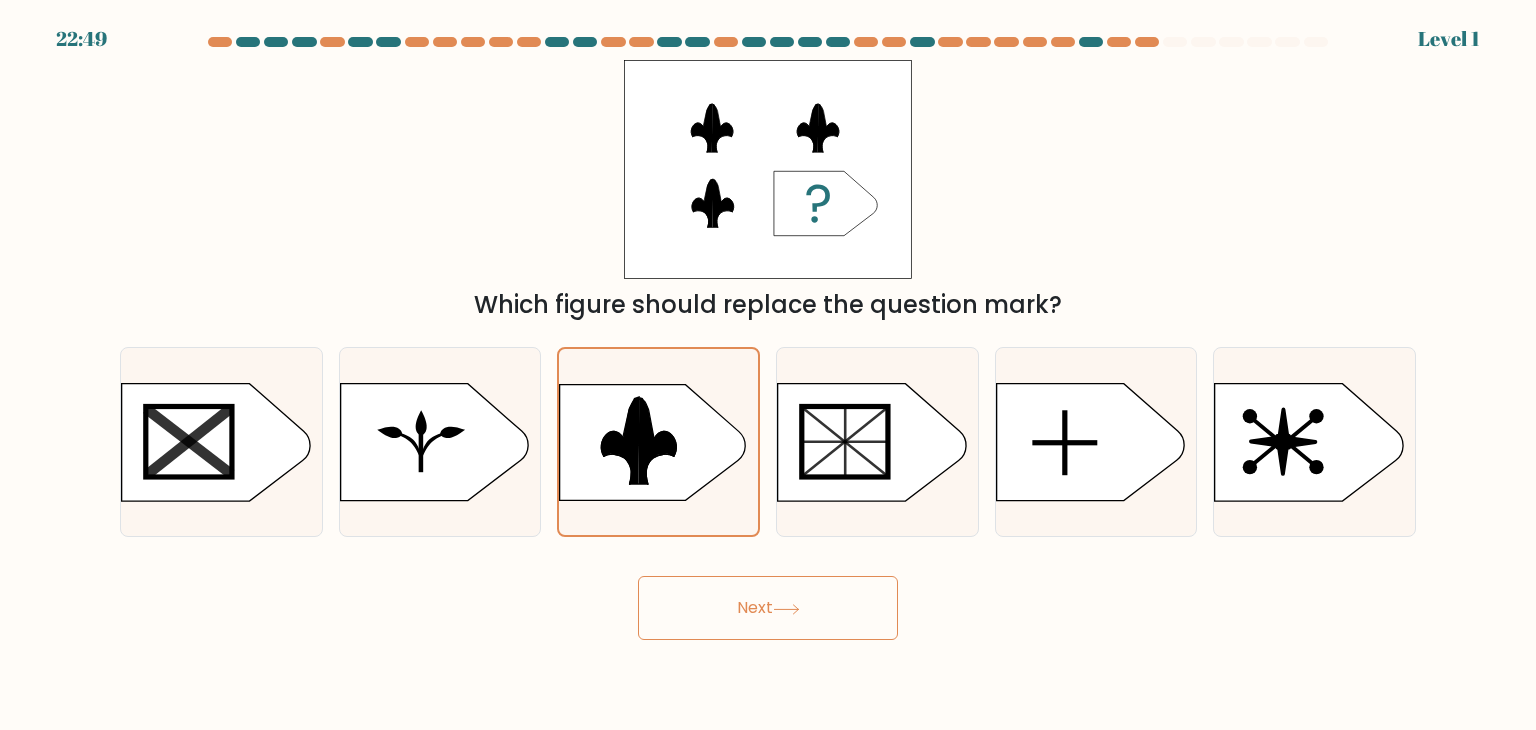 click on "Next" at bounding box center [768, 608] 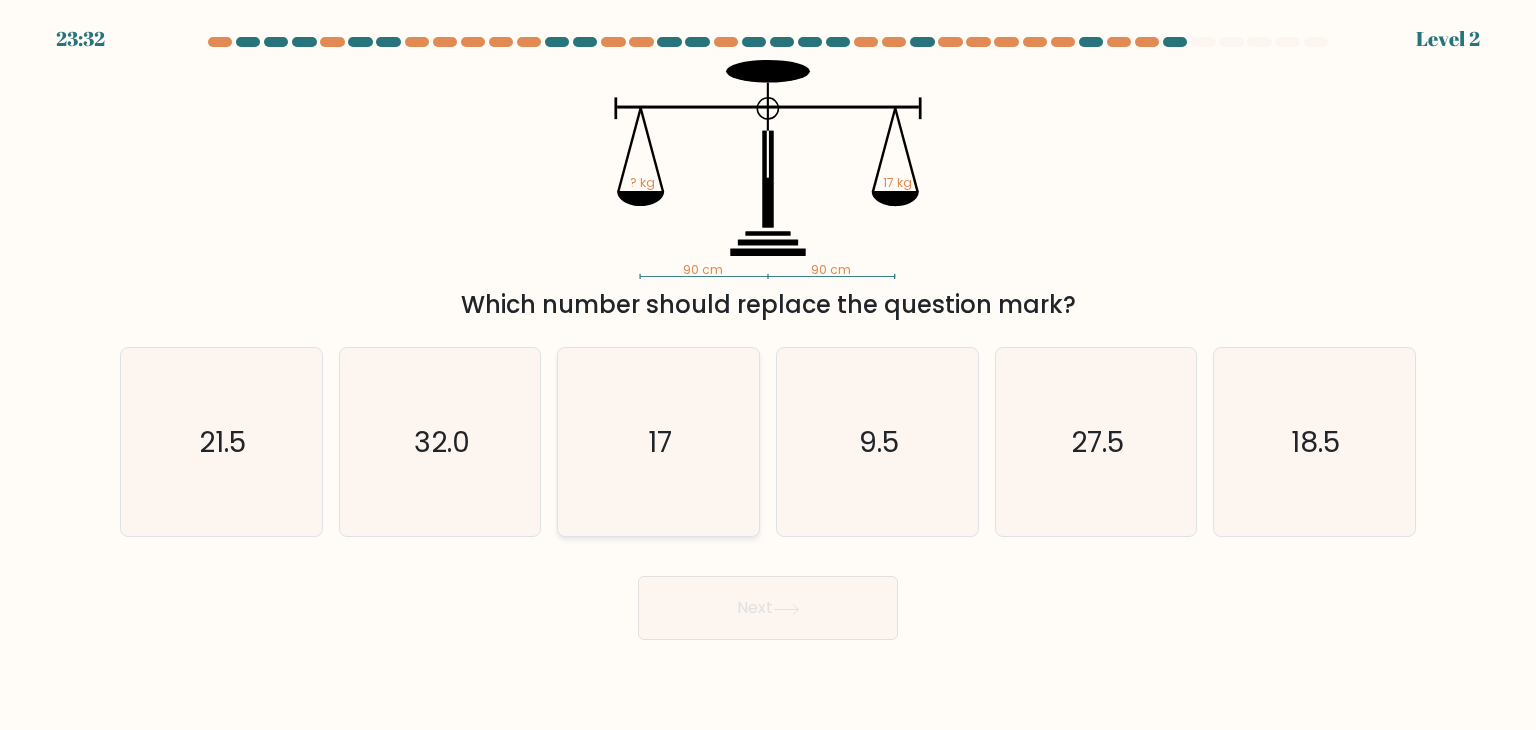 click on "17" 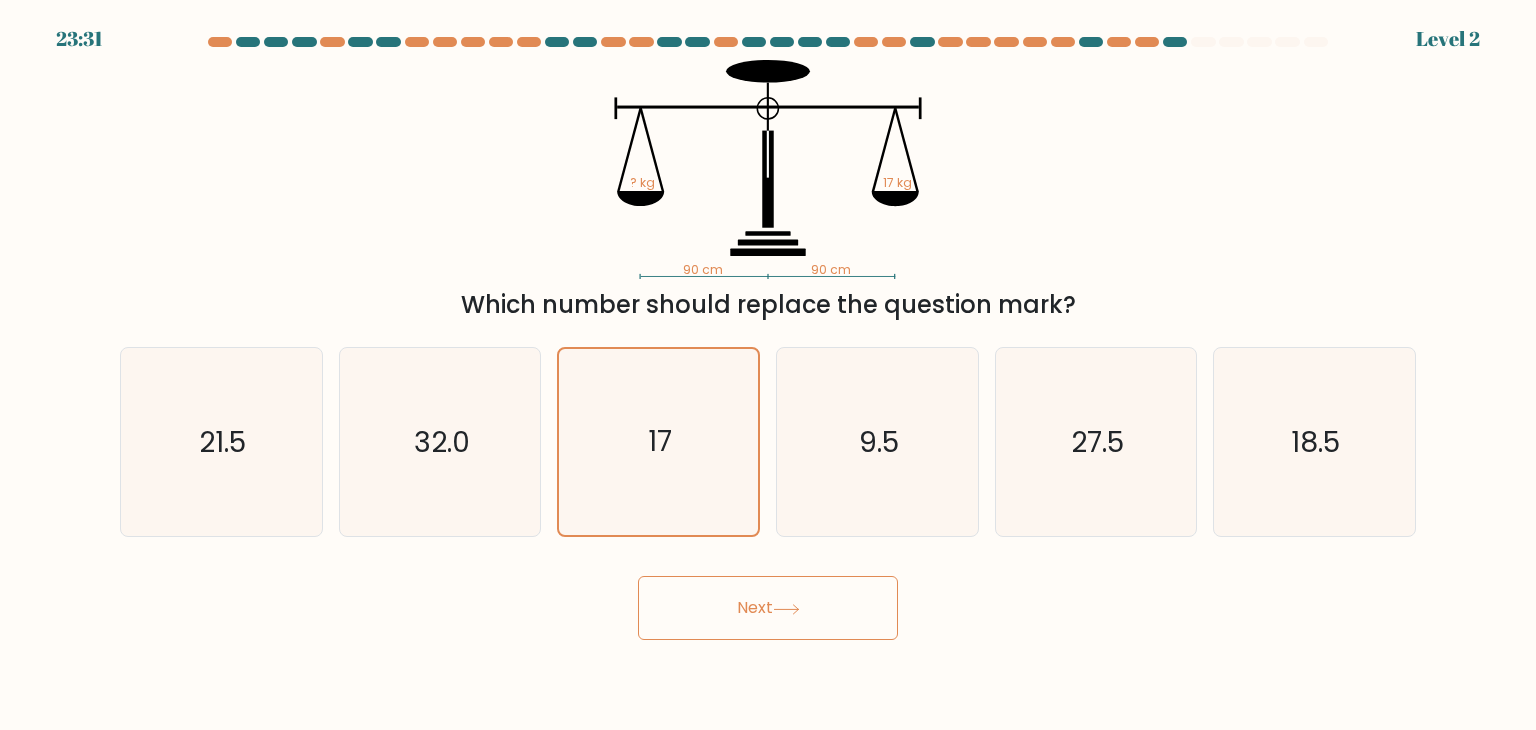 click on "Next" at bounding box center (768, 608) 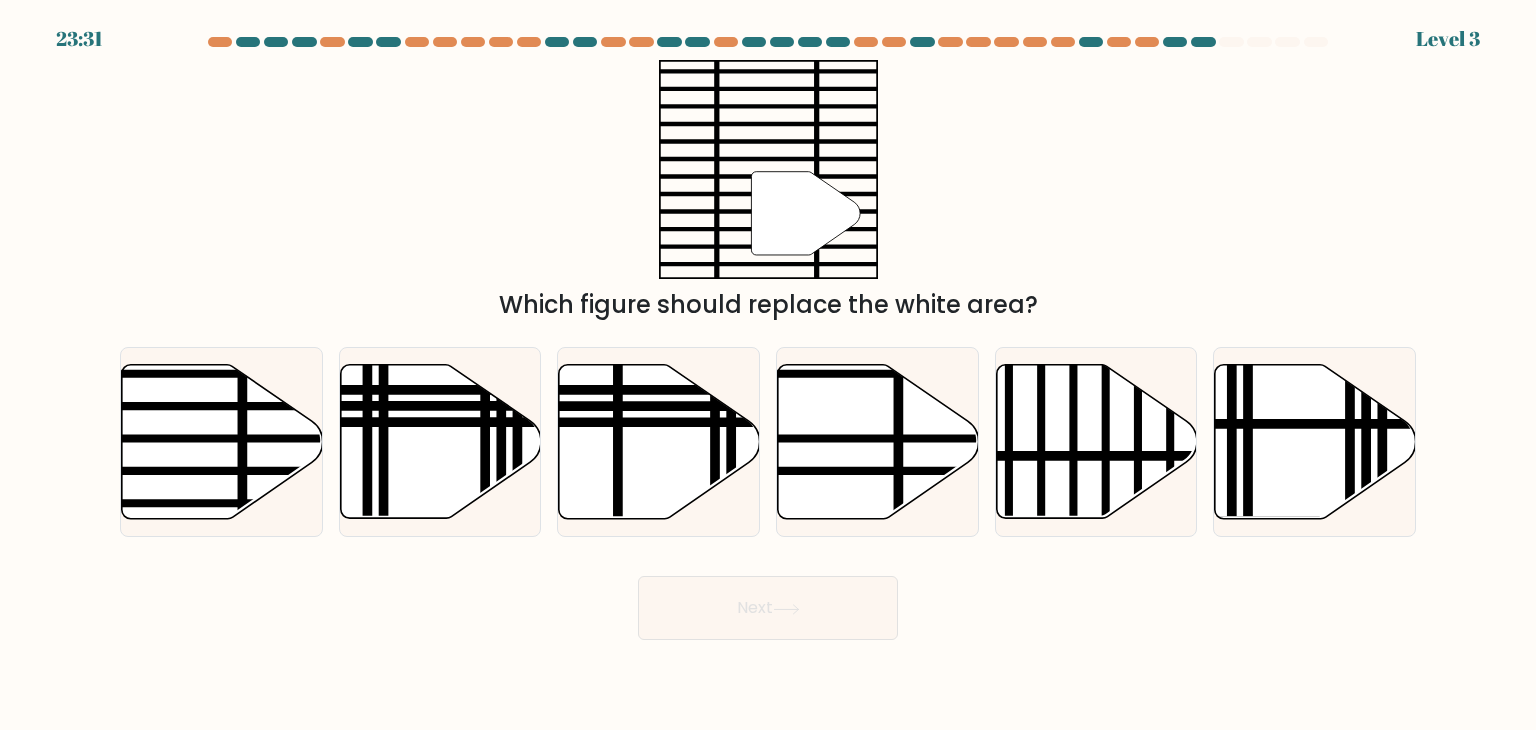 click on "Next" at bounding box center [768, 608] 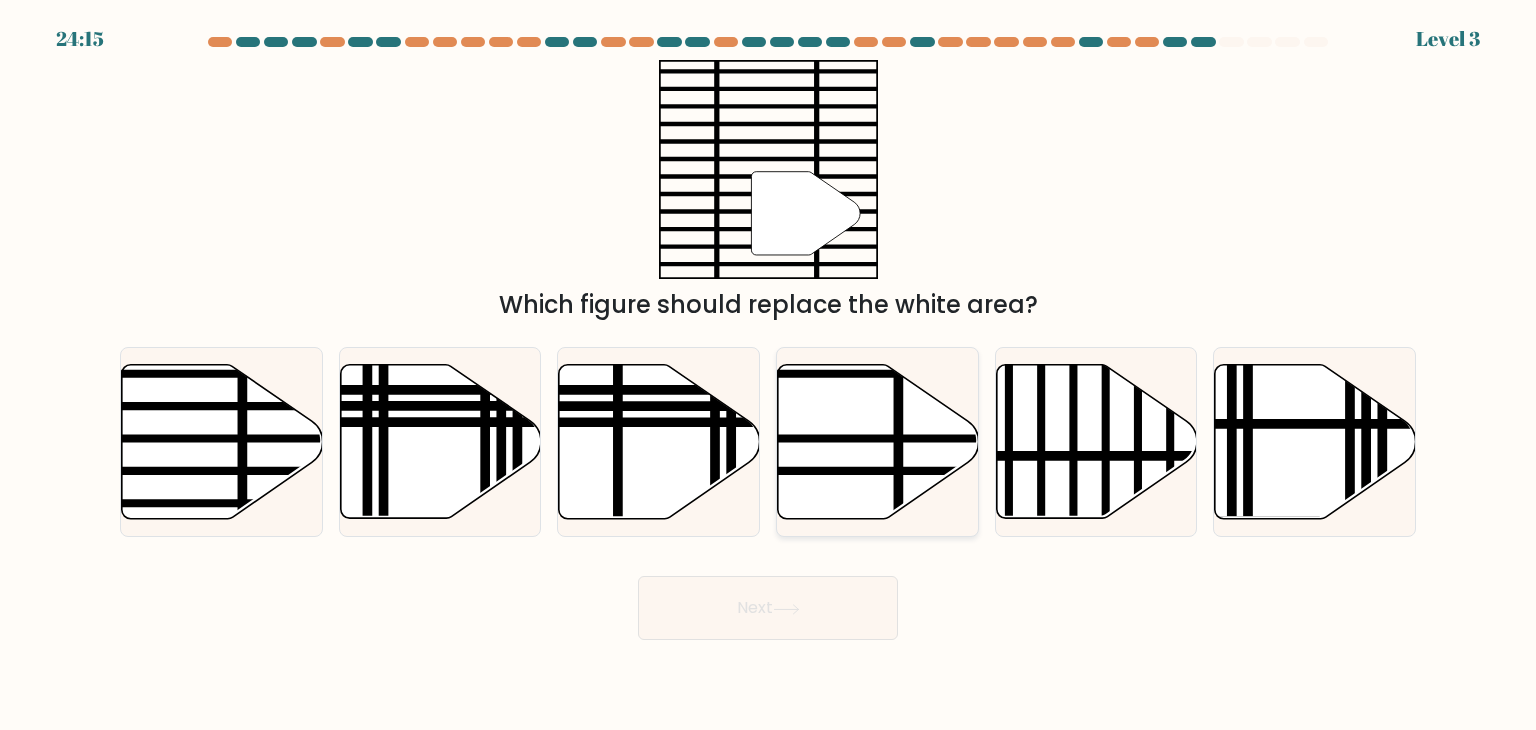 click 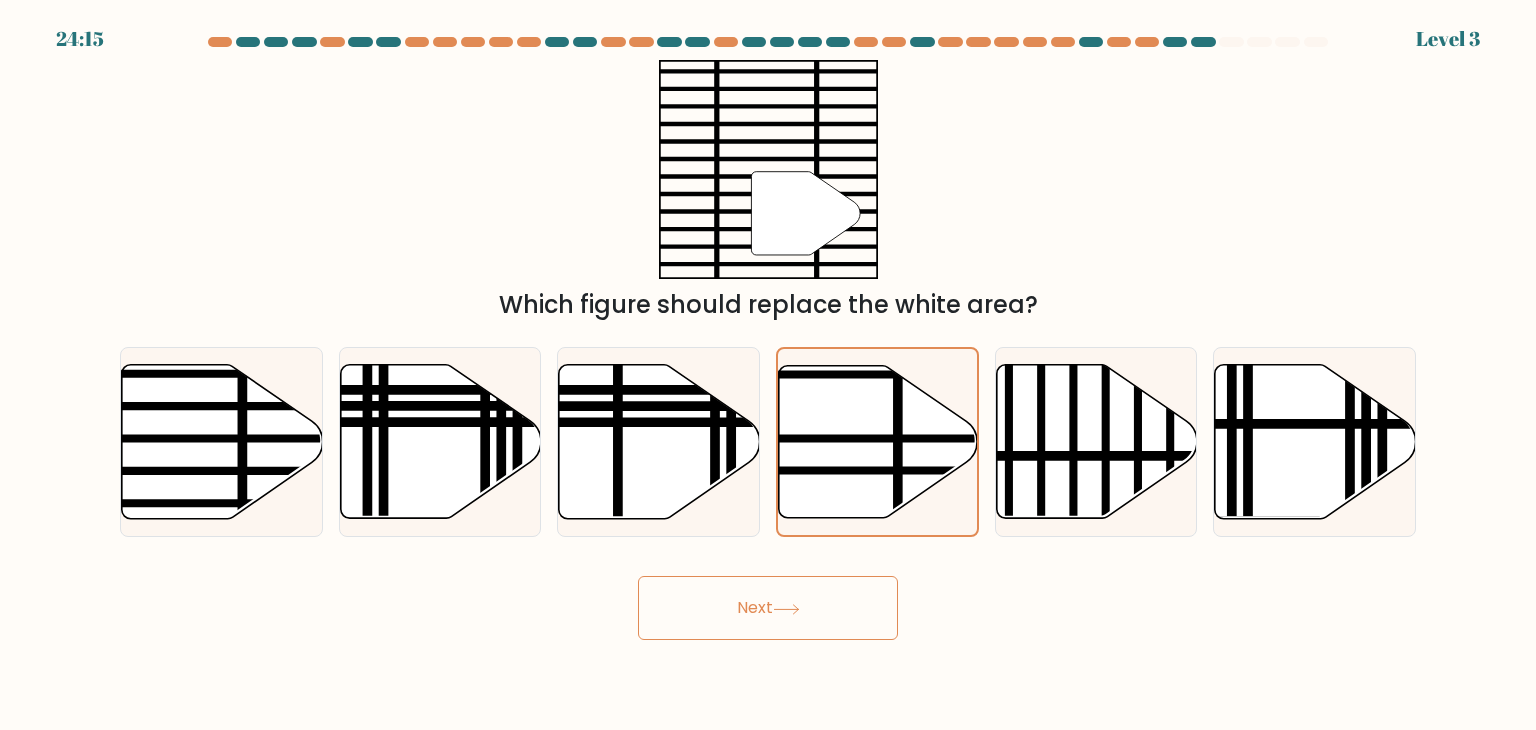 click on "Next" at bounding box center [768, 608] 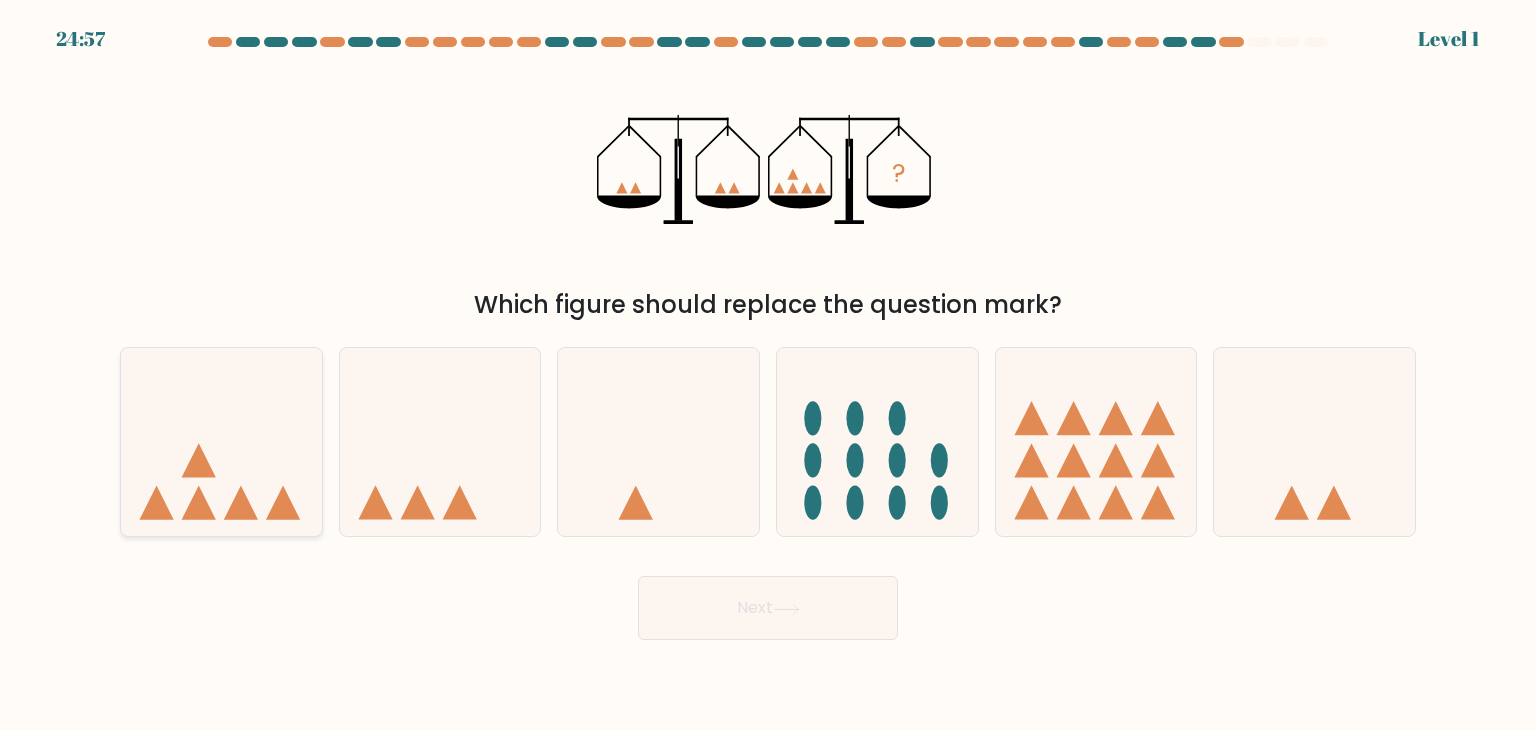 click 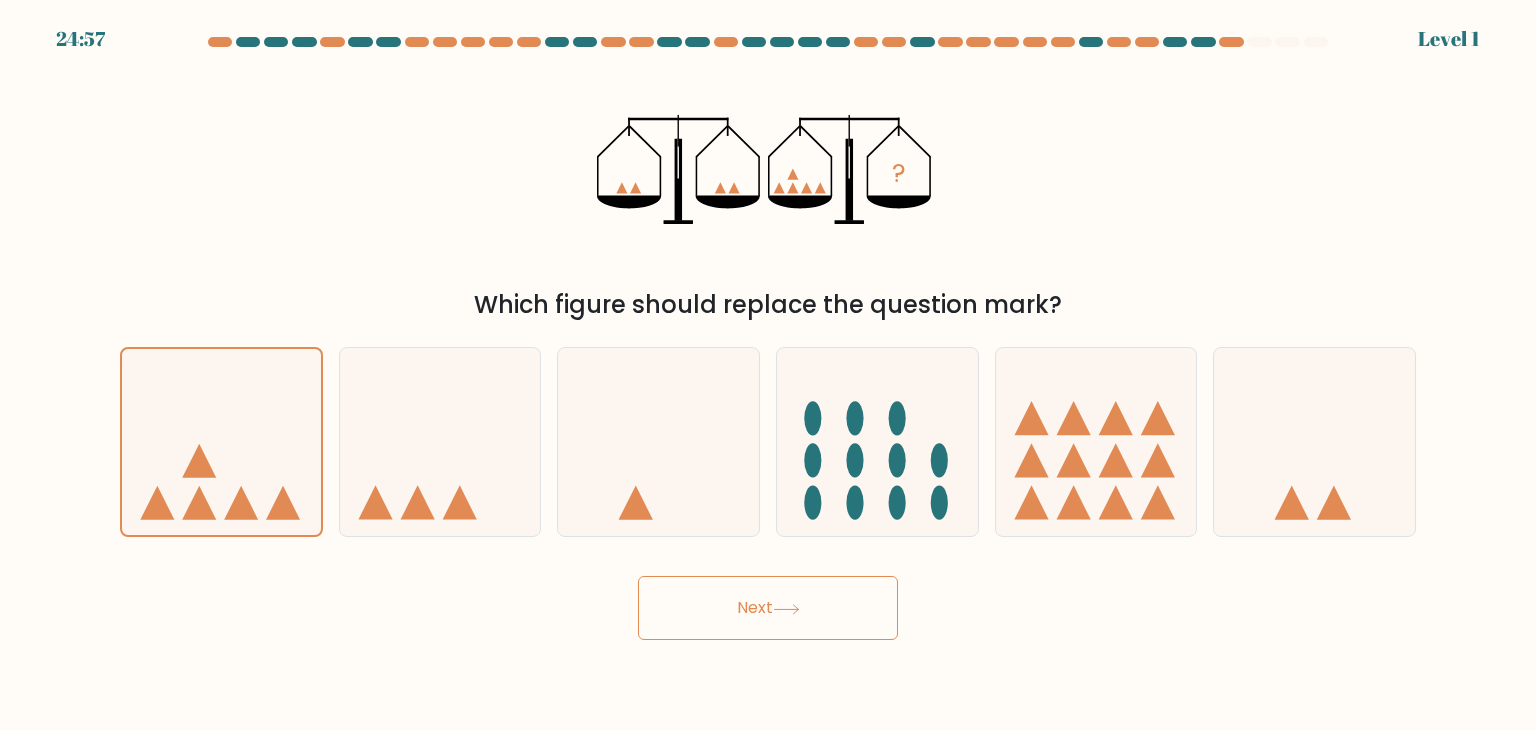 click on "Next" at bounding box center (768, 608) 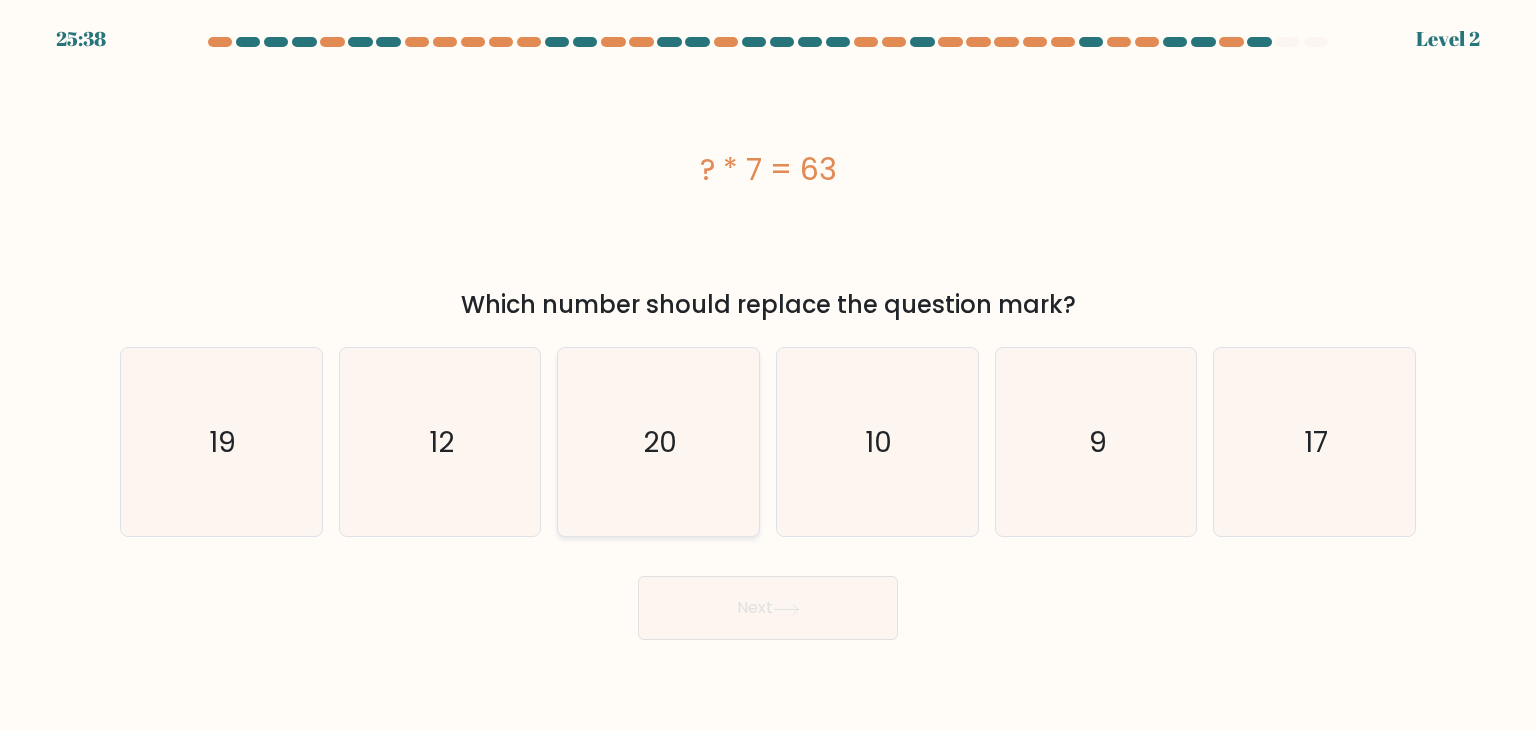 click on "20" 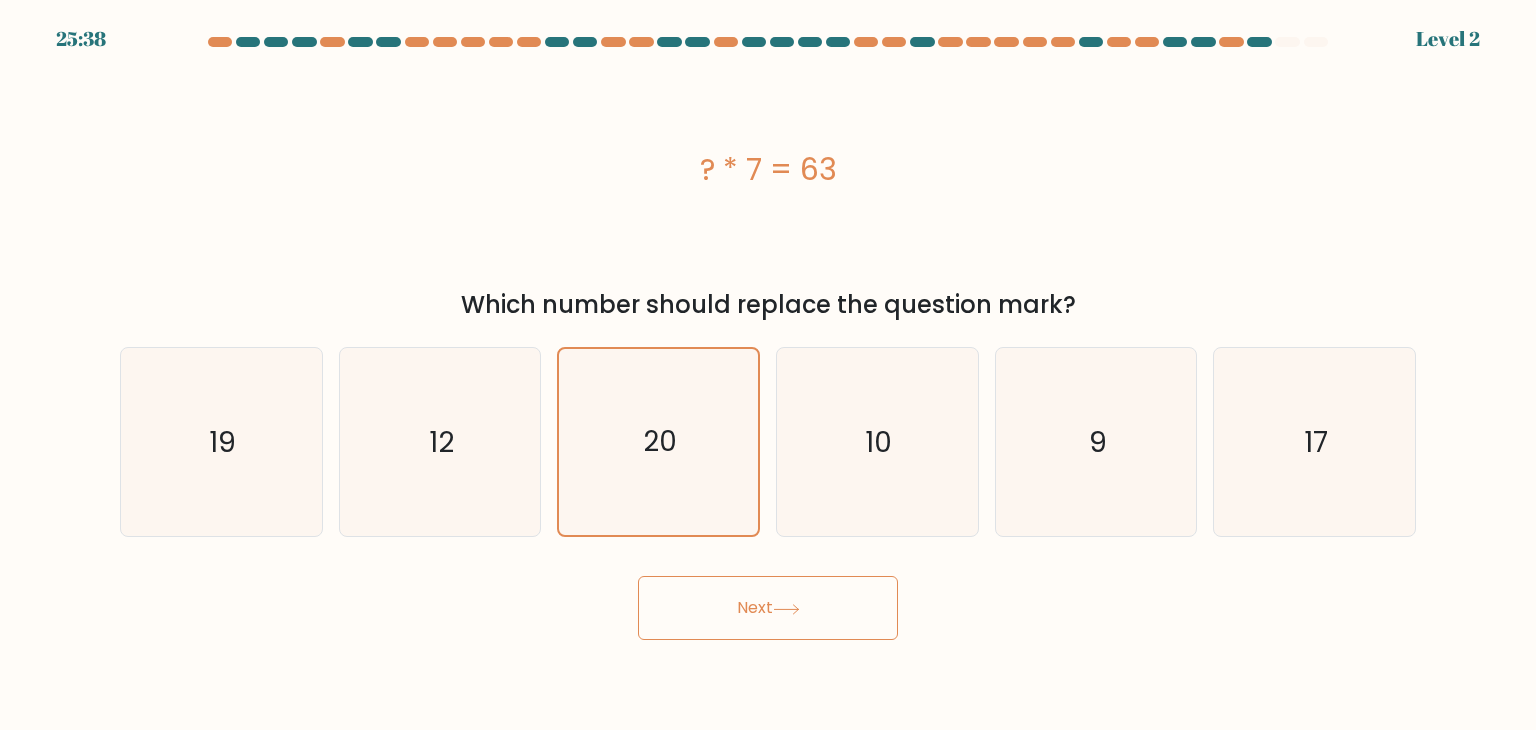 click on "Next" at bounding box center (768, 608) 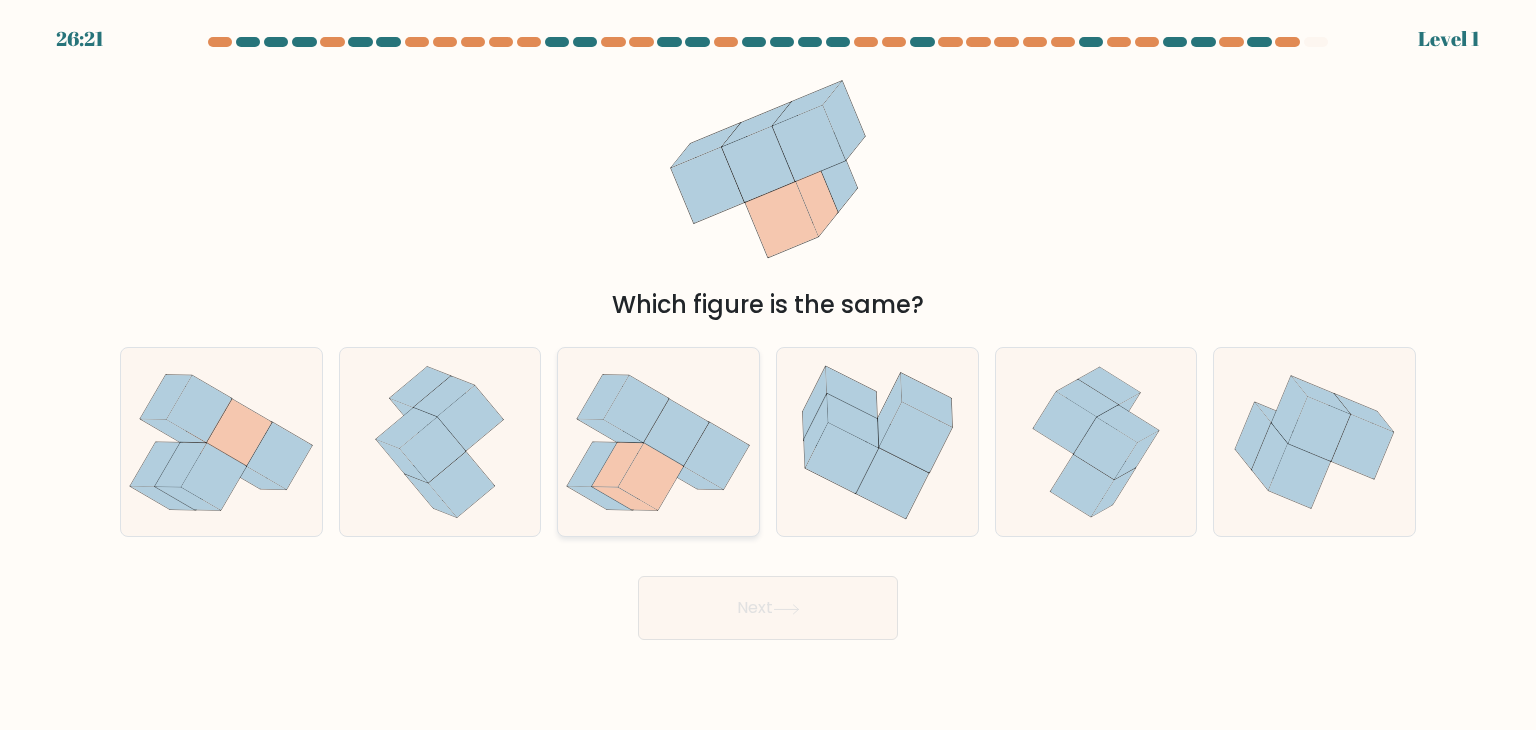 click 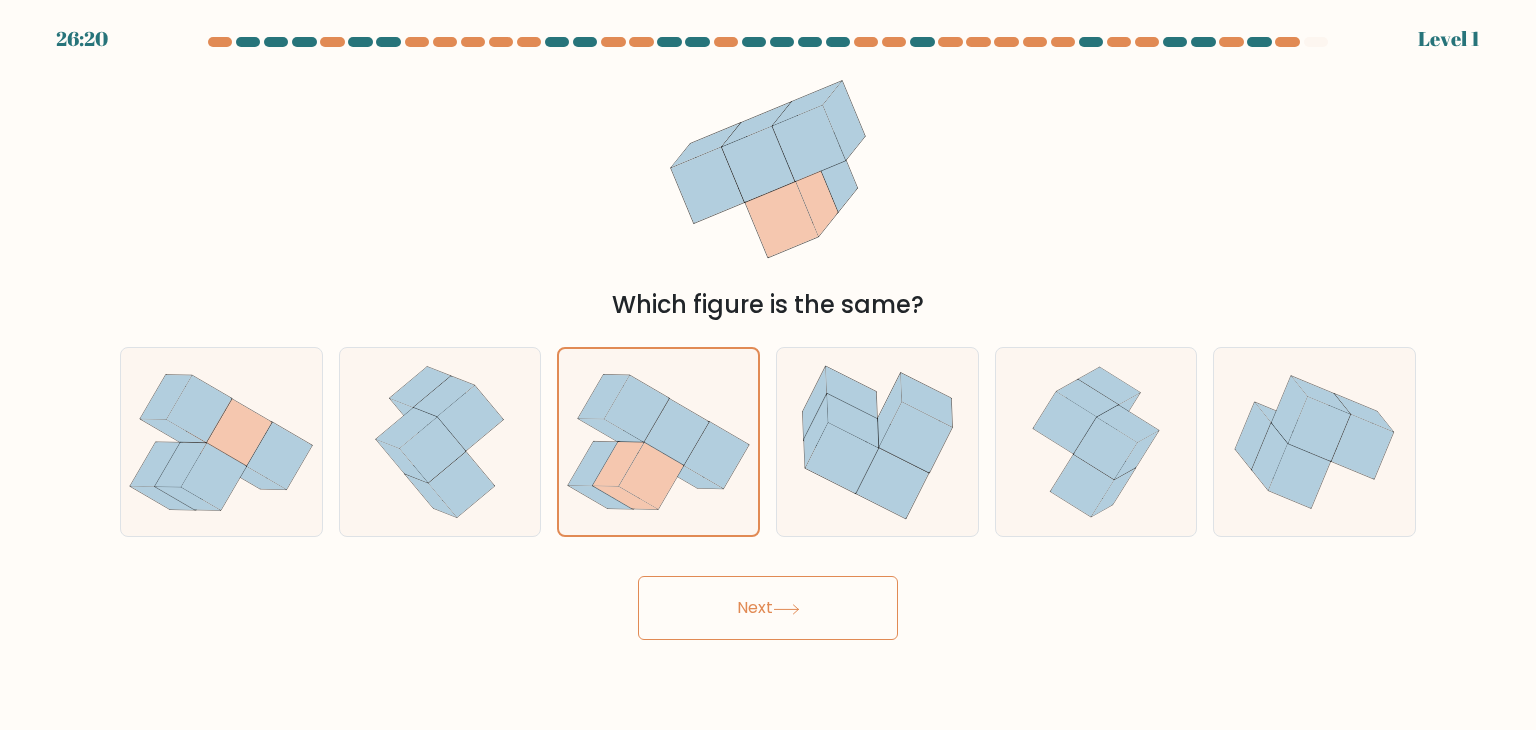 click on "26:20
Level 1" at bounding box center (768, 365) 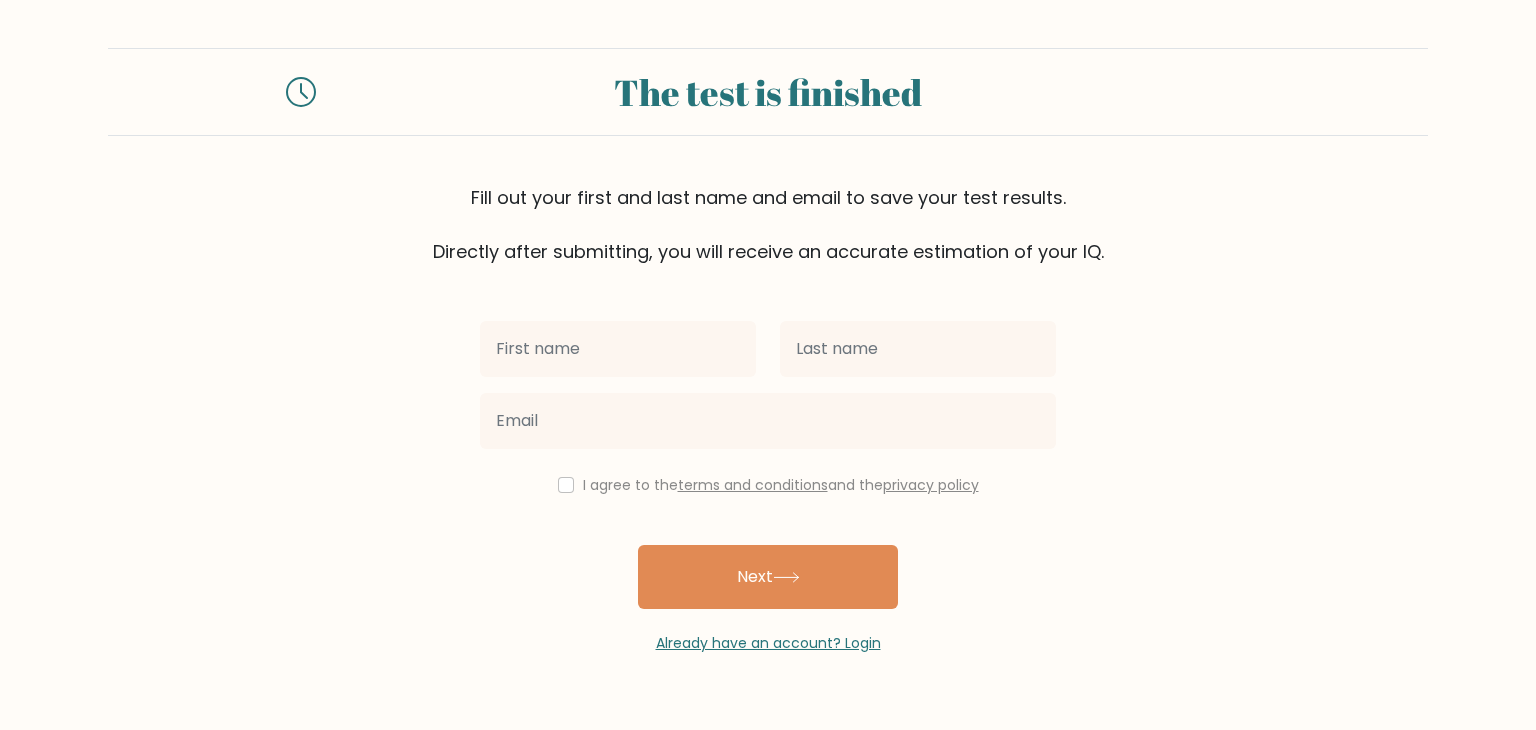 scroll, scrollTop: 0, scrollLeft: 0, axis: both 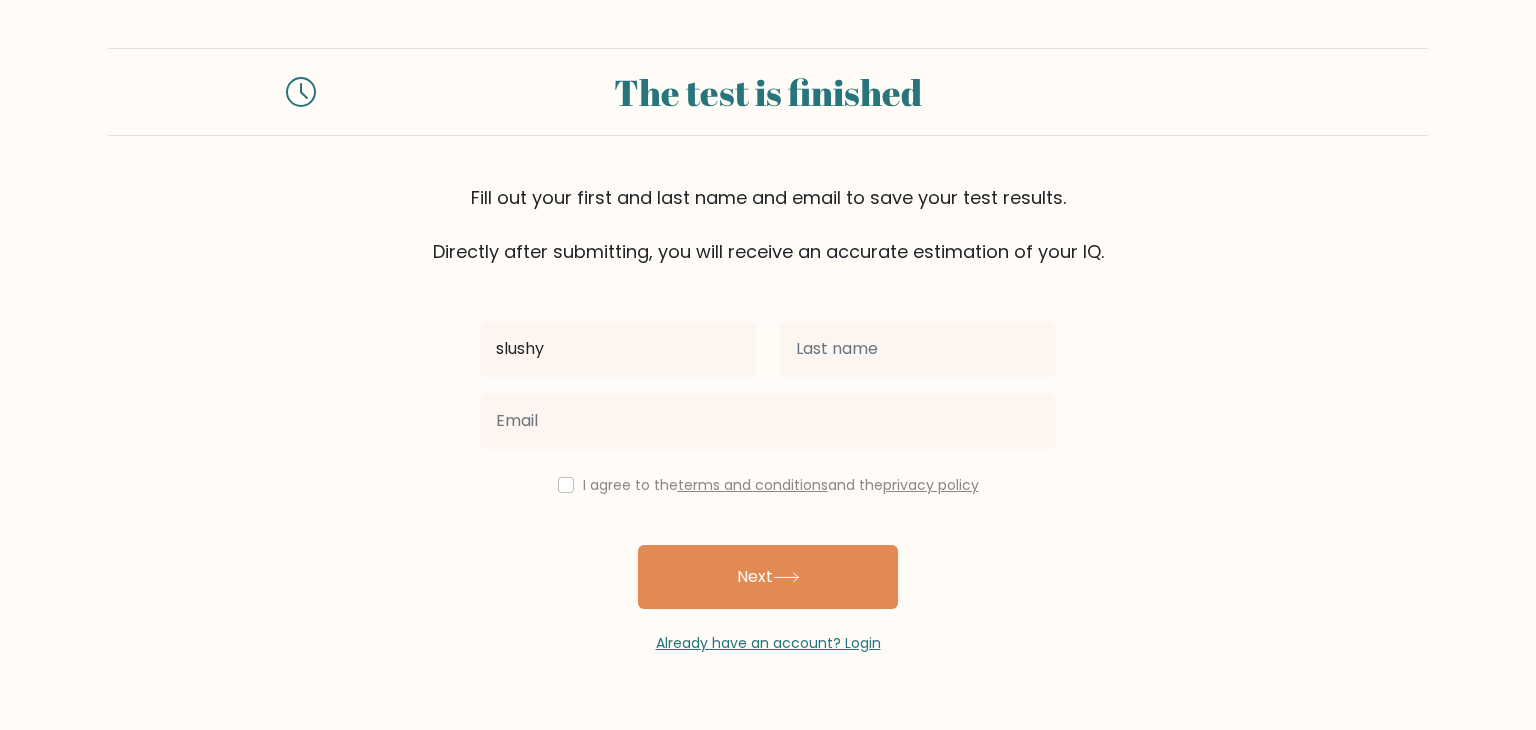 type on "slushy" 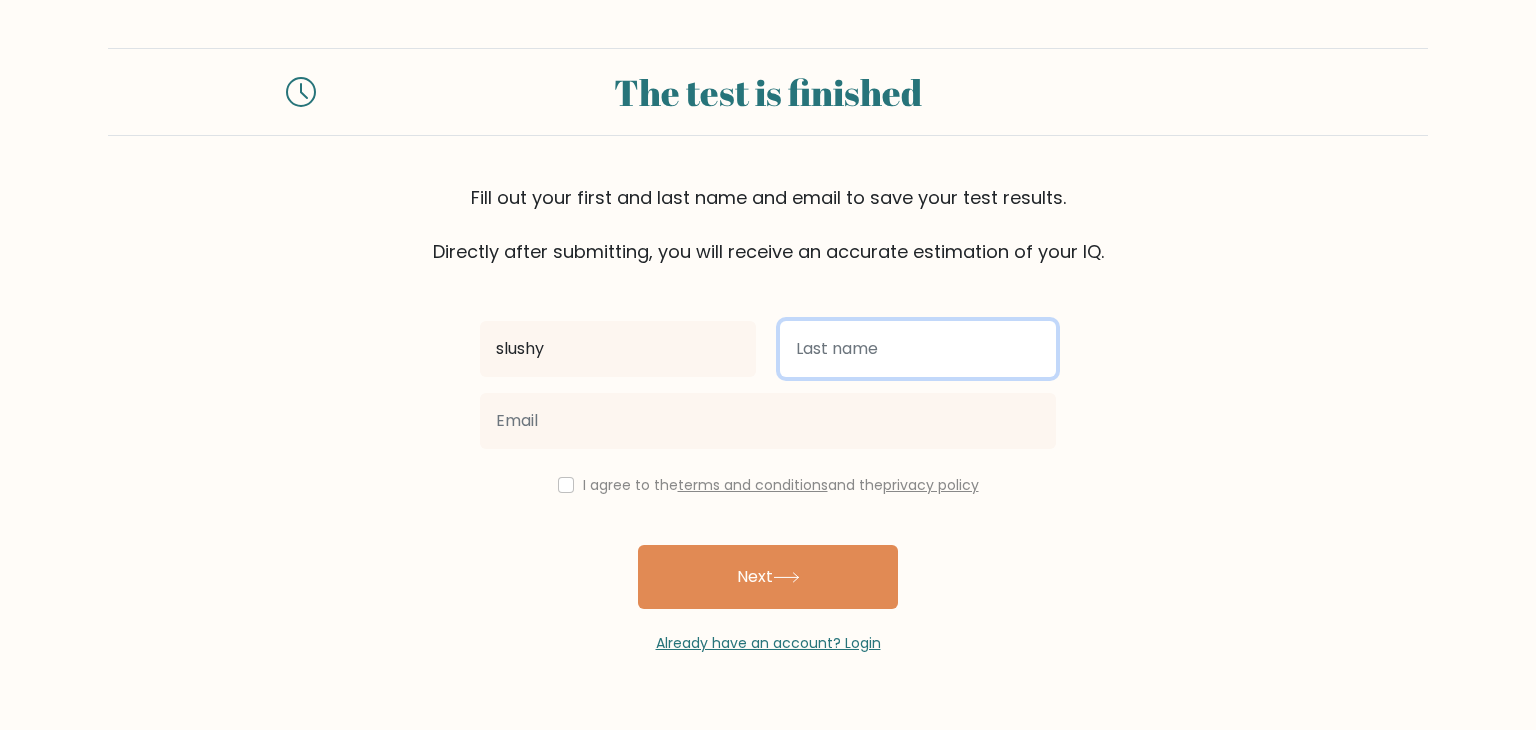 click at bounding box center [918, 349] 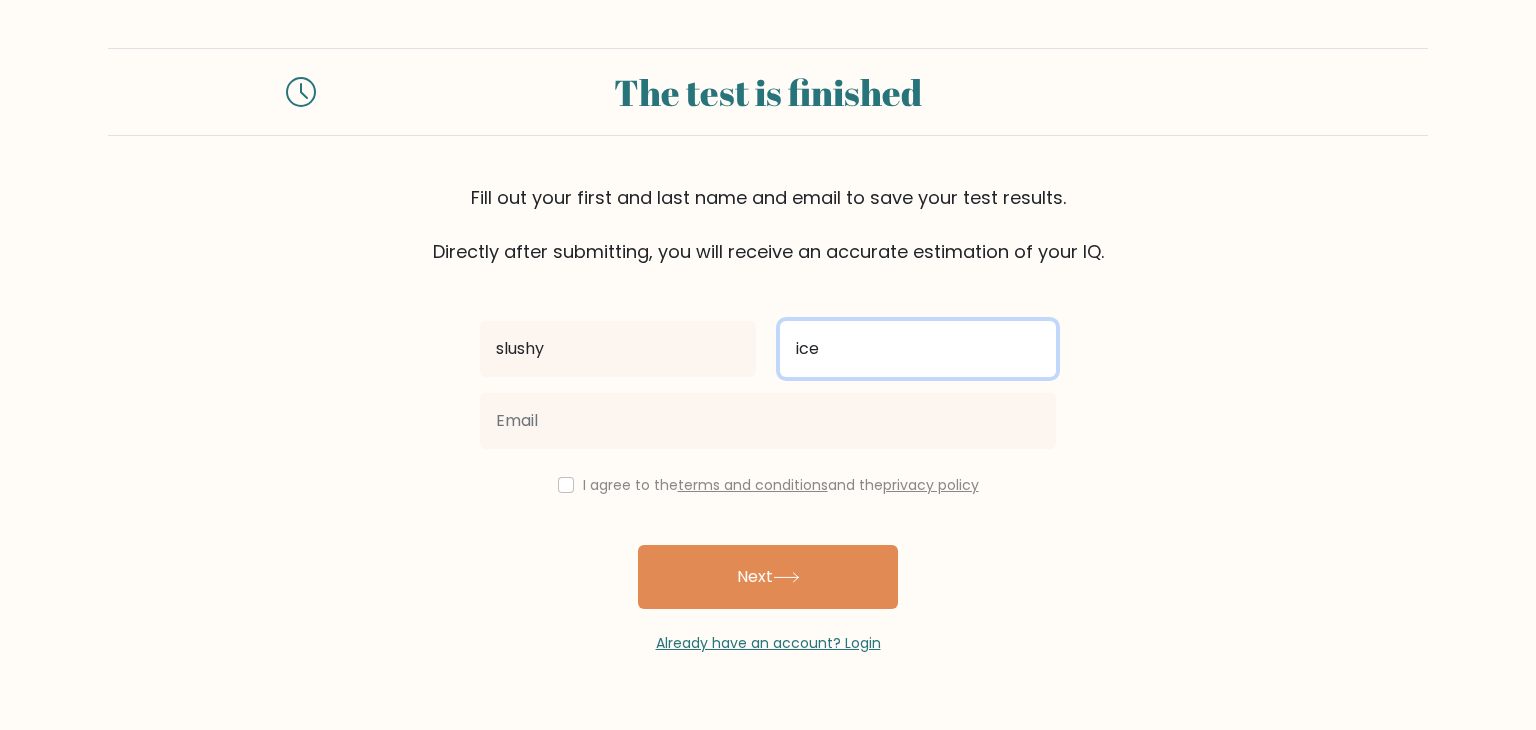 type on "ice" 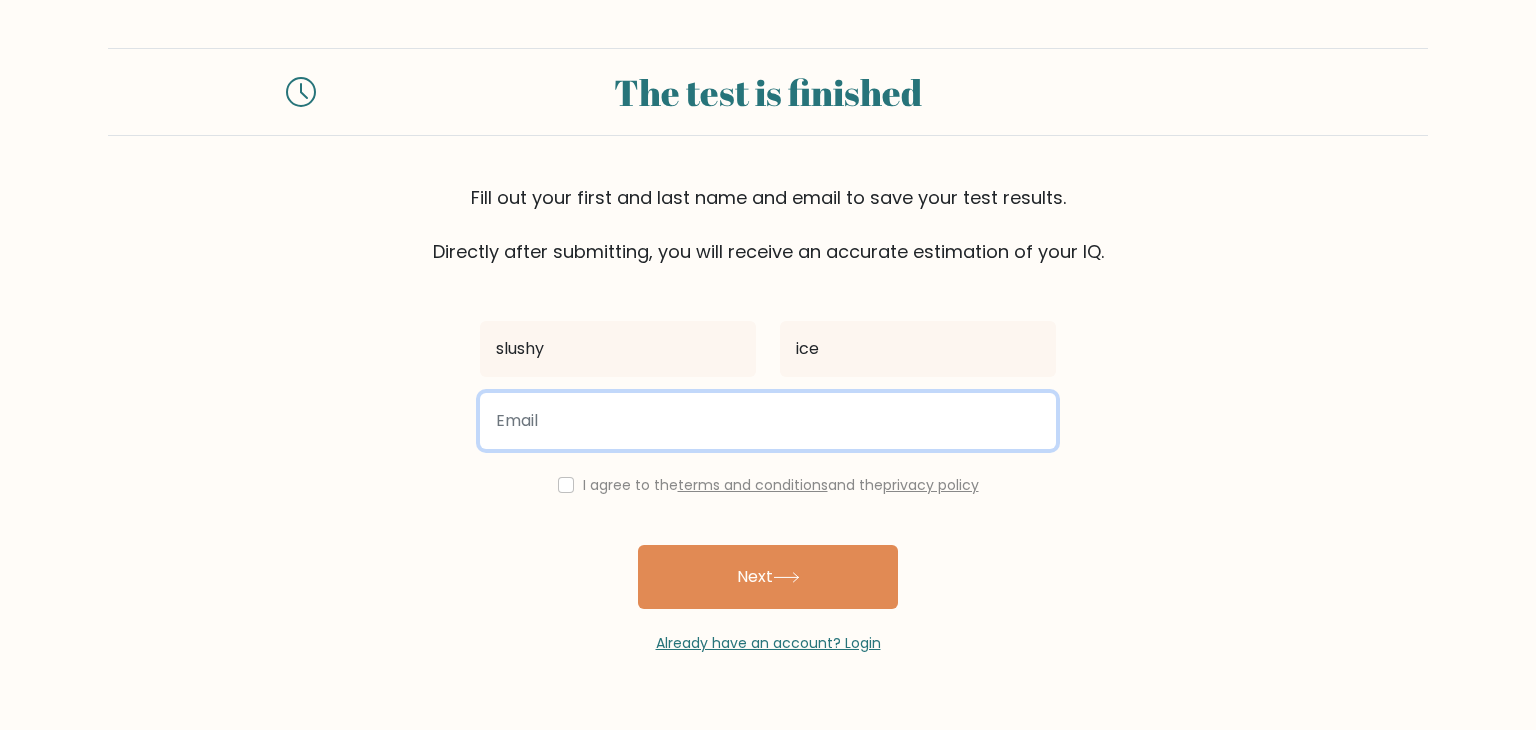 click at bounding box center (768, 421) 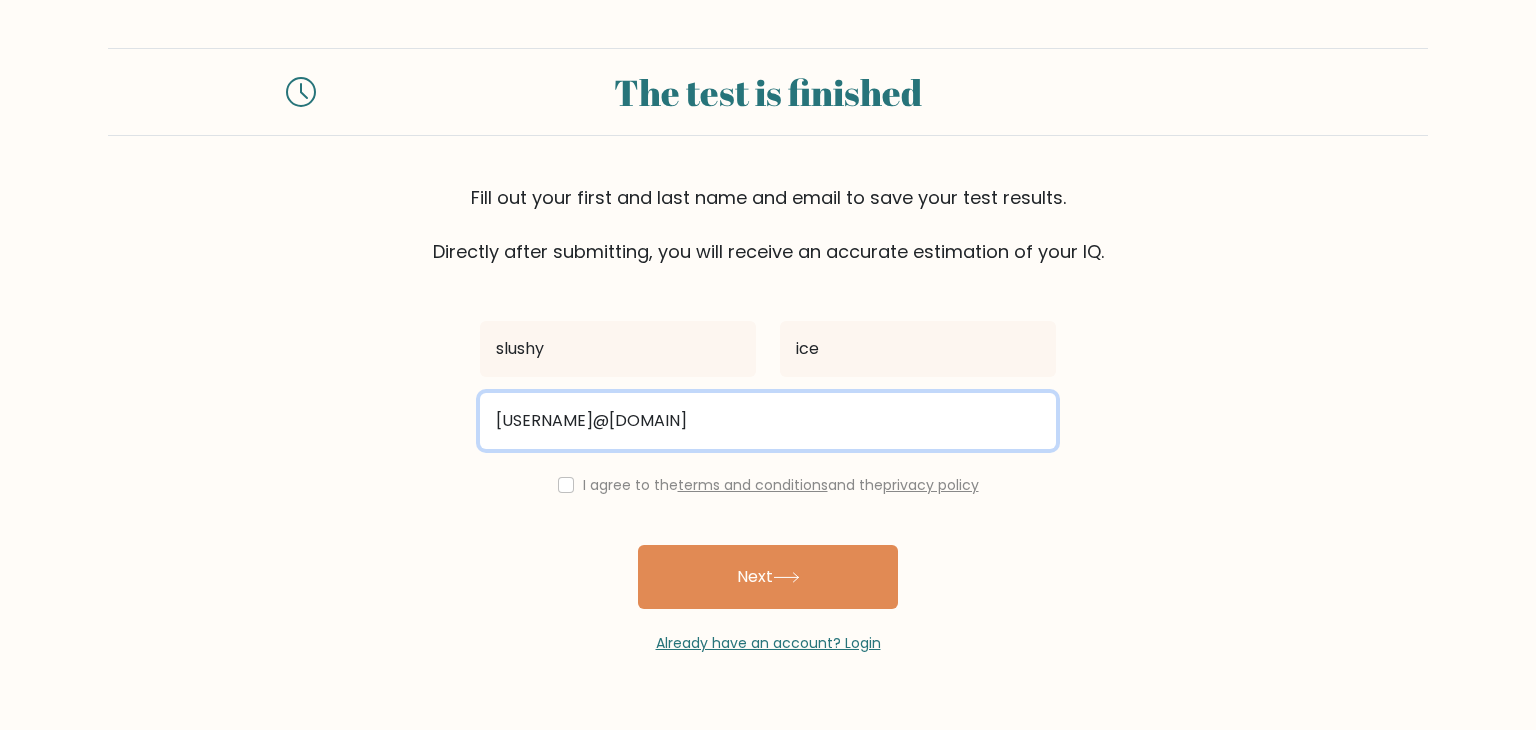 type on "slushytodrizzy@gmail.com" 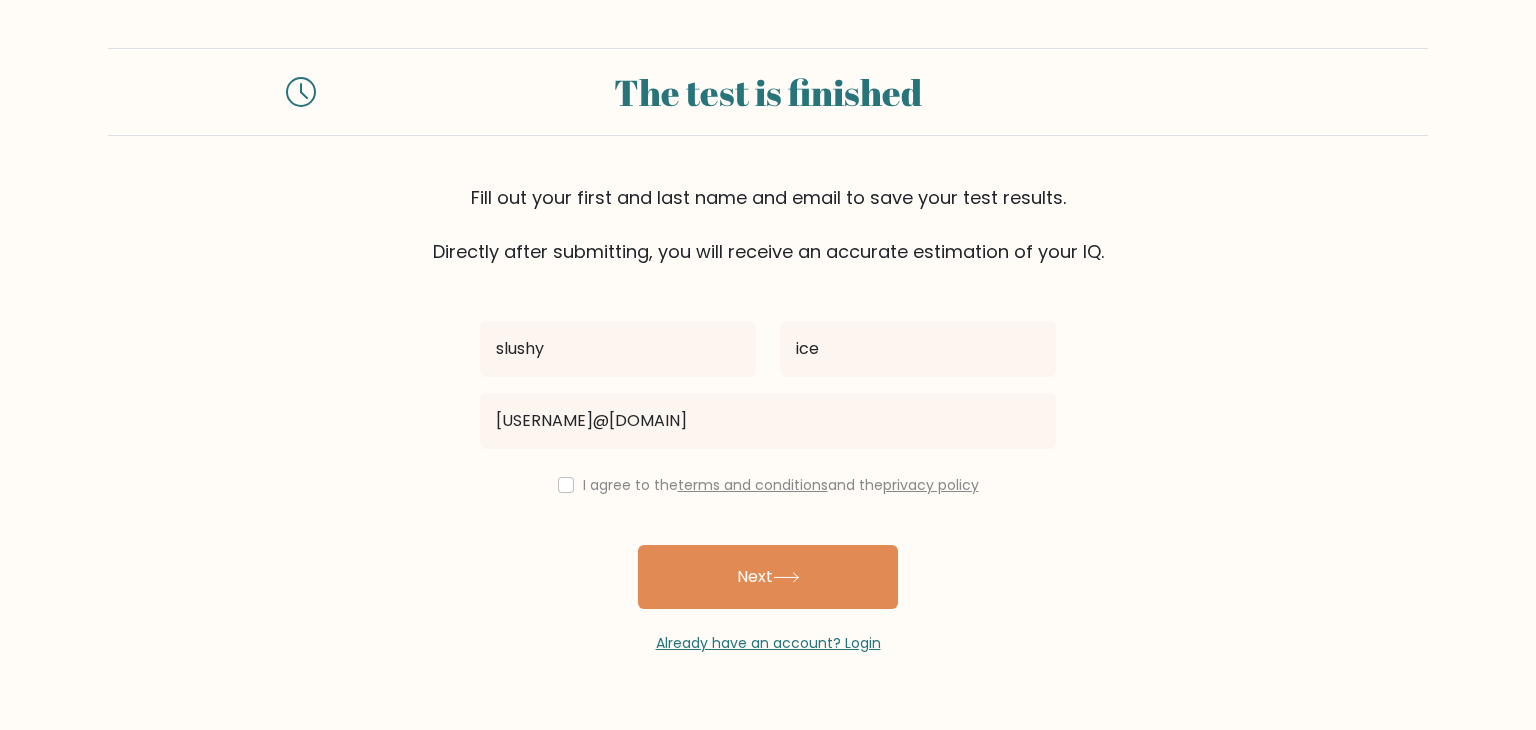 click on "The test is finished
Fill out your first and last name and email to save your test results.
Directly after submitting, you will receive an accurate estimation of your IQ.
slushy ice" at bounding box center (768, 351) 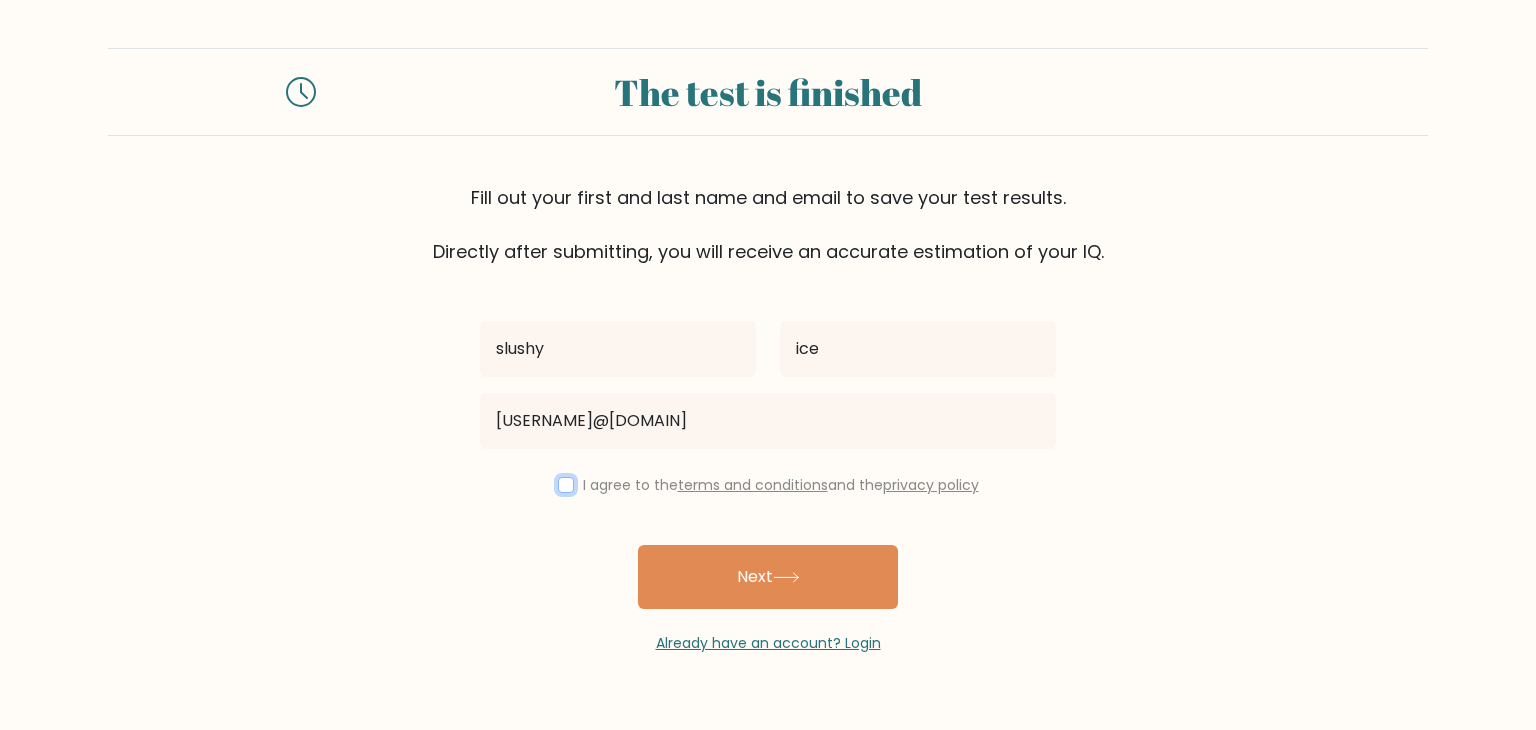 click at bounding box center [566, 485] 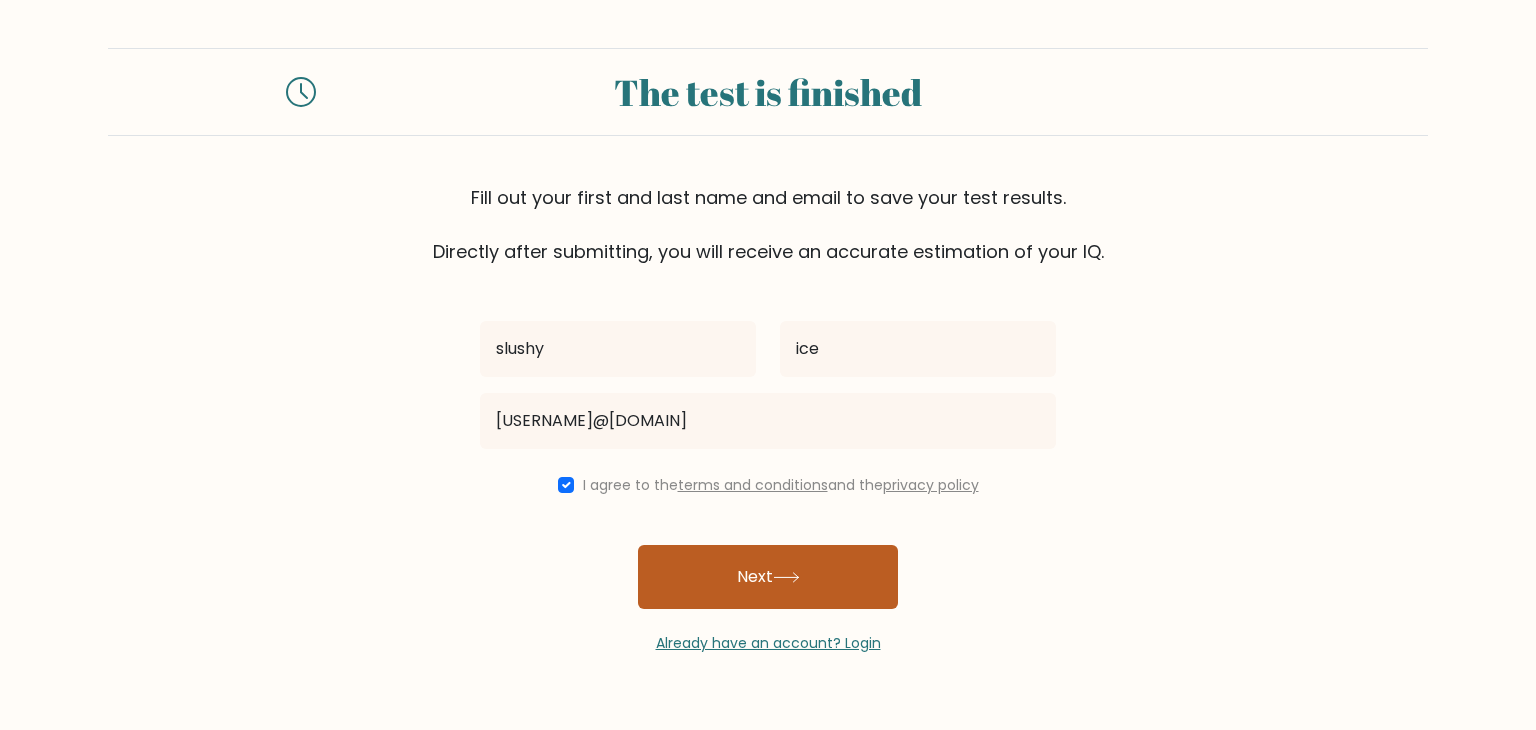 click on "Next" at bounding box center [768, 577] 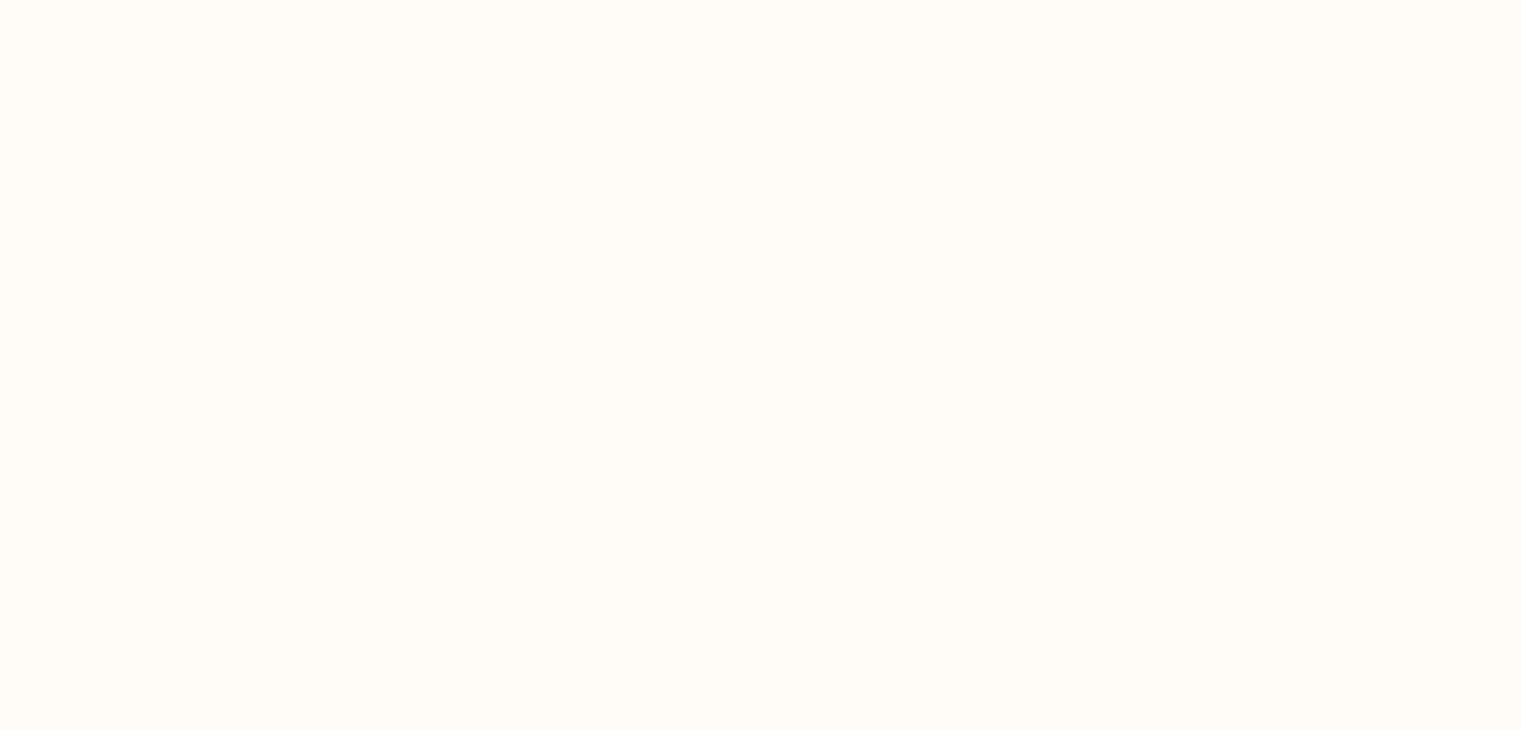 scroll, scrollTop: 0, scrollLeft: 0, axis: both 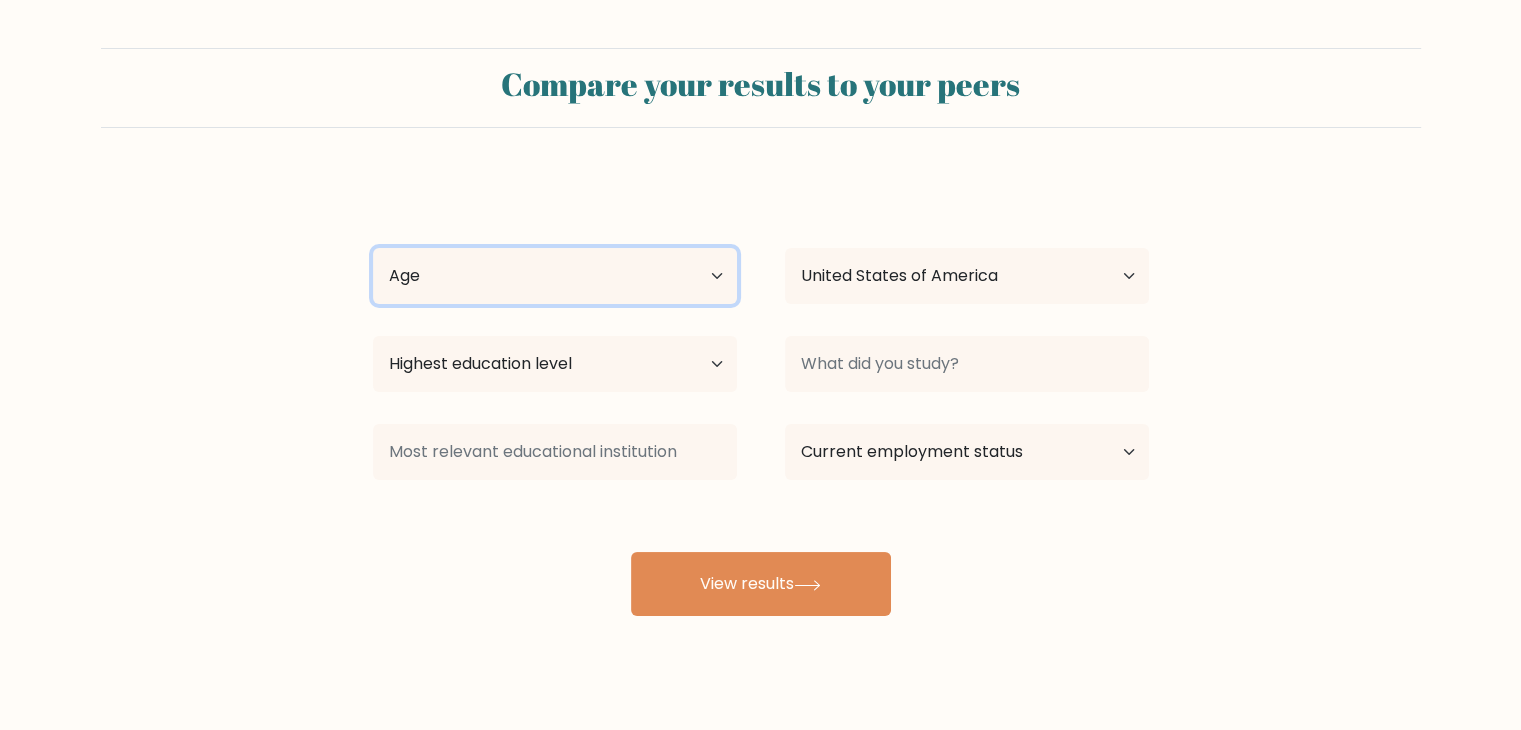 click on "Age
Under 18 years old
18-24 years old
25-34 years old
35-44 years old
45-54 years old
55-64 years old
65 years old and above" at bounding box center (555, 276) 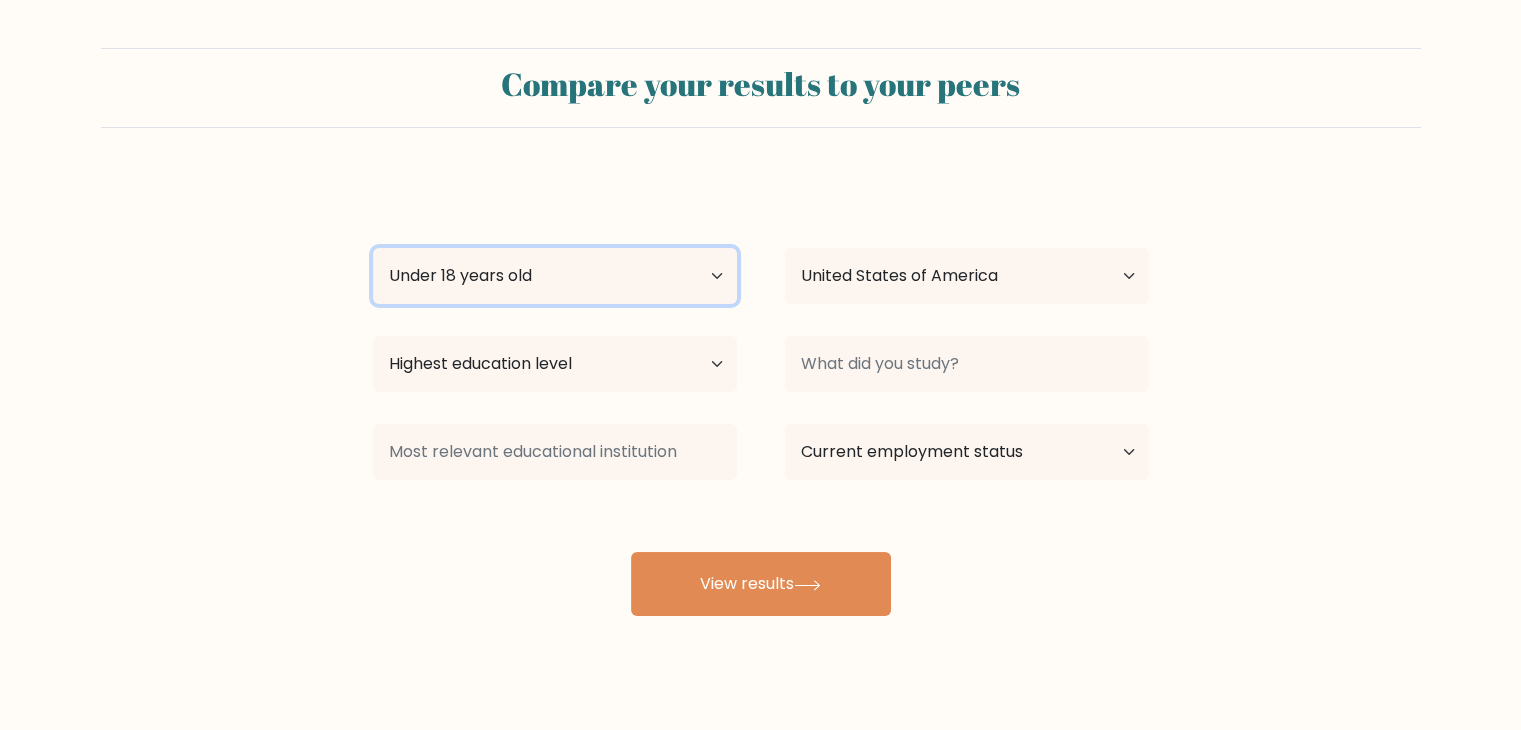 click on "Age
Under 18 years old
18-24 years old
25-34 years old
35-44 years old
45-54 years old
55-64 years old
65 years old and above" at bounding box center (555, 276) 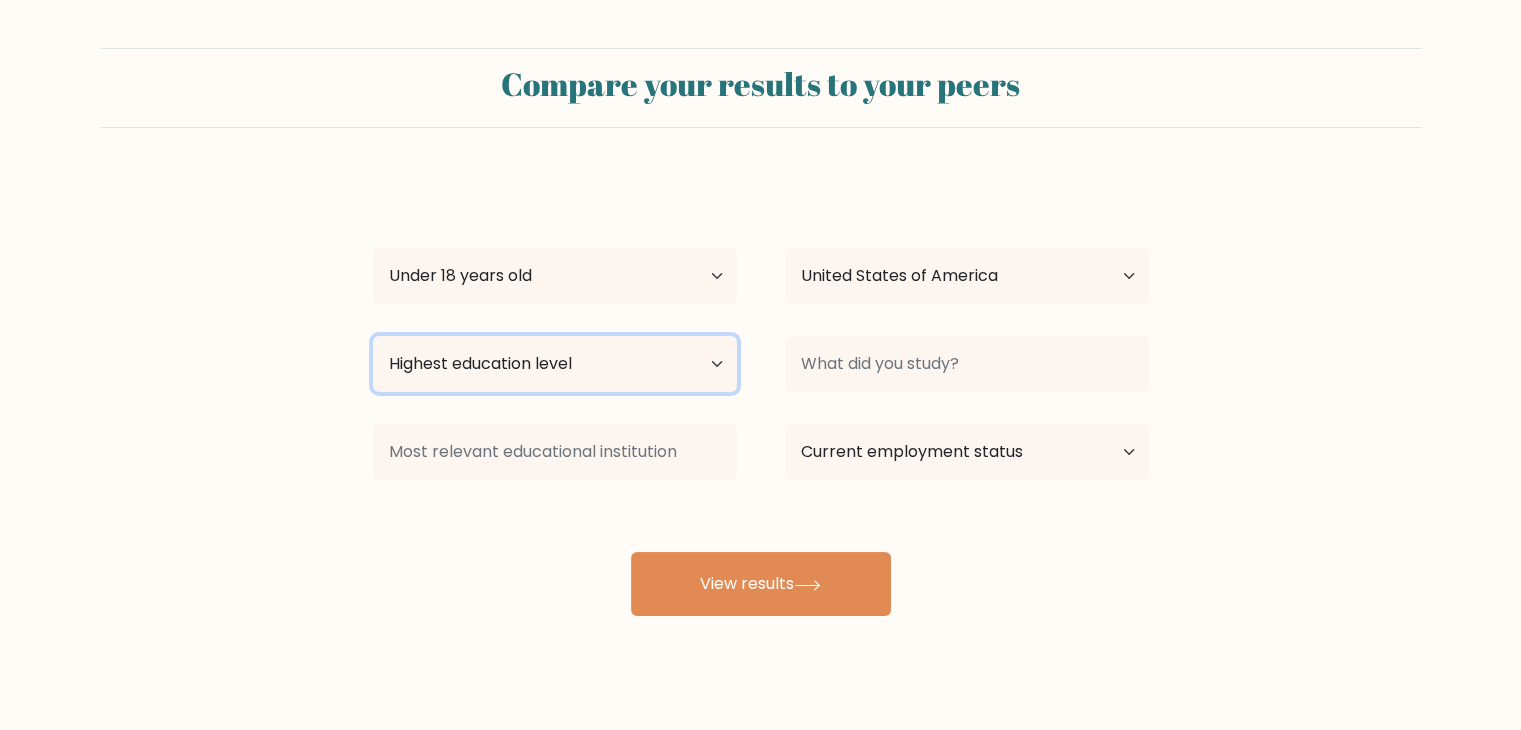 click on "Highest education level
No schooling
Primary
Lower Secondary
Upper Secondary
Occupation Specific
Bachelor's degree
Master's degree
Doctoral degree" at bounding box center (555, 364) 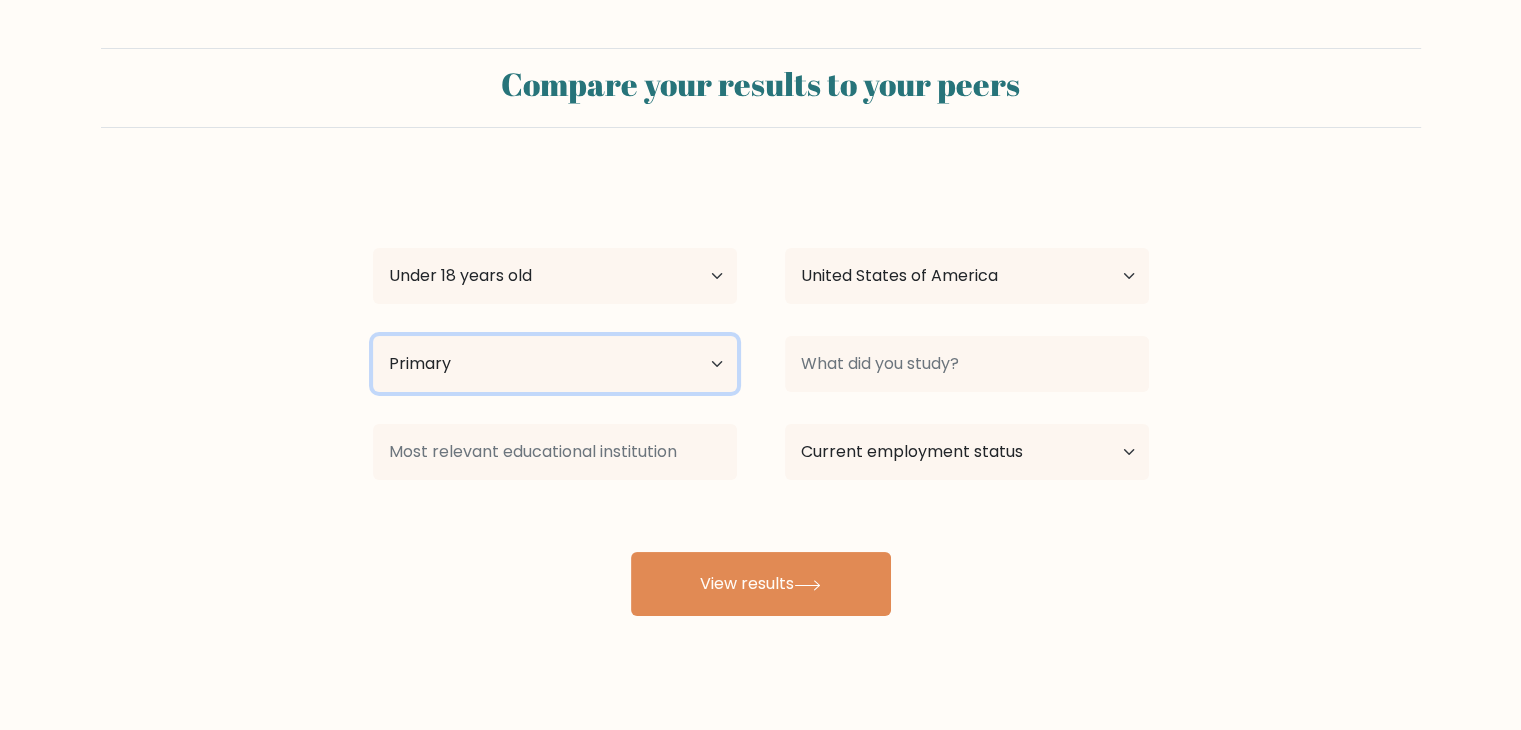 click on "Highest education level
No schooling
Primary
Lower Secondary
Upper Secondary
Occupation Specific
Bachelor's degree
Master's degree
Doctoral degree" at bounding box center [555, 364] 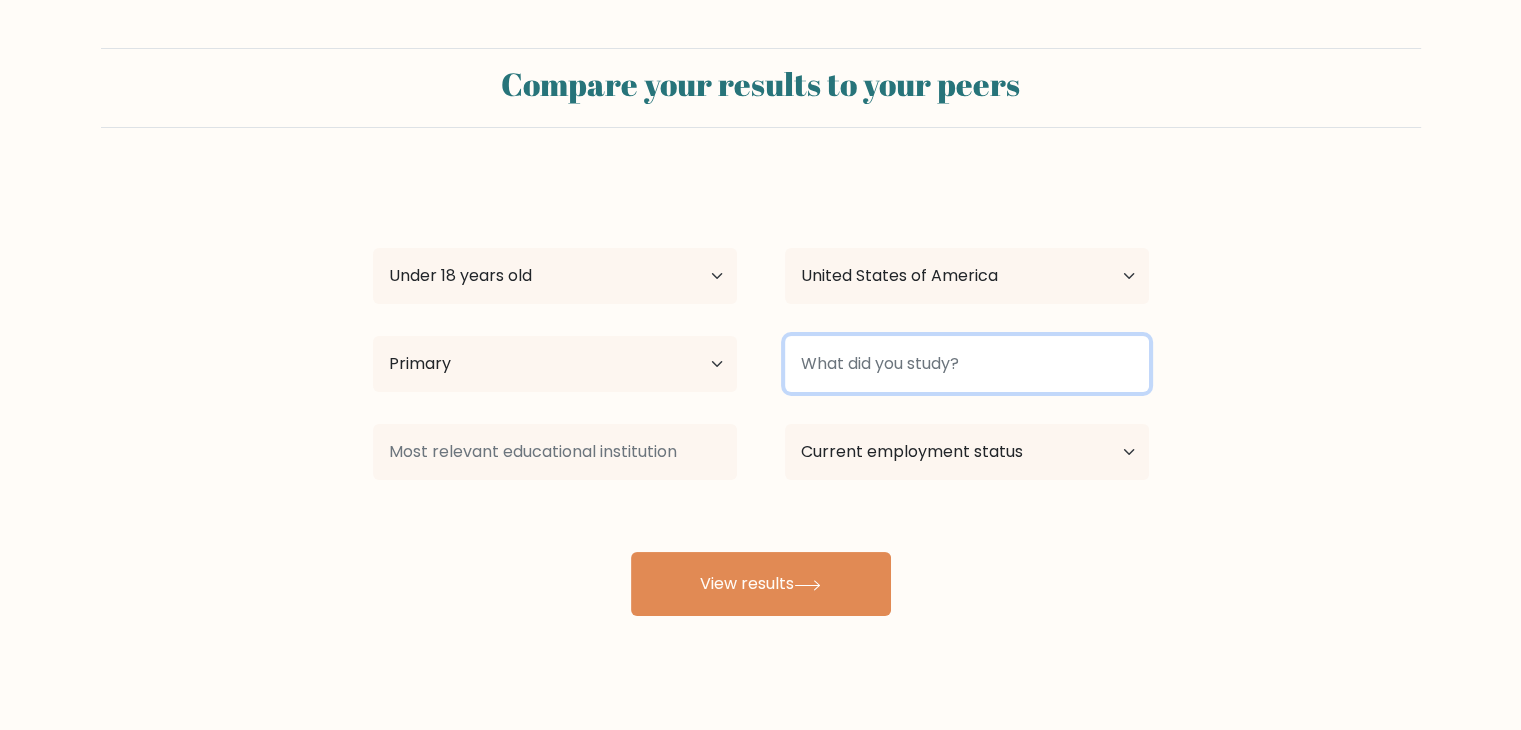click at bounding box center [967, 364] 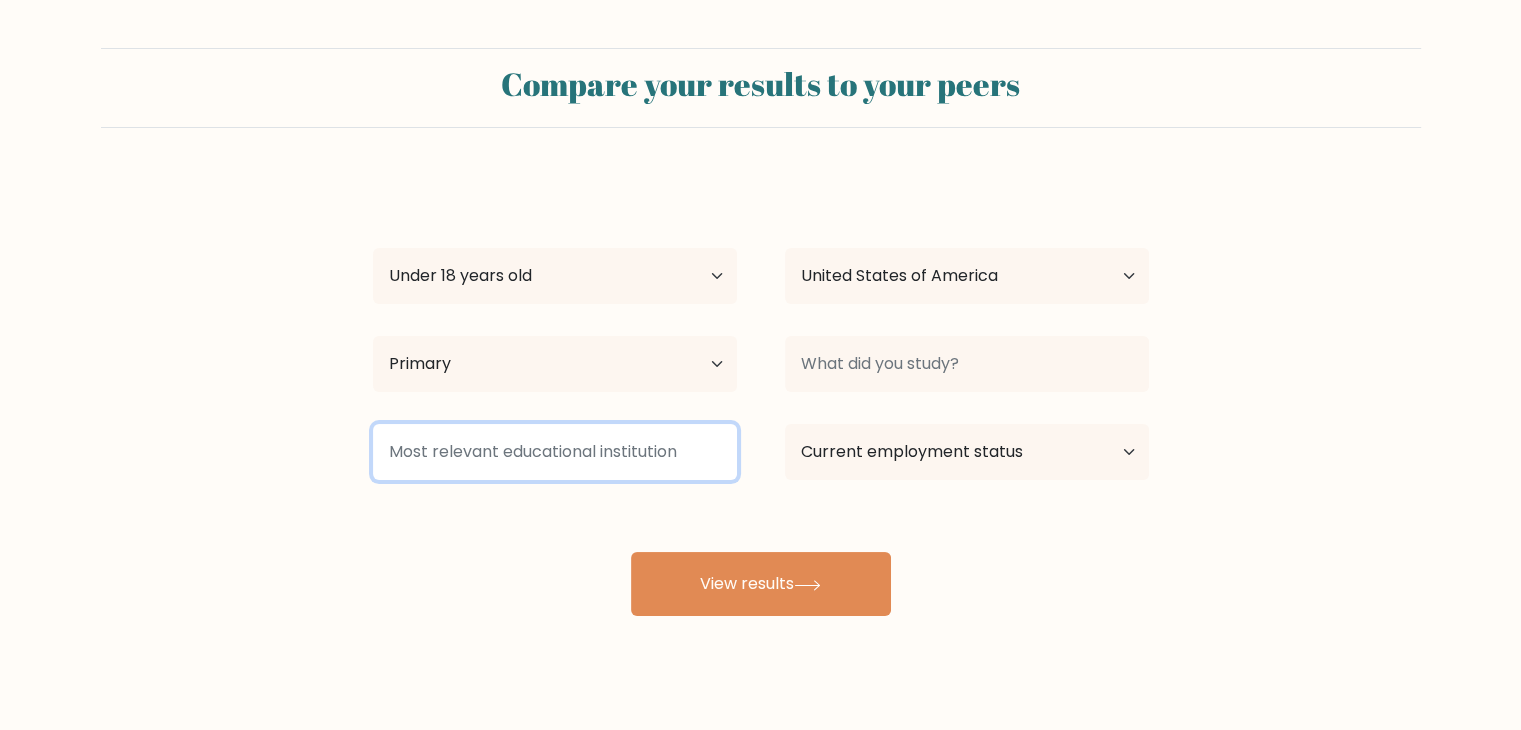 click at bounding box center [555, 452] 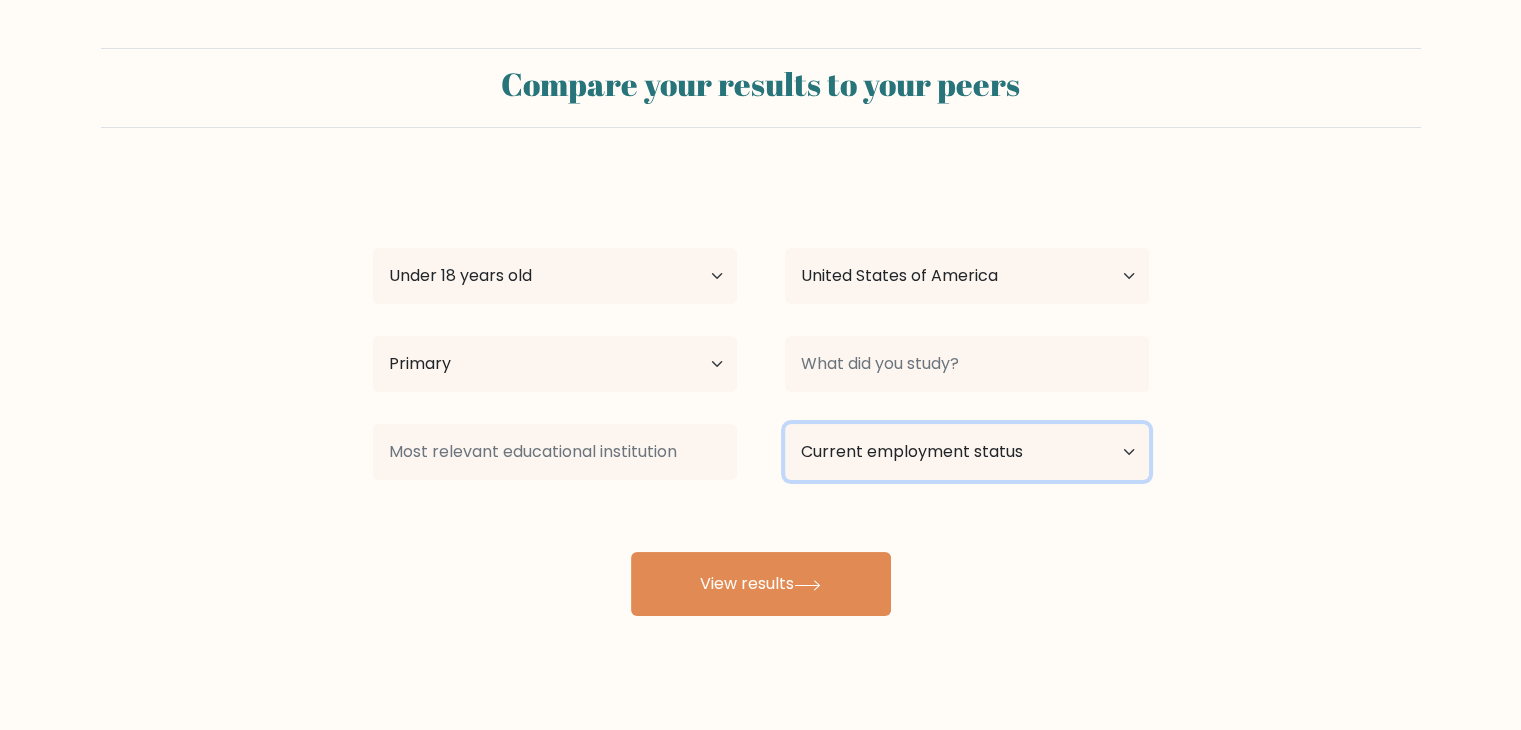 click on "Current employment status
Employed
Student
Retired
Other / prefer not to answer" at bounding box center (967, 452) 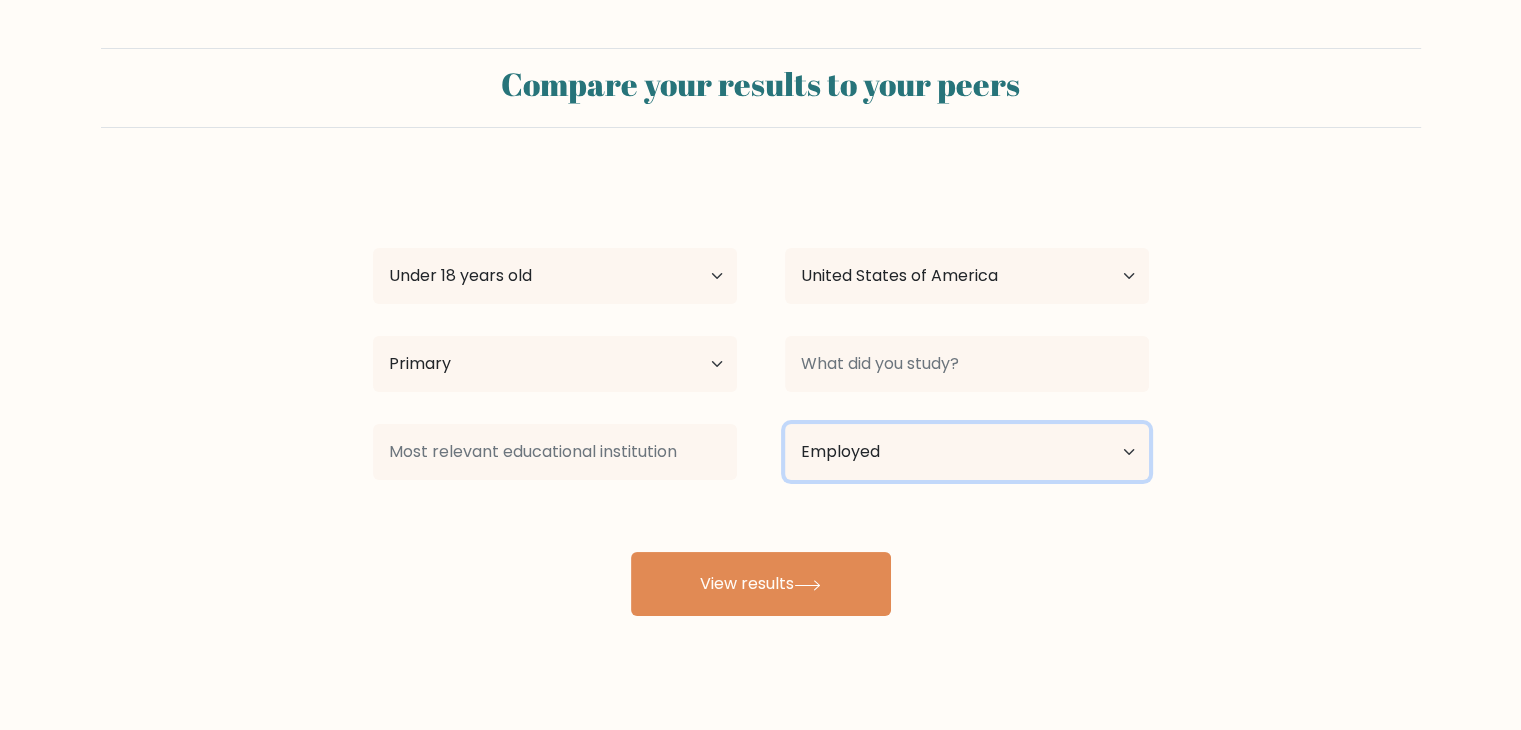 click on "Current employment status
Employed
Student
Retired
Other / prefer not to answer" at bounding box center [967, 452] 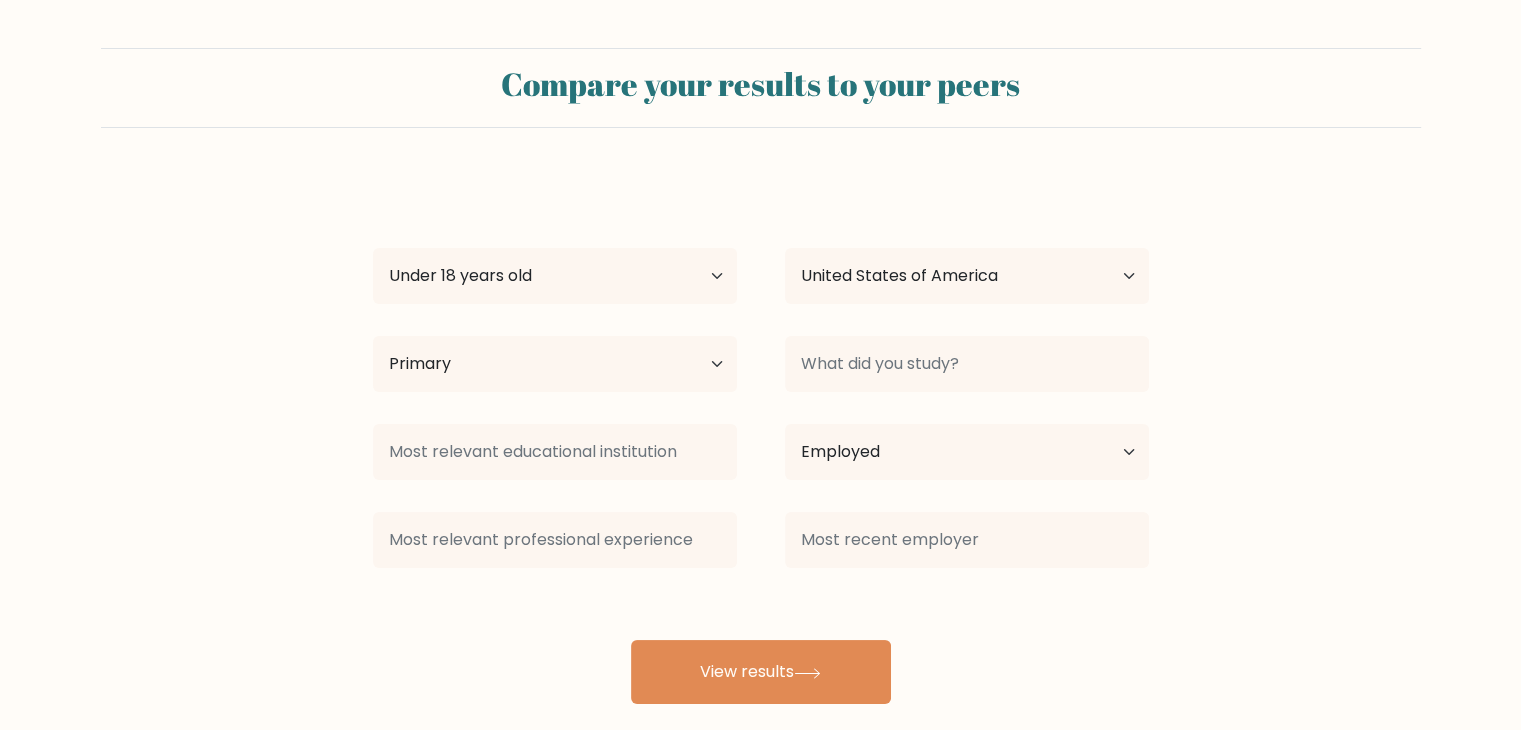 click on "slushy
ice
Age
Under 18 years old
18-24 years old
25-34 years old
35-44 years old
45-54 years old
55-64 years old
65 years old and above
Country
Afghanistan
Albania
Algeria
American Samoa
Andorra
Angola
Anguilla
Antarctica
Antigua and Barbuda
Argentina
Armenia
Aruba
Australia
Austria
Azerbaijan
Bahamas
Bahrain
Bangladesh
Barbados
Belarus
Belgium
Belize
Benin
Bermuda
Bhutan
Bolivia
Bonaire, Sint Eustatius and Saba
Bosnia and Herzegovina
Botswana
Bouvet Island
Brazil
Brunei" at bounding box center [761, 440] 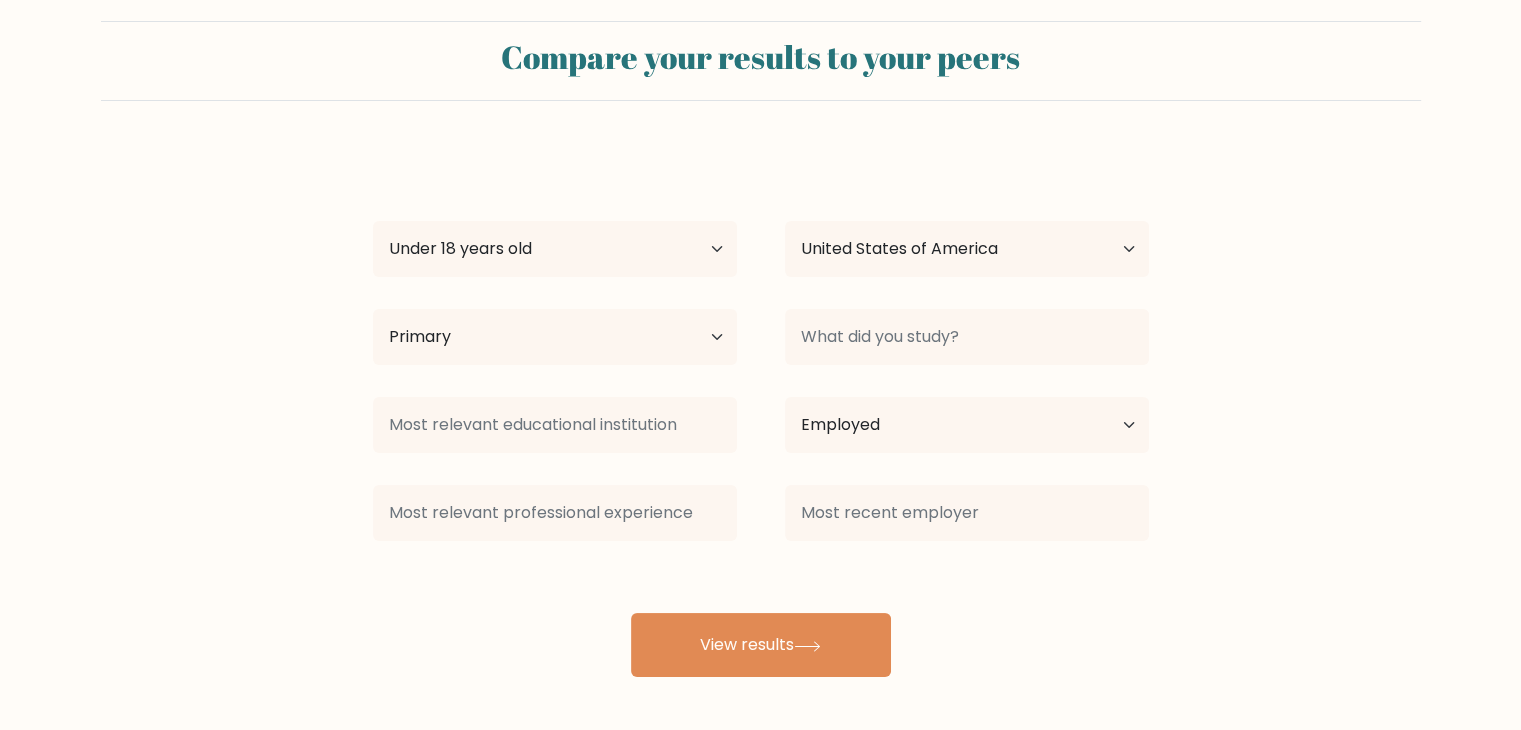 scroll, scrollTop: 28, scrollLeft: 0, axis: vertical 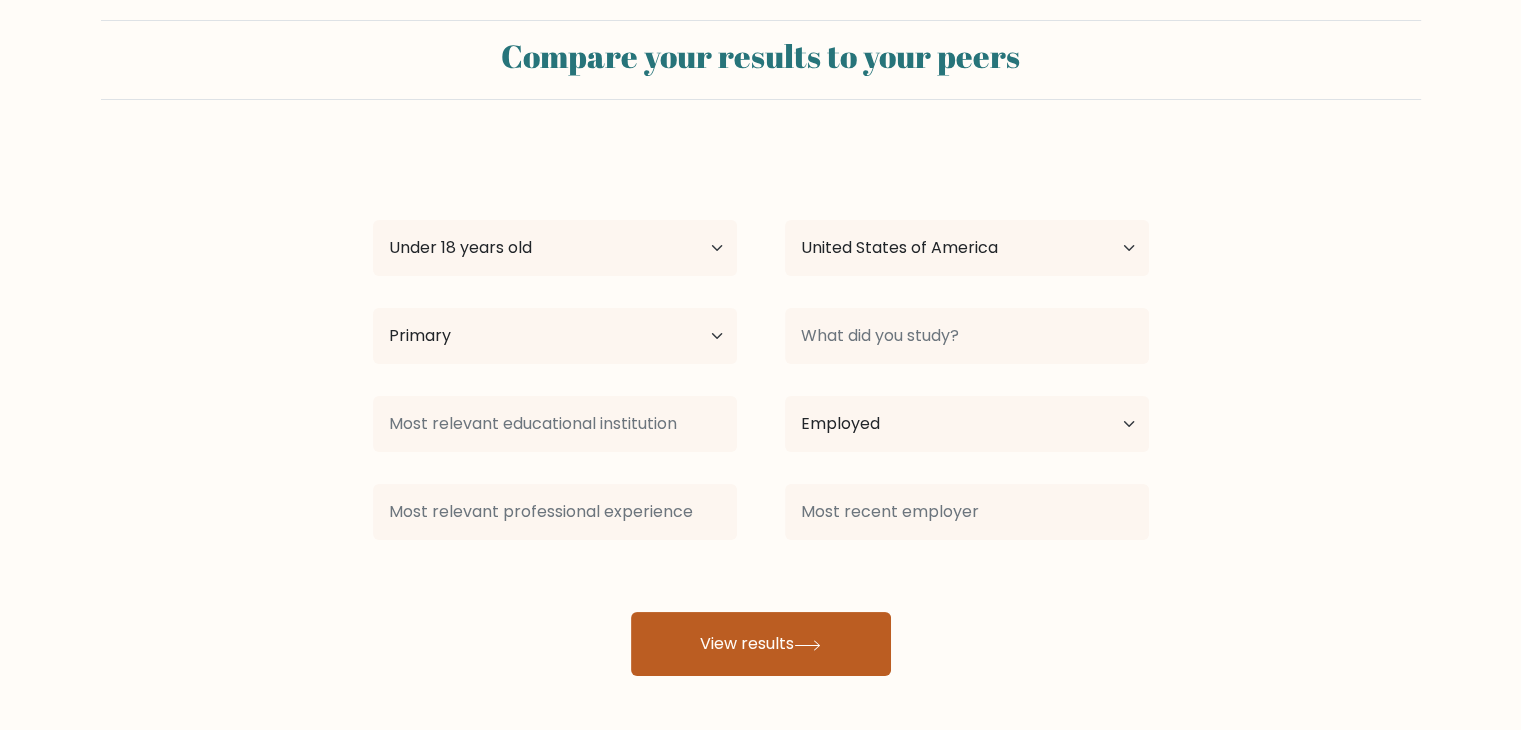 click on "View results" at bounding box center (761, 644) 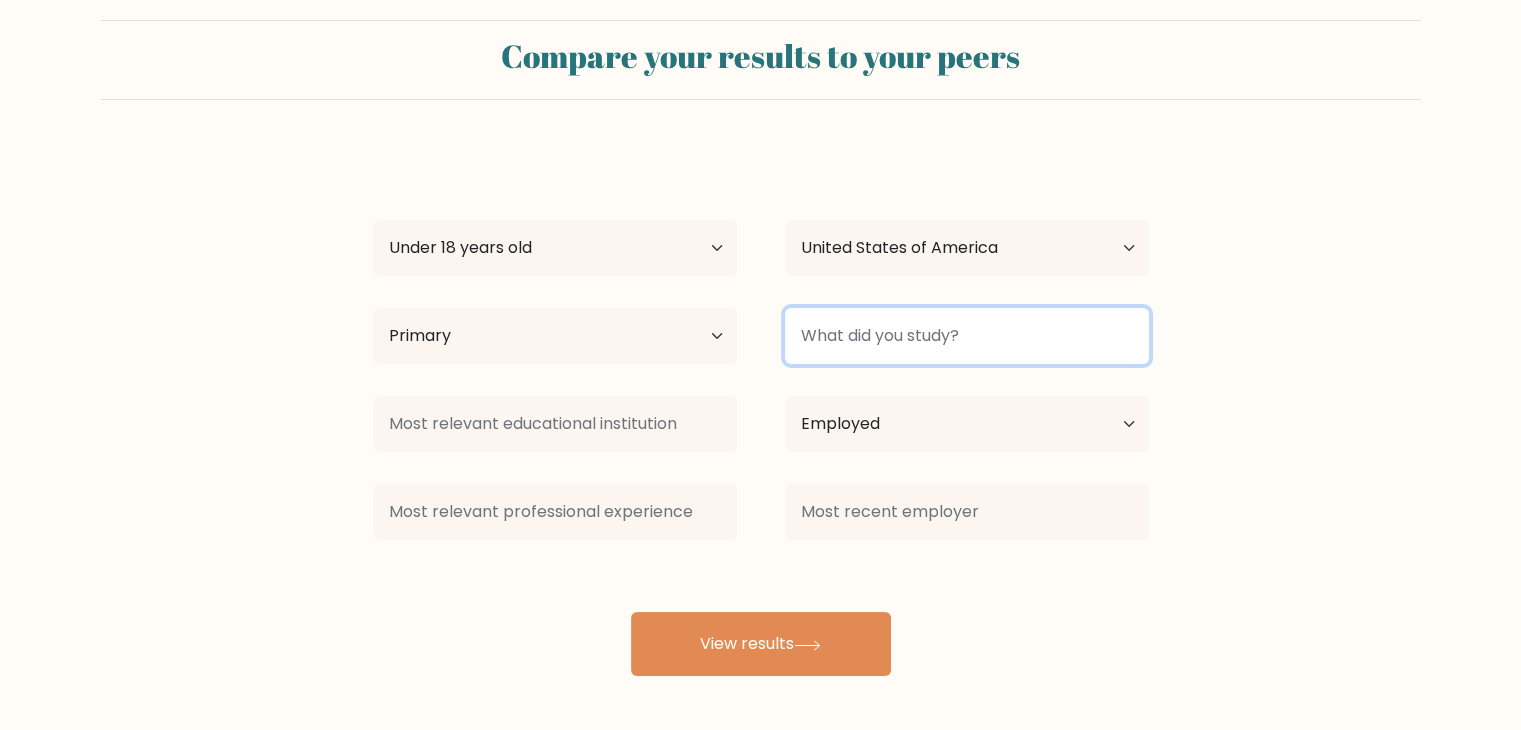 click at bounding box center [967, 336] 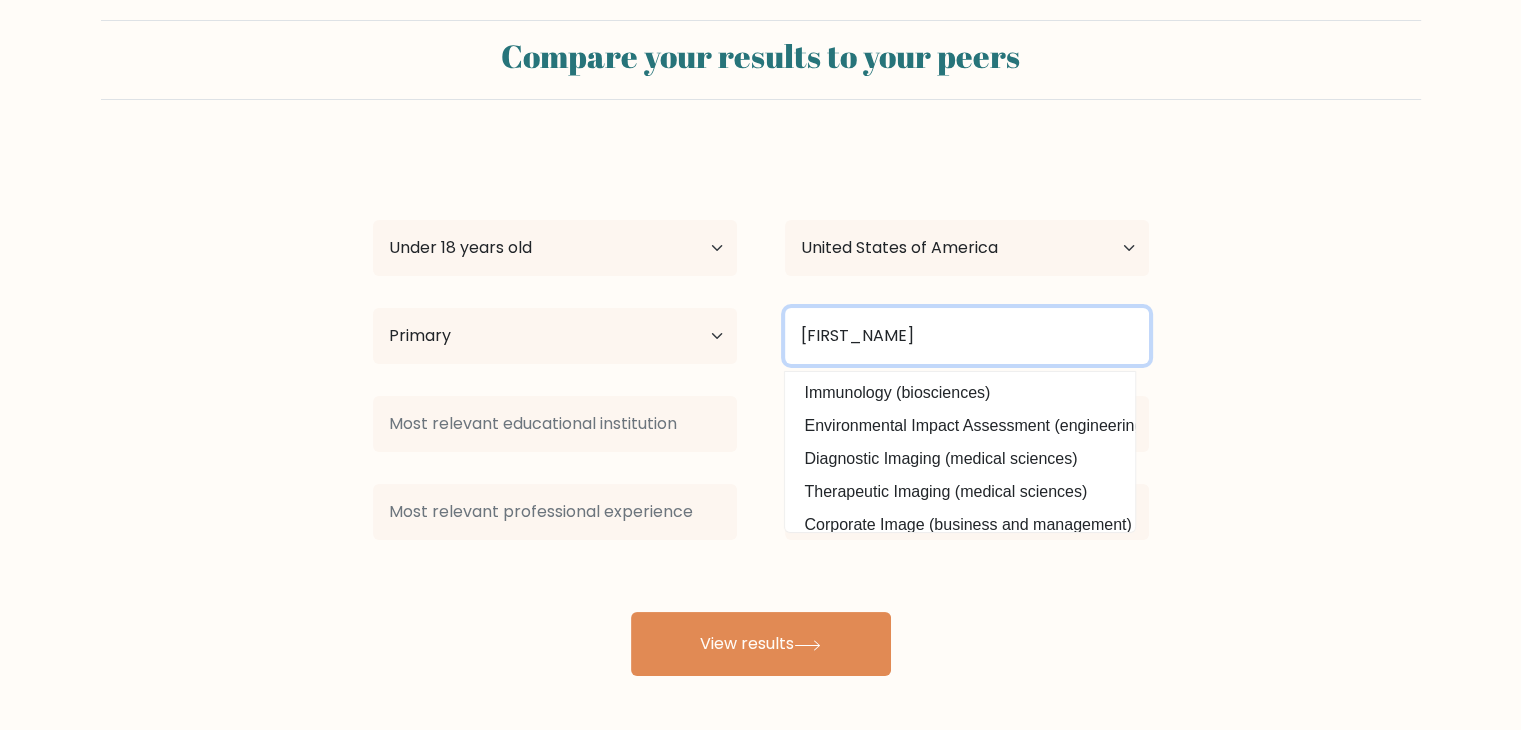 type on "i" 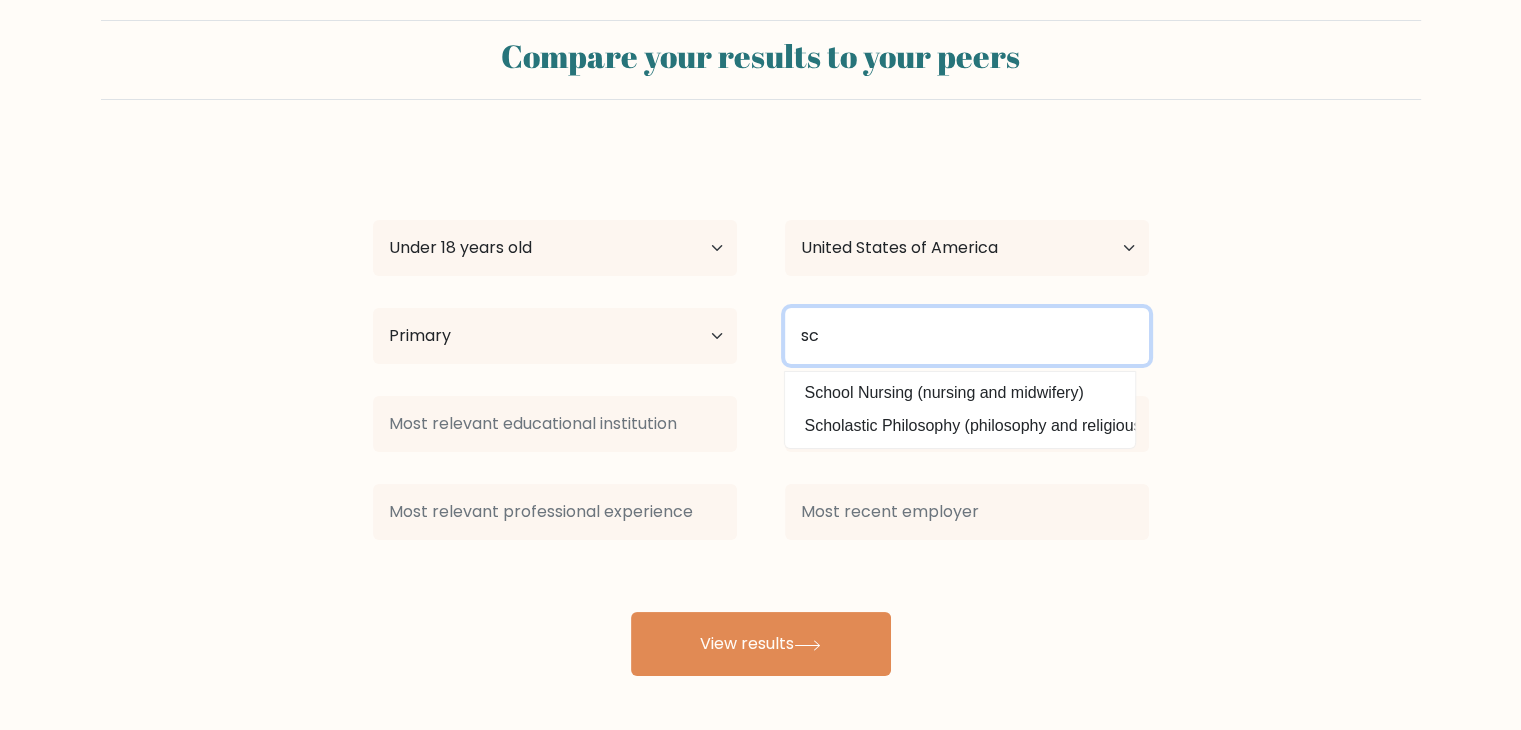 type on "s" 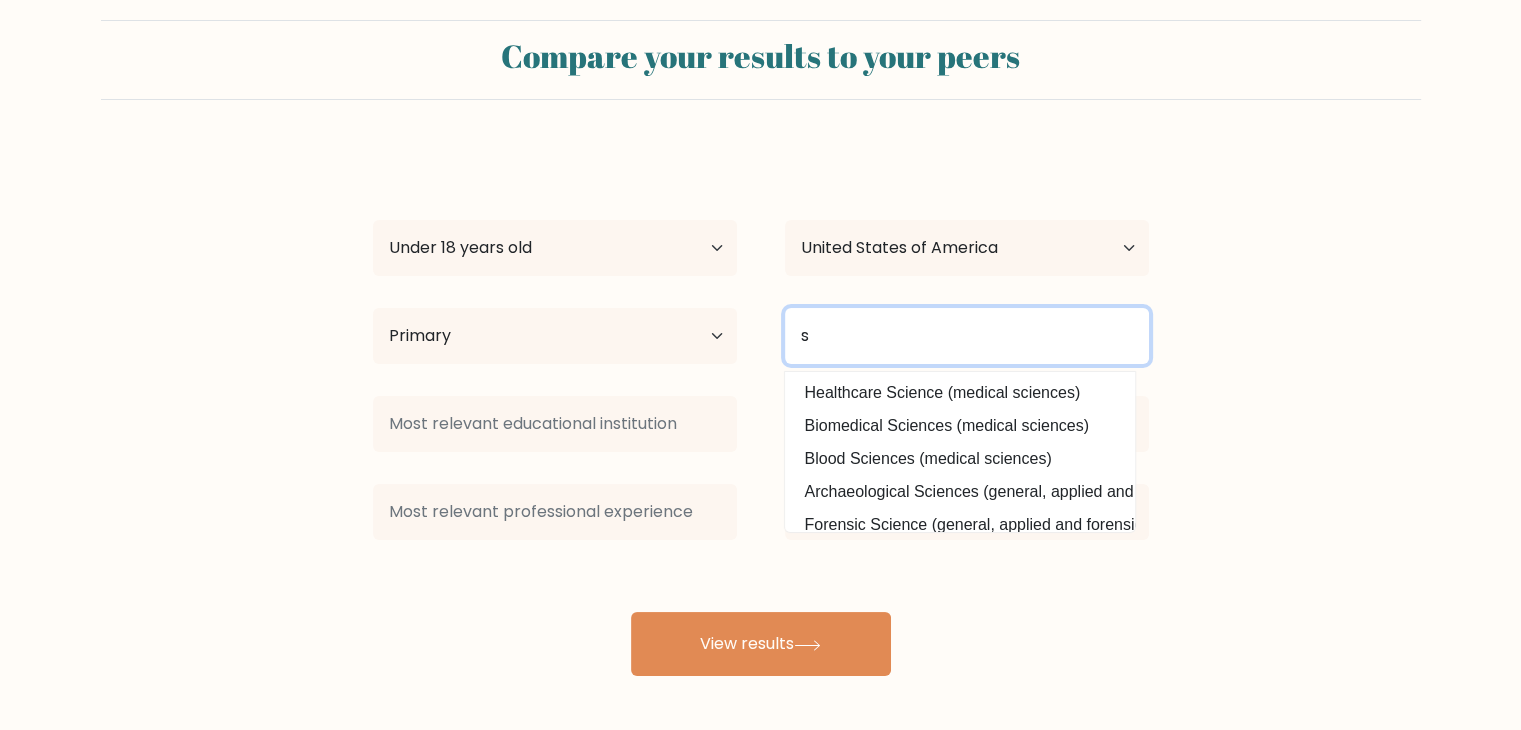 type 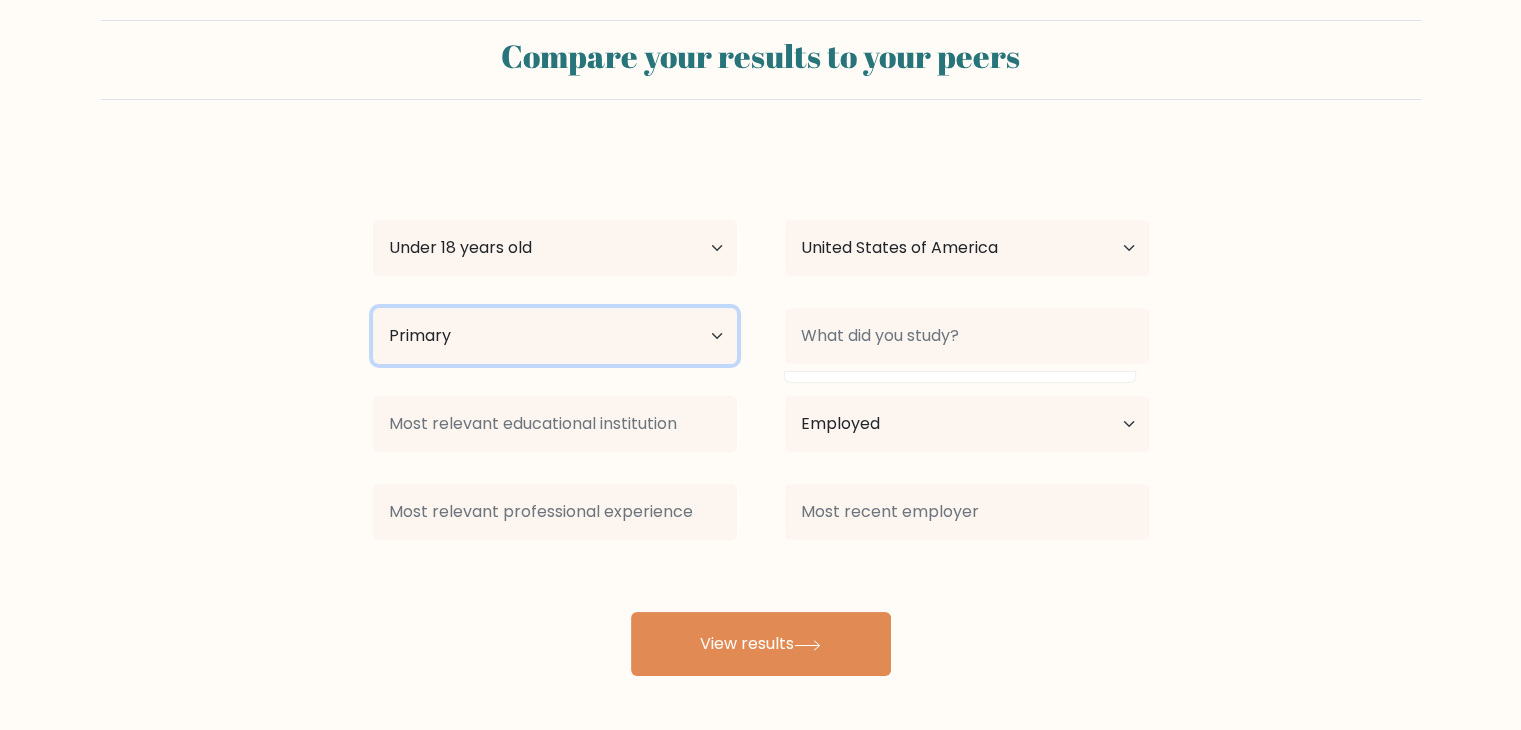 click on "Highest education level
No schooling
Primary
Lower Secondary
Upper Secondary
Occupation Specific
Bachelor's degree
Master's degree
Doctoral degree" at bounding box center (555, 336) 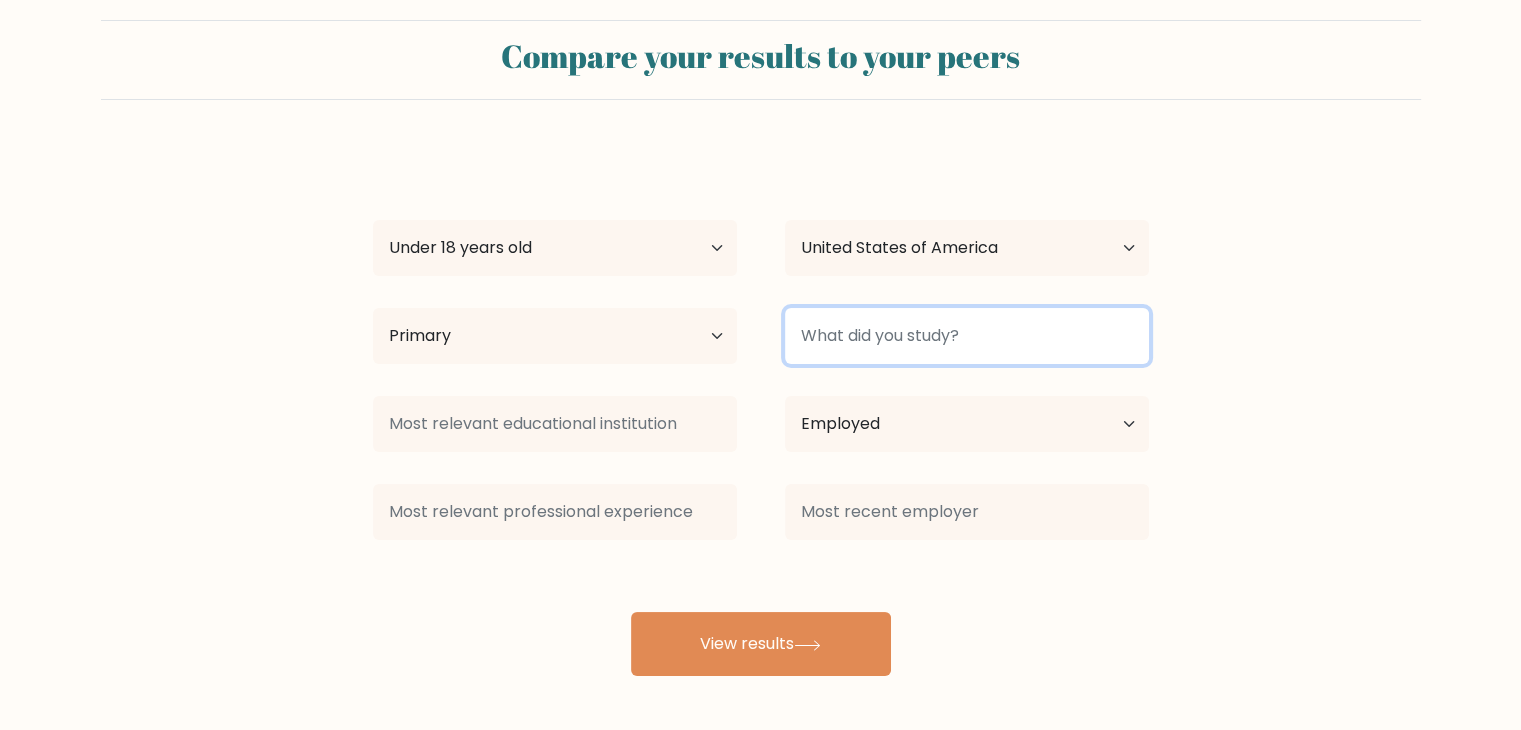 click at bounding box center (967, 336) 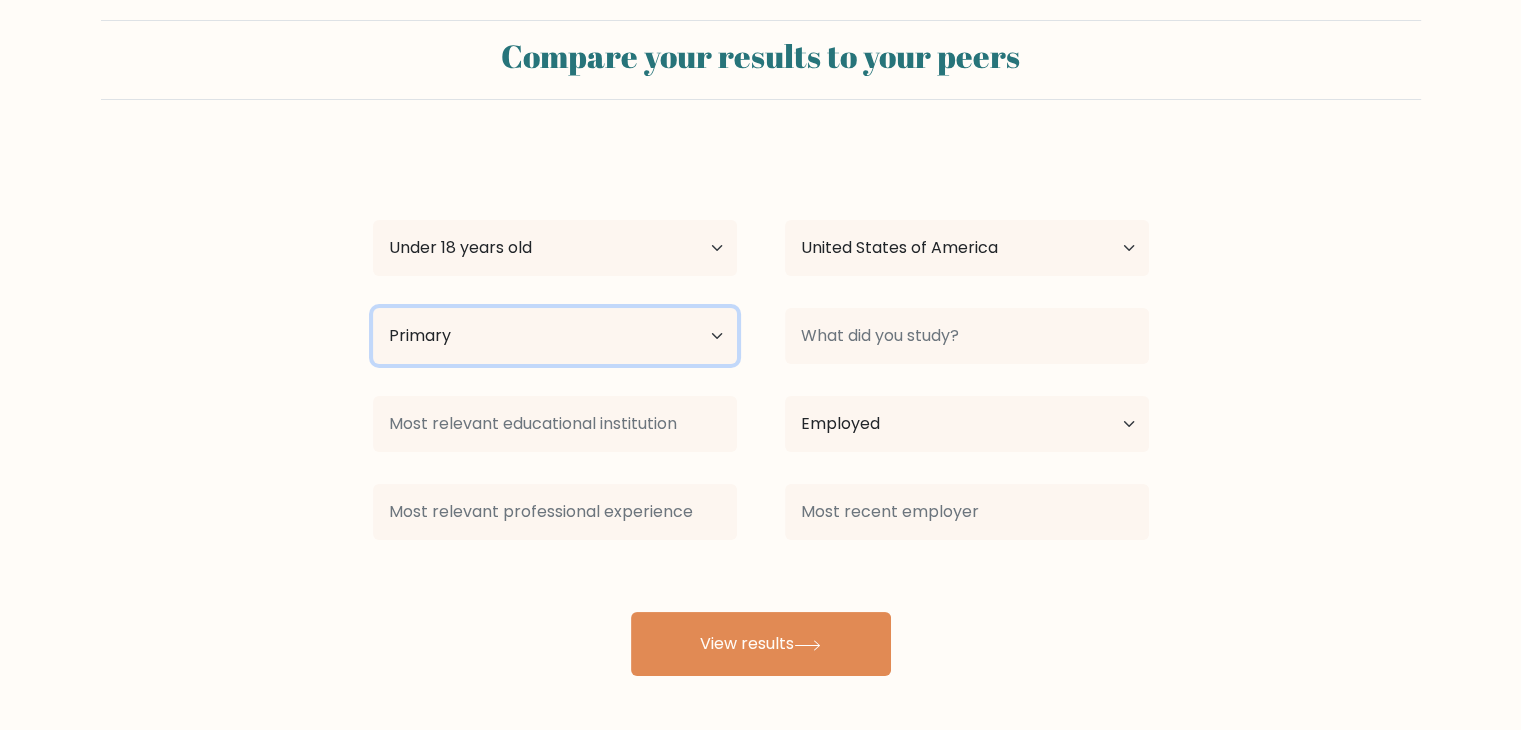 click on "Highest education level
No schooling
Primary
Lower Secondary
Upper Secondary
Occupation Specific
Bachelor's degree
Master's degree
Doctoral degree" at bounding box center [555, 336] 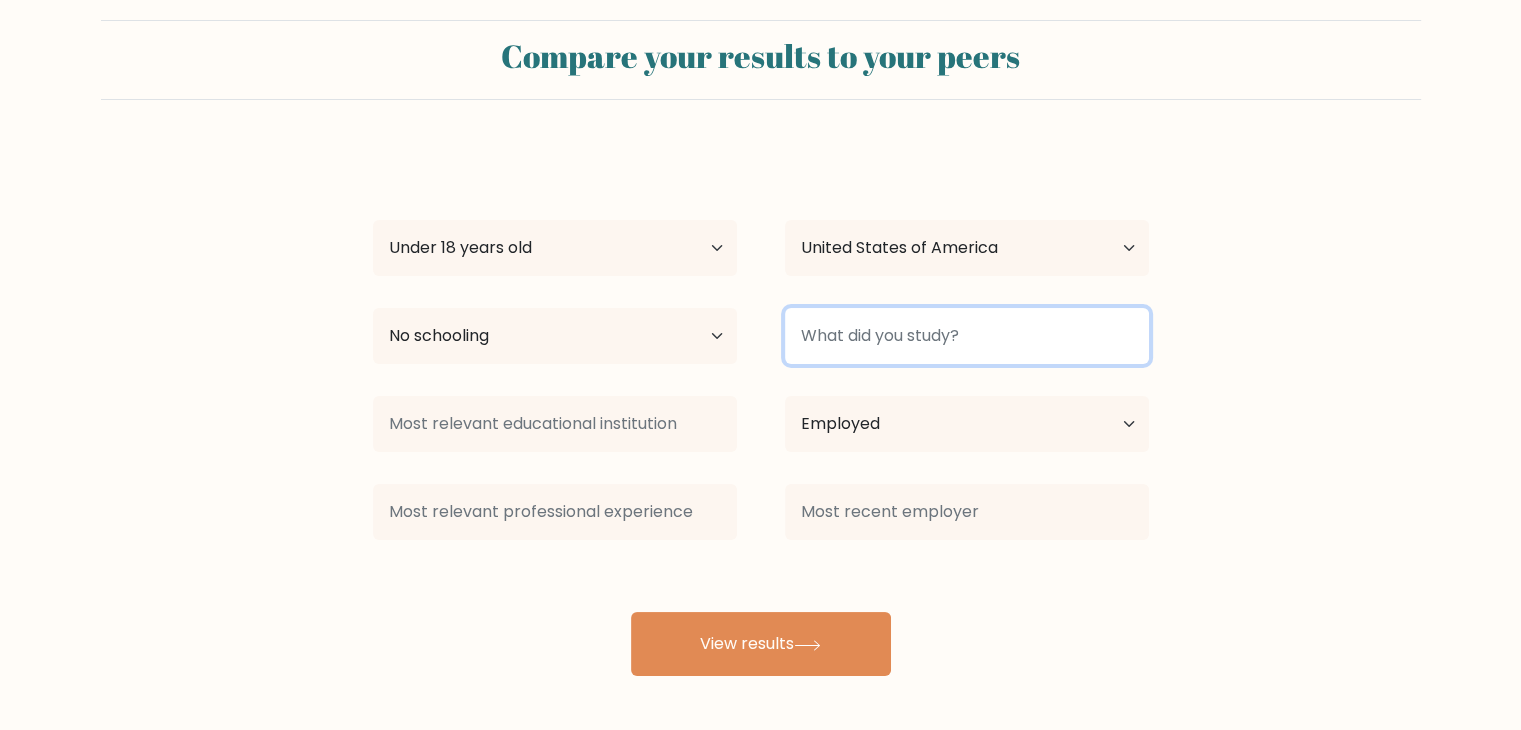 click at bounding box center (967, 336) 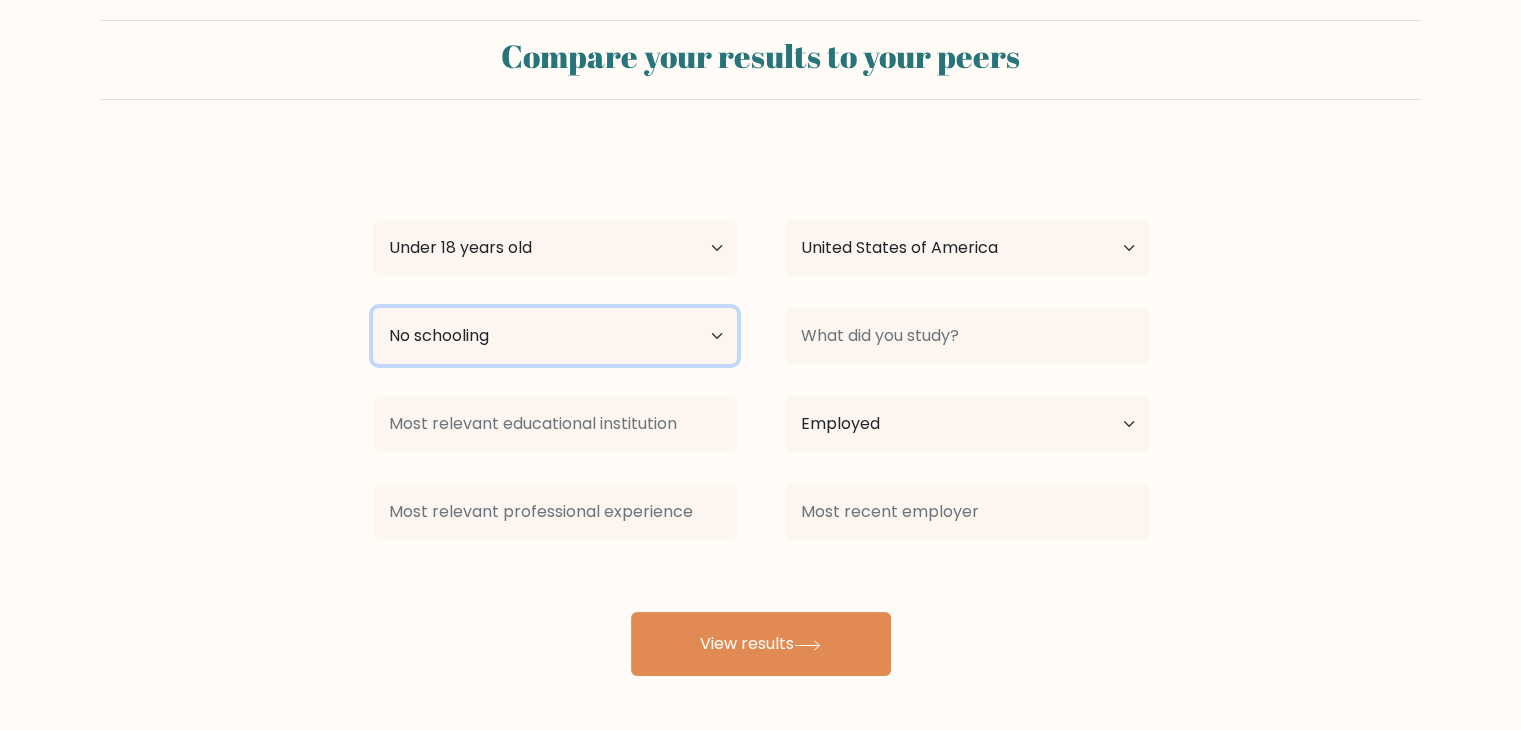 click on "Highest education level
No schooling
Primary
Lower Secondary
Upper Secondary
Occupation Specific
Bachelor's degree
Master's degree
Doctoral degree" at bounding box center [555, 336] 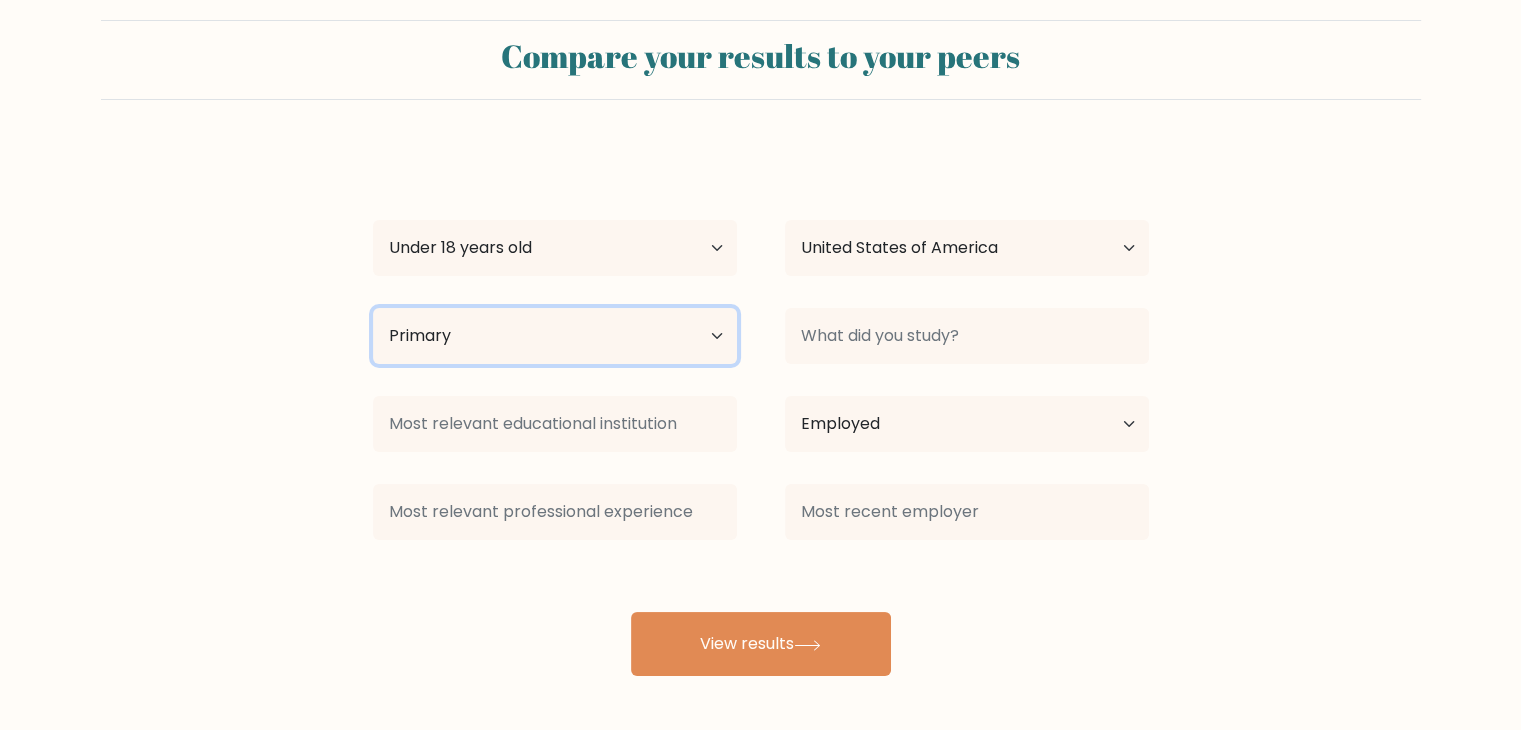 click on "Highest education level
No schooling
Primary
Lower Secondary
Upper Secondary
Occupation Specific
Bachelor's degree
Master's degree
Doctoral degree" at bounding box center (555, 336) 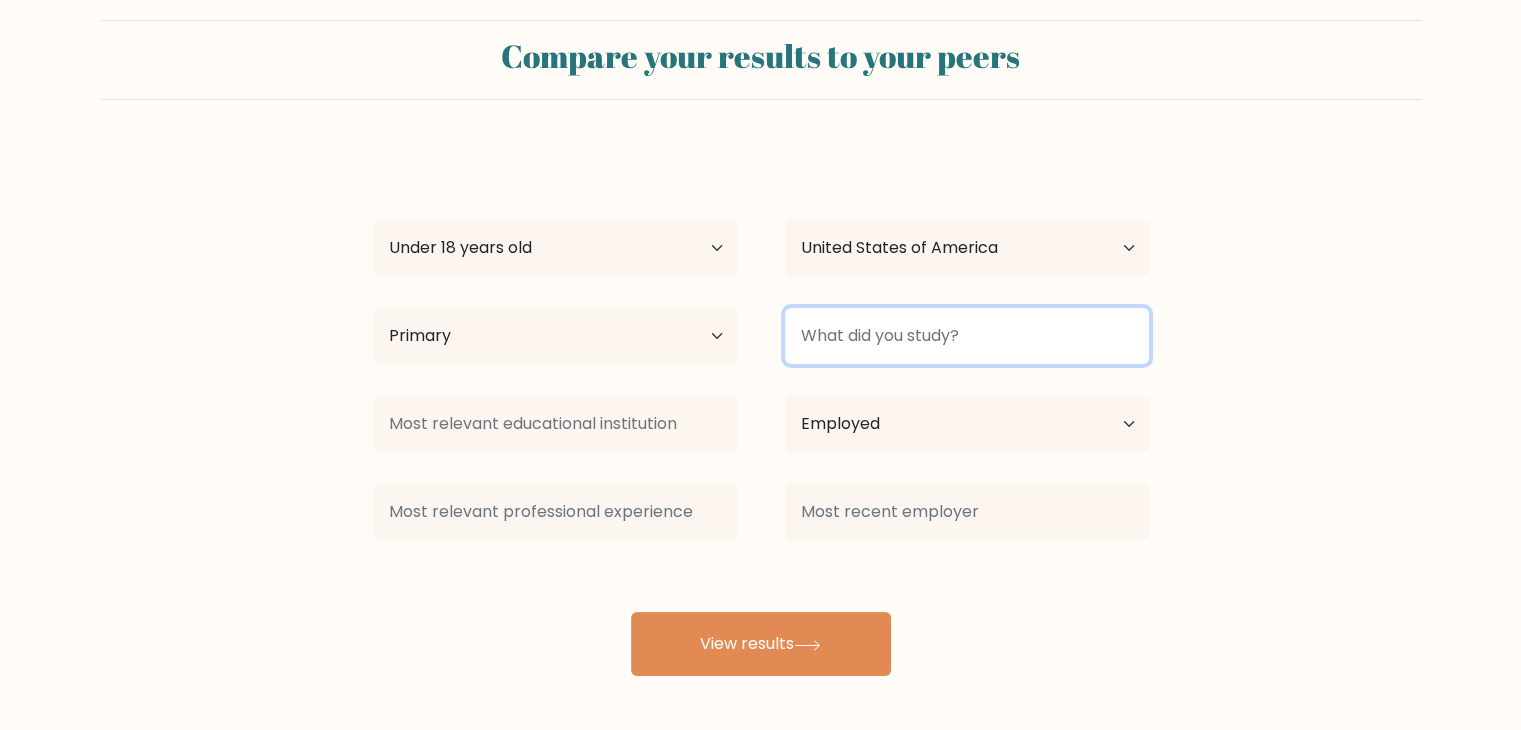 click at bounding box center (967, 336) 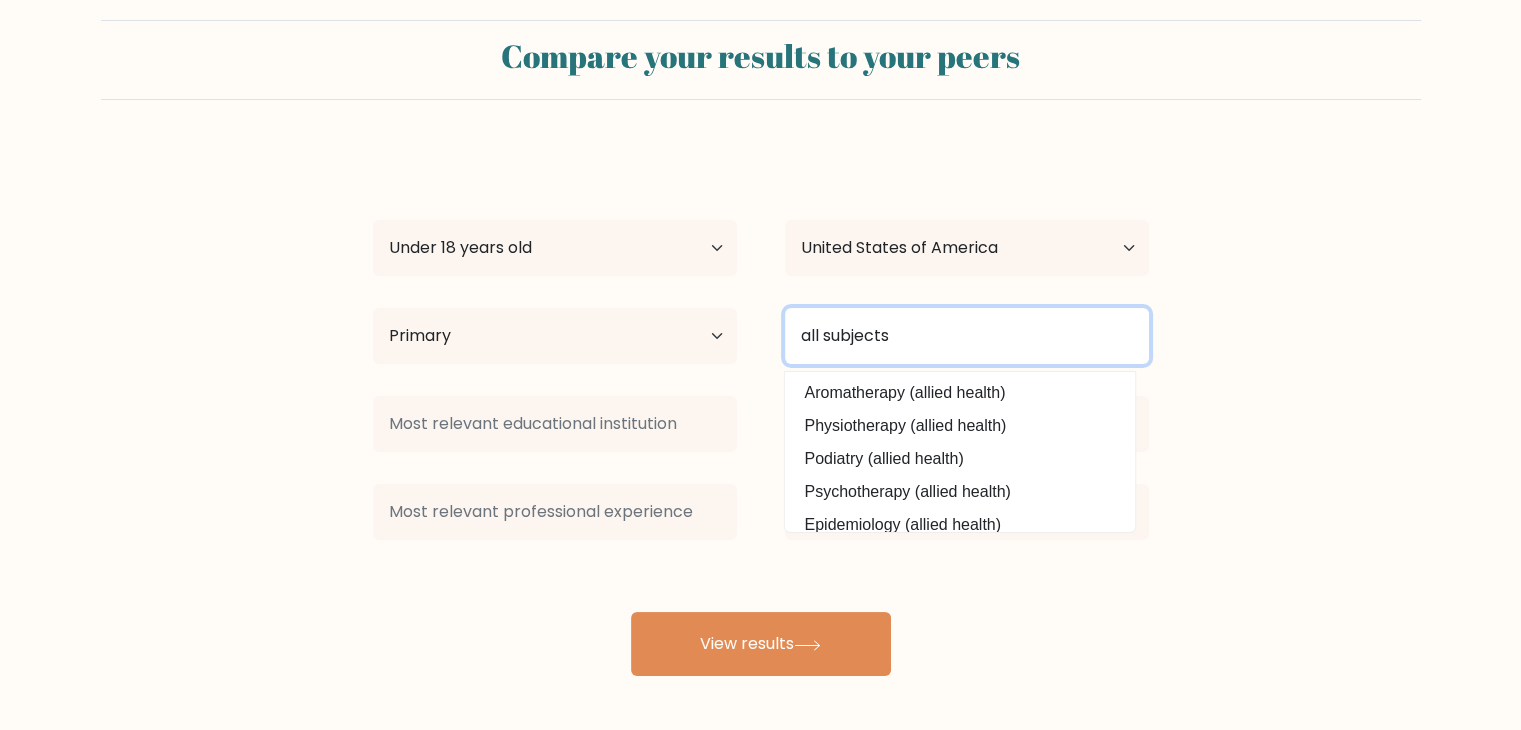 type on "all subjects" 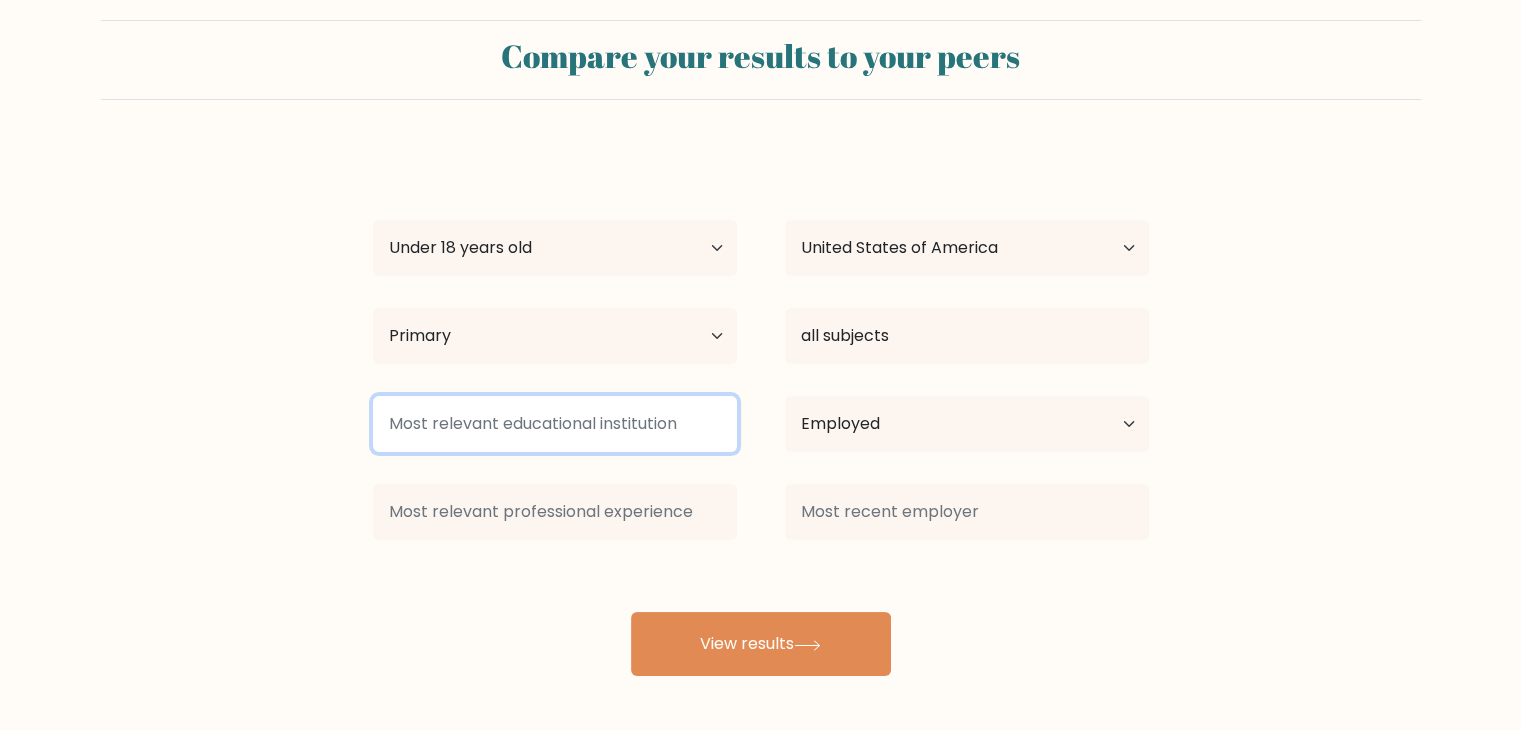 click at bounding box center (555, 424) 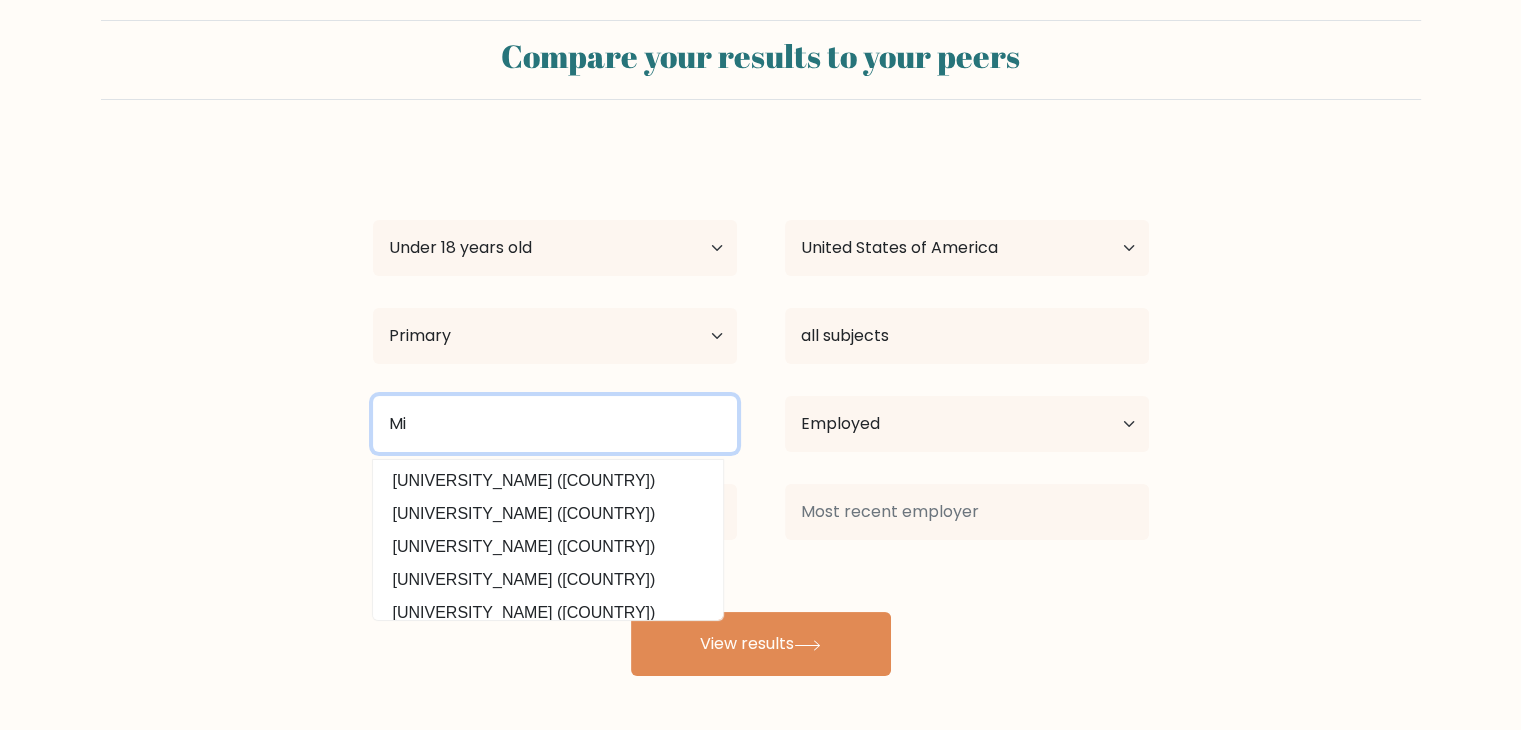 type on "M" 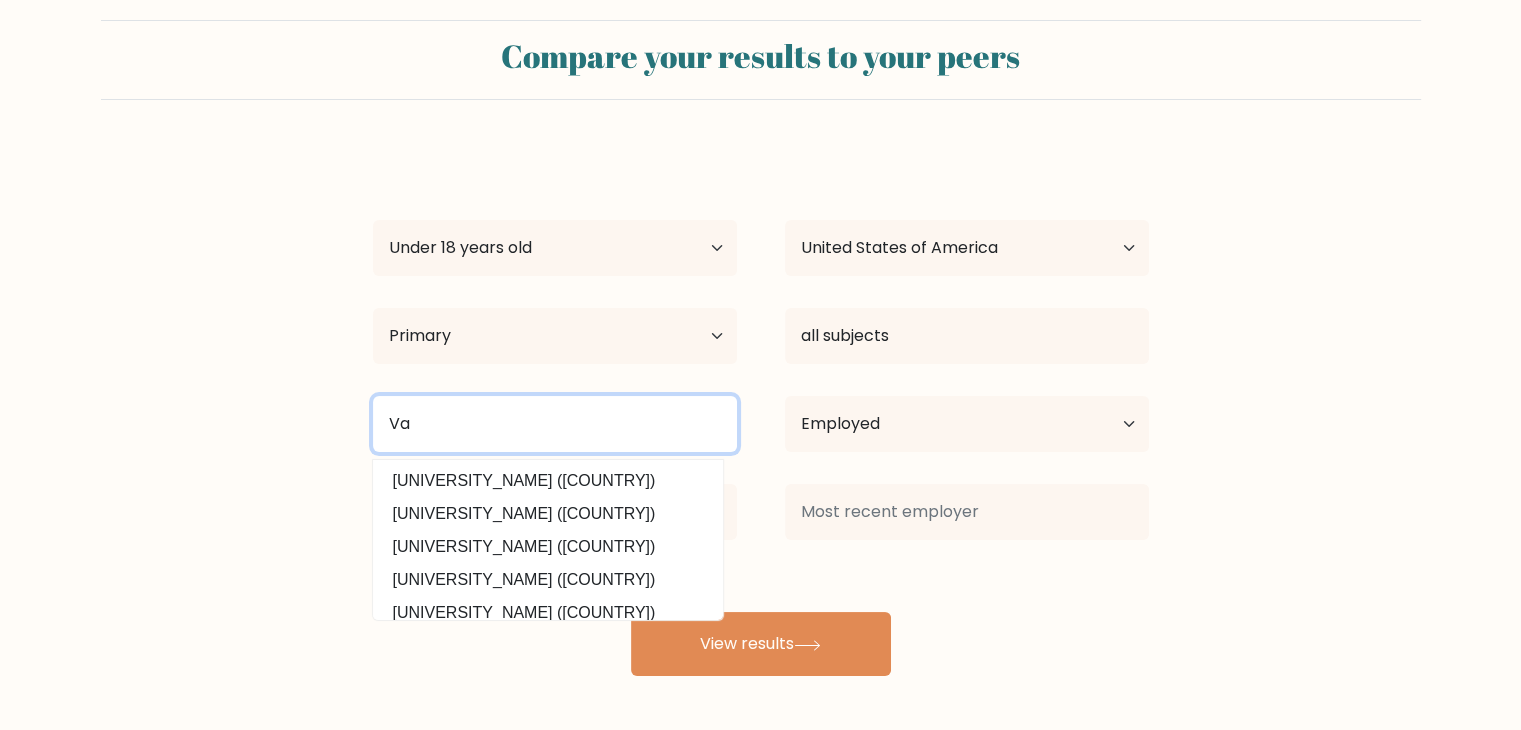 type on "V" 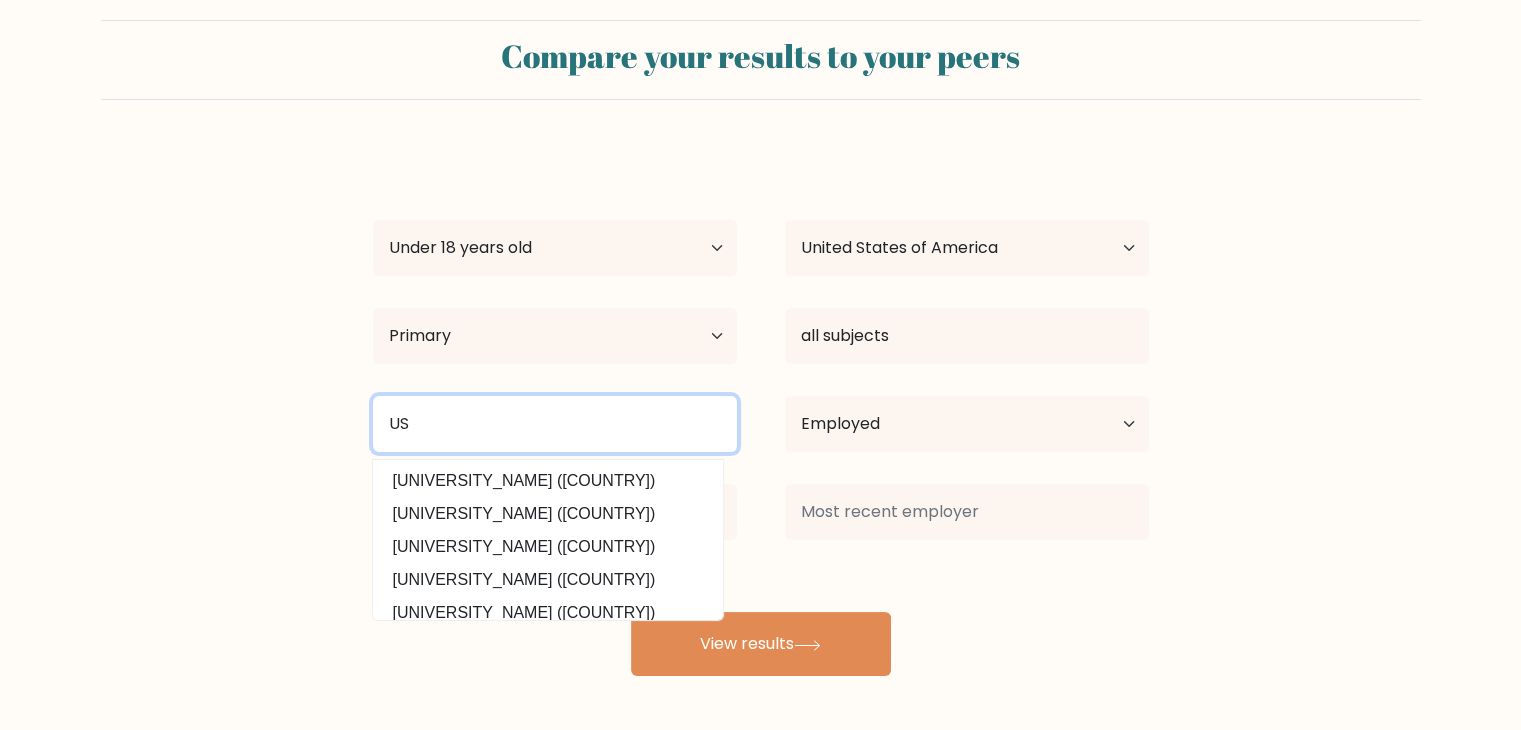 type on "U" 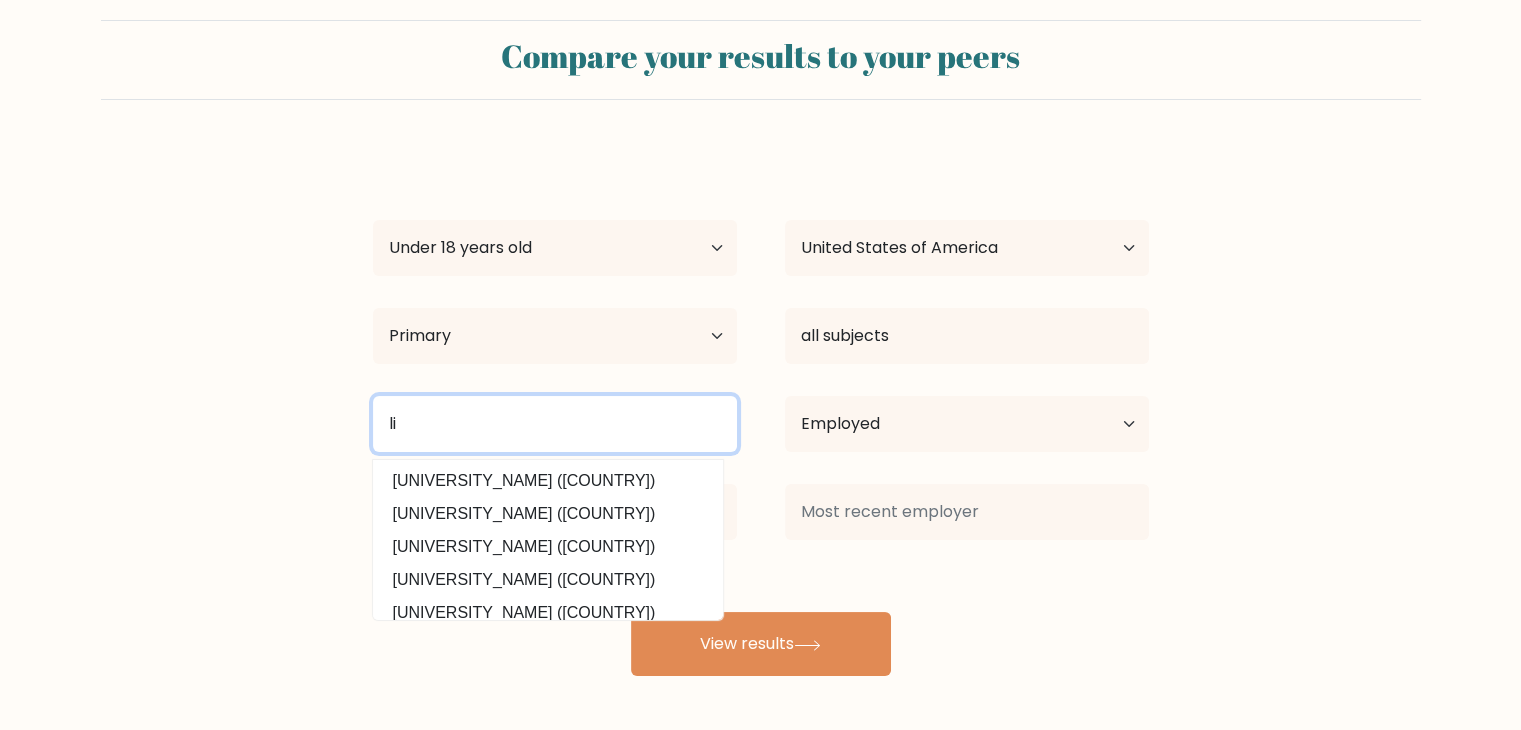type on "l" 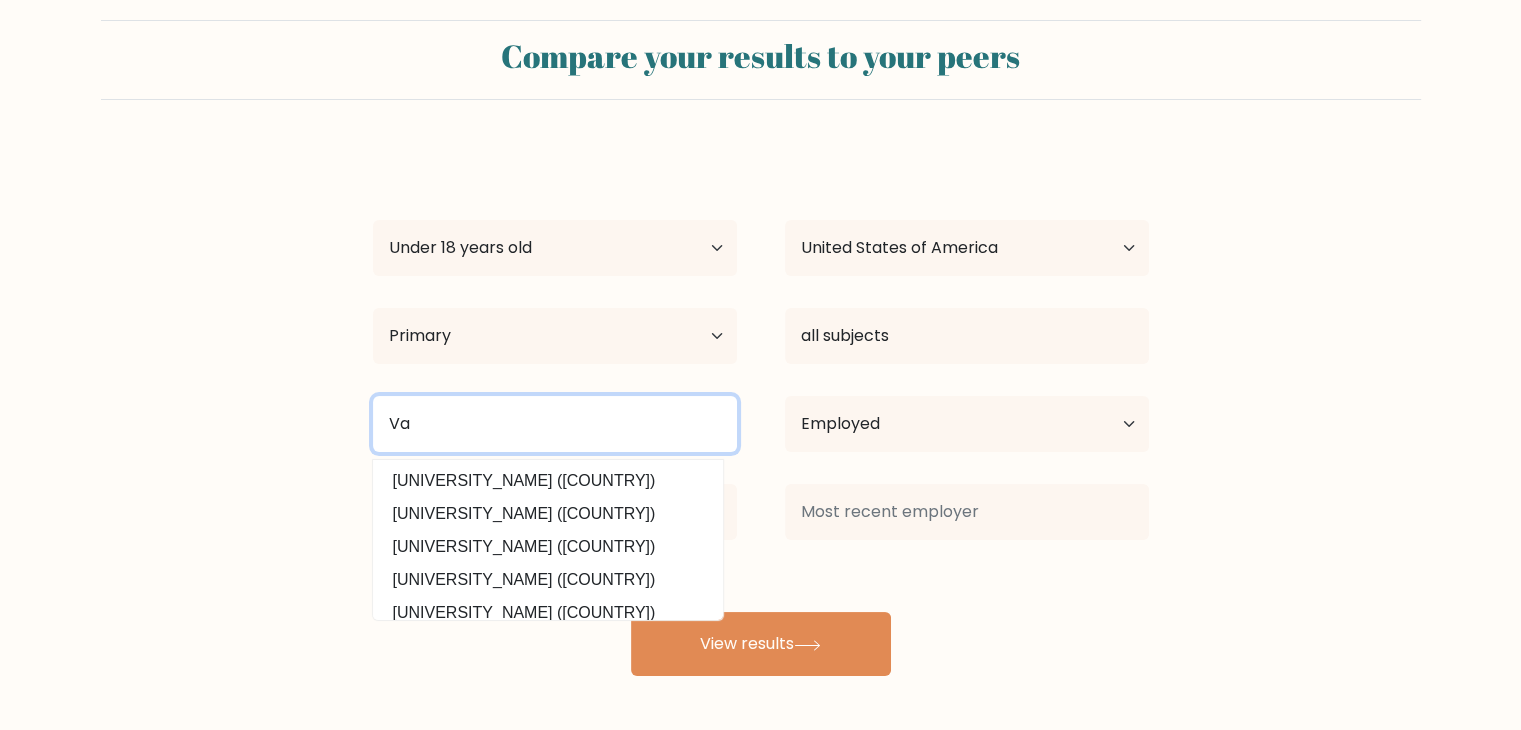 type on "V" 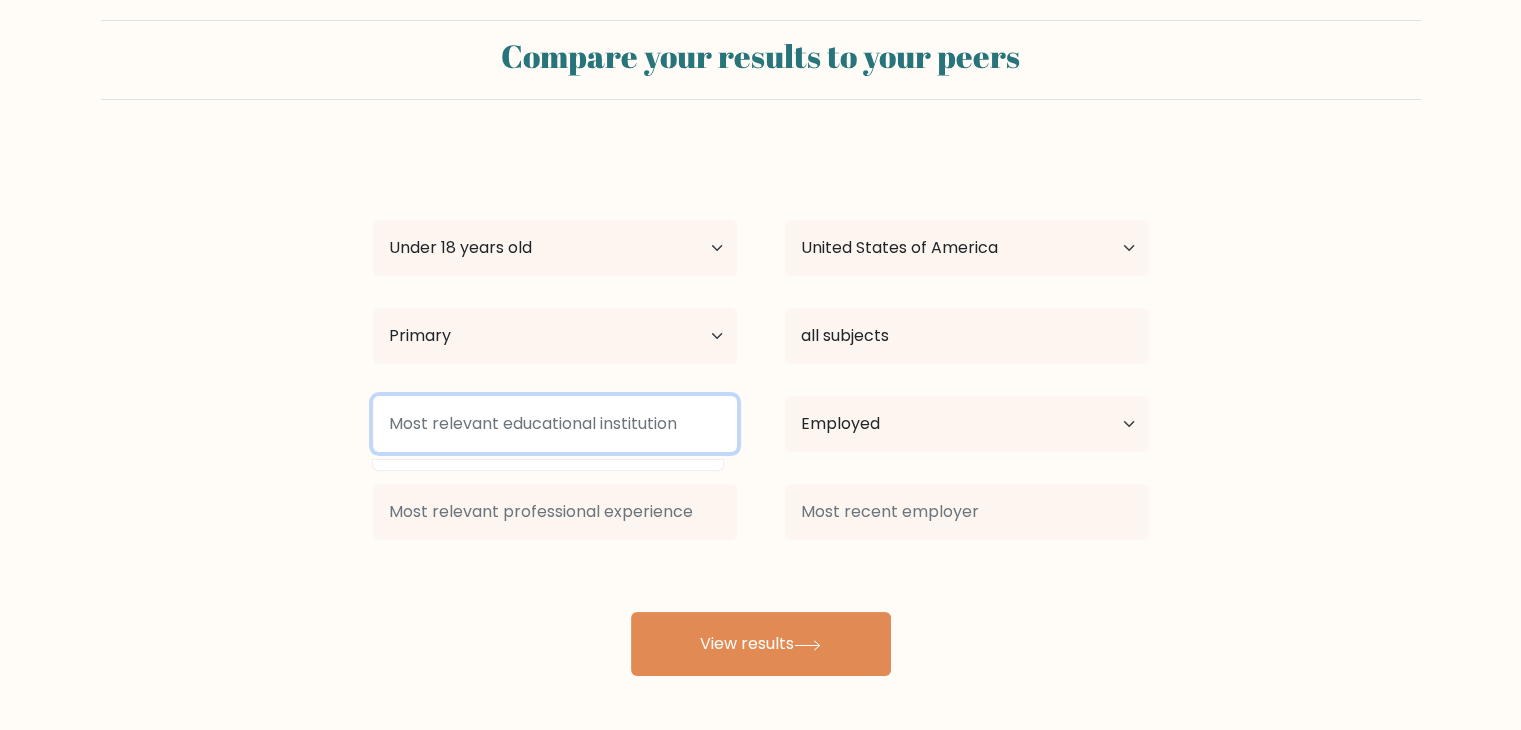 type on "c" 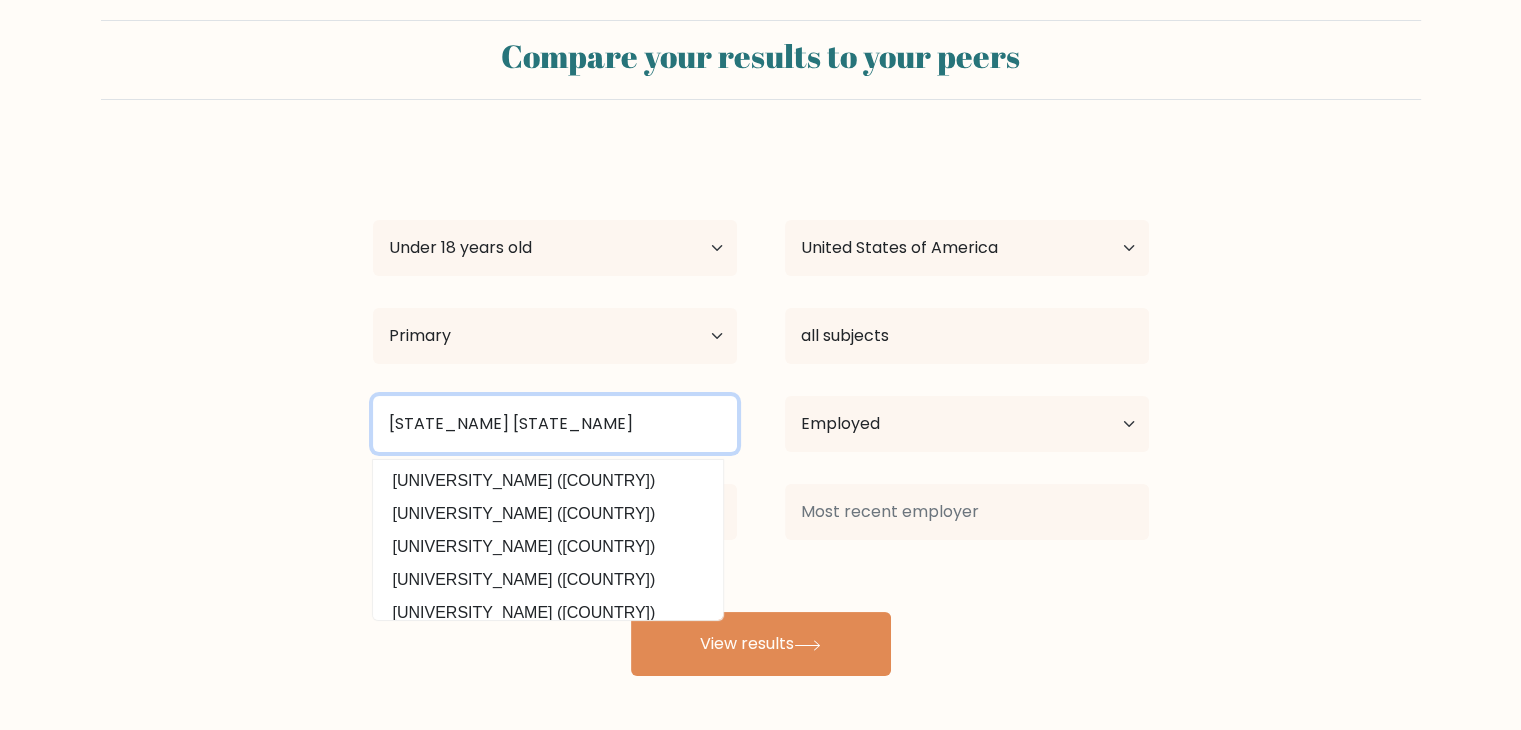 type on "virtaul virginia" 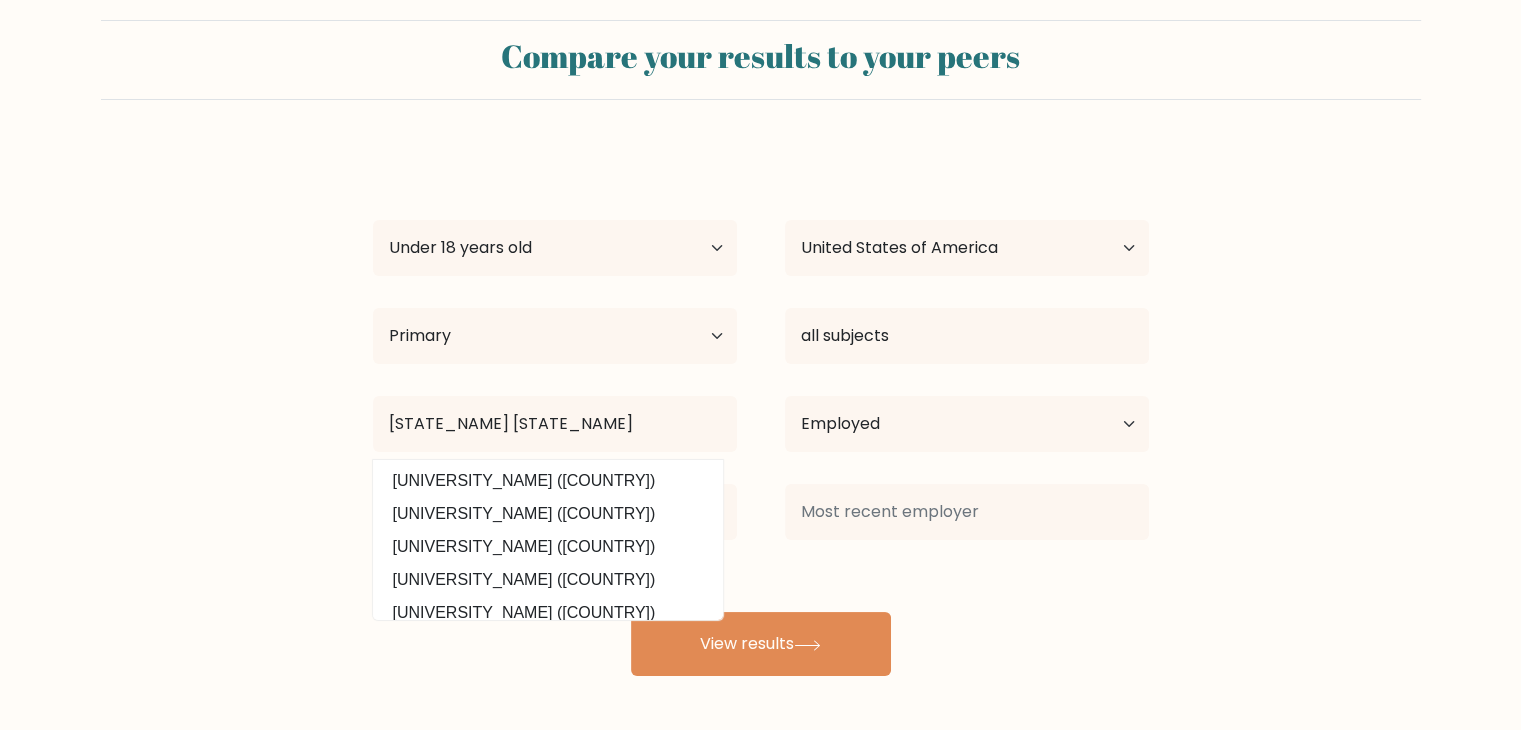 click on "slushy
ice
Age
Under 18 years old
18-24 years old
25-34 years old
35-44 years old
45-54 years old
55-64 years old
65 years old and above
Country
Afghanistan
Albania
Algeria
American Samoa
Andorra
Angola
Anguilla
Antarctica
Antigua and Barbuda
Argentina
Armenia
Aruba
Australia
Austria
Azerbaijan
Bahamas
Bahrain
Bangladesh
Barbados
Belarus
Belgium
Belize
Benin
Bermuda
Bhutan
Bolivia
Bonaire, Sint Eustatius and Saba
Bosnia and Herzegovina
Botswana
Bouvet Island
Brazil
Brunei" at bounding box center (761, 412) 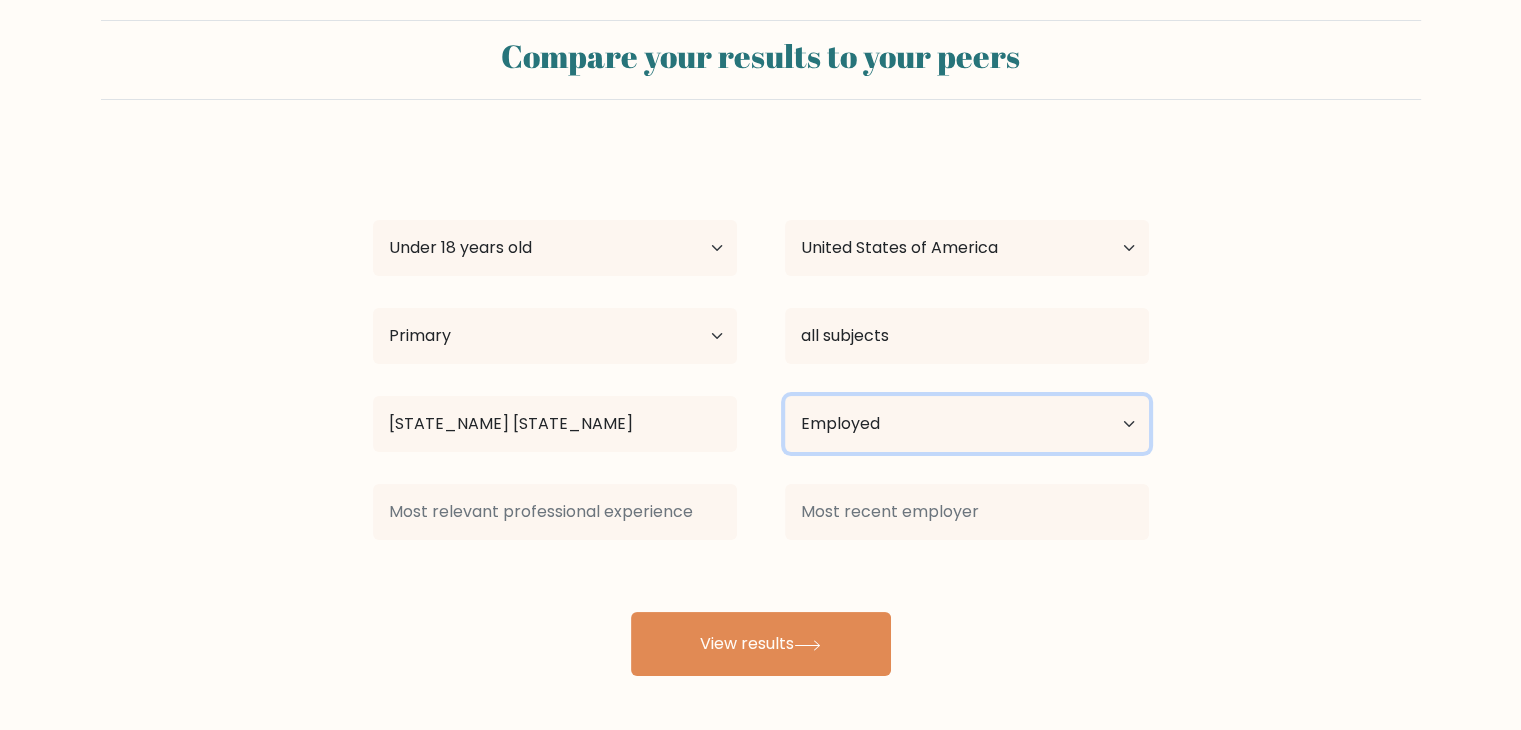 click on "Current employment status
Employed
Student
Retired
Other / prefer not to answer" at bounding box center [967, 424] 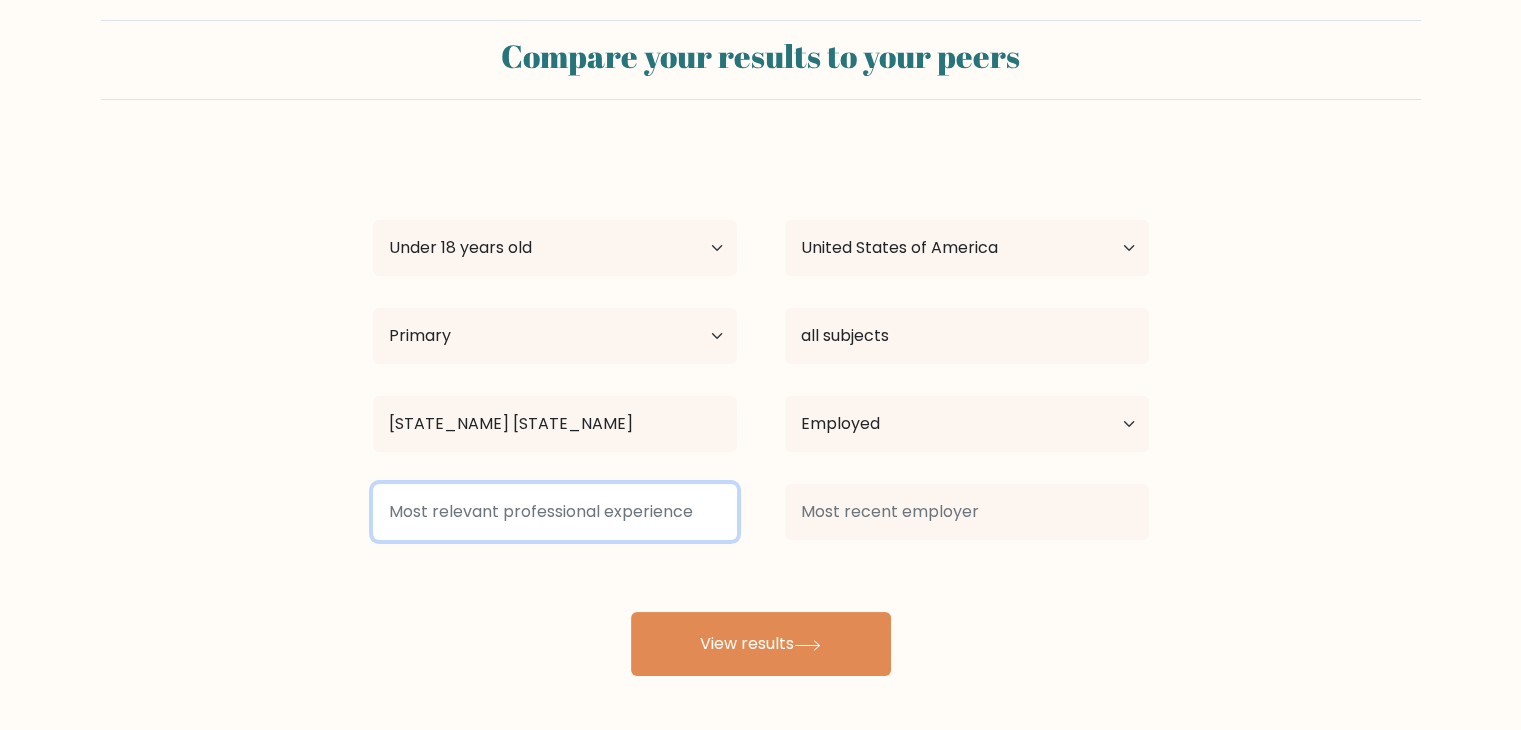 click at bounding box center (555, 512) 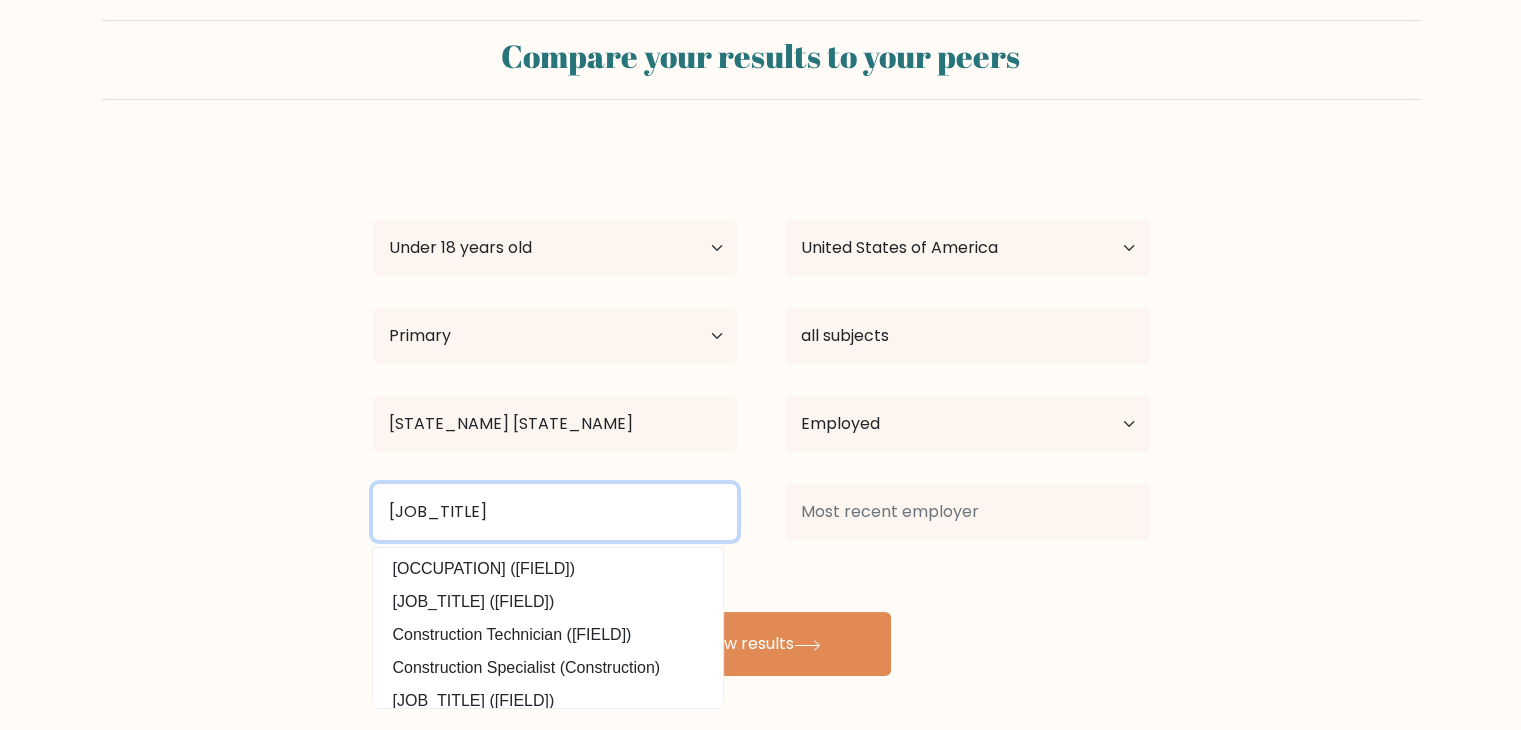 type on "construction worker" 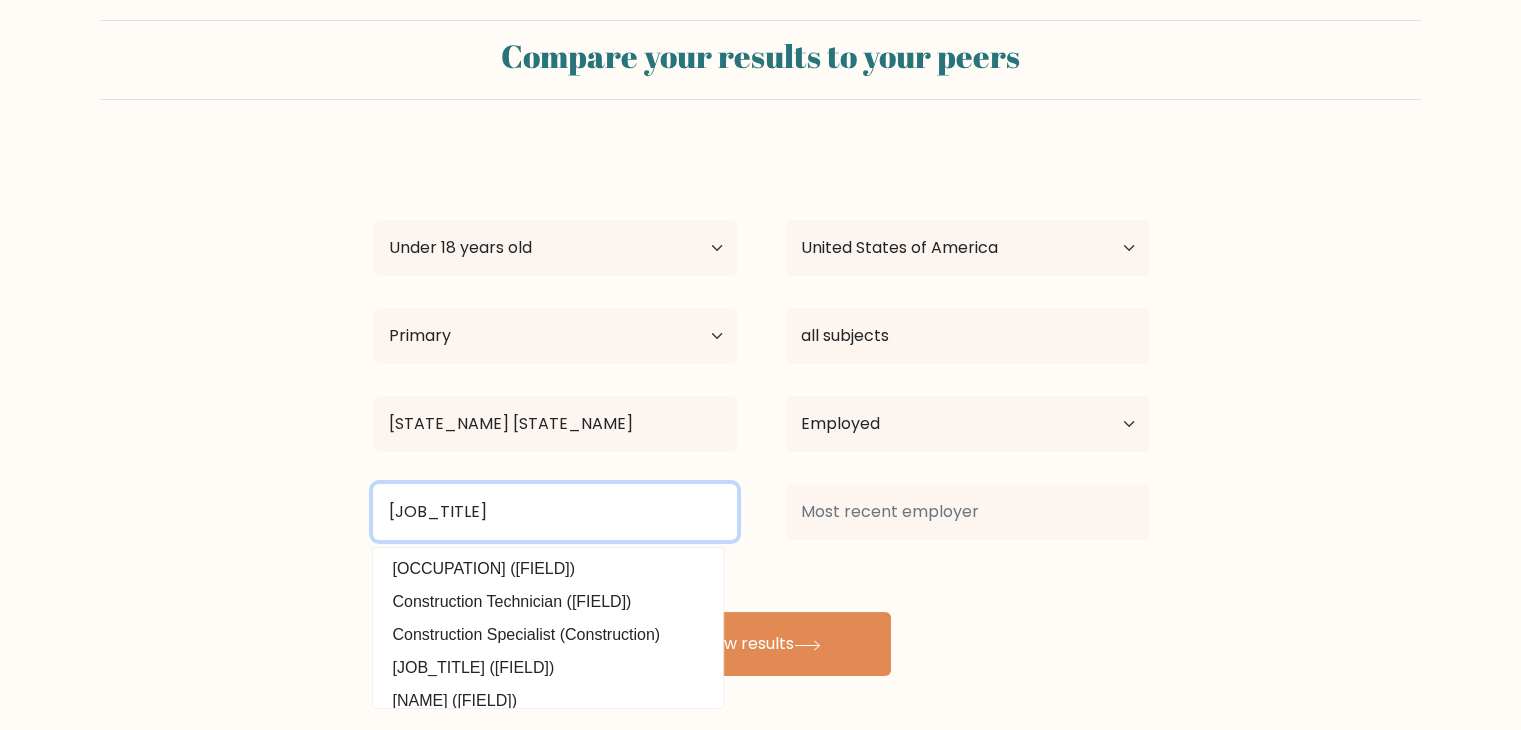 drag, startPoint x: 567, startPoint y: 513, endPoint x: 270, endPoint y: 500, distance: 297.28436 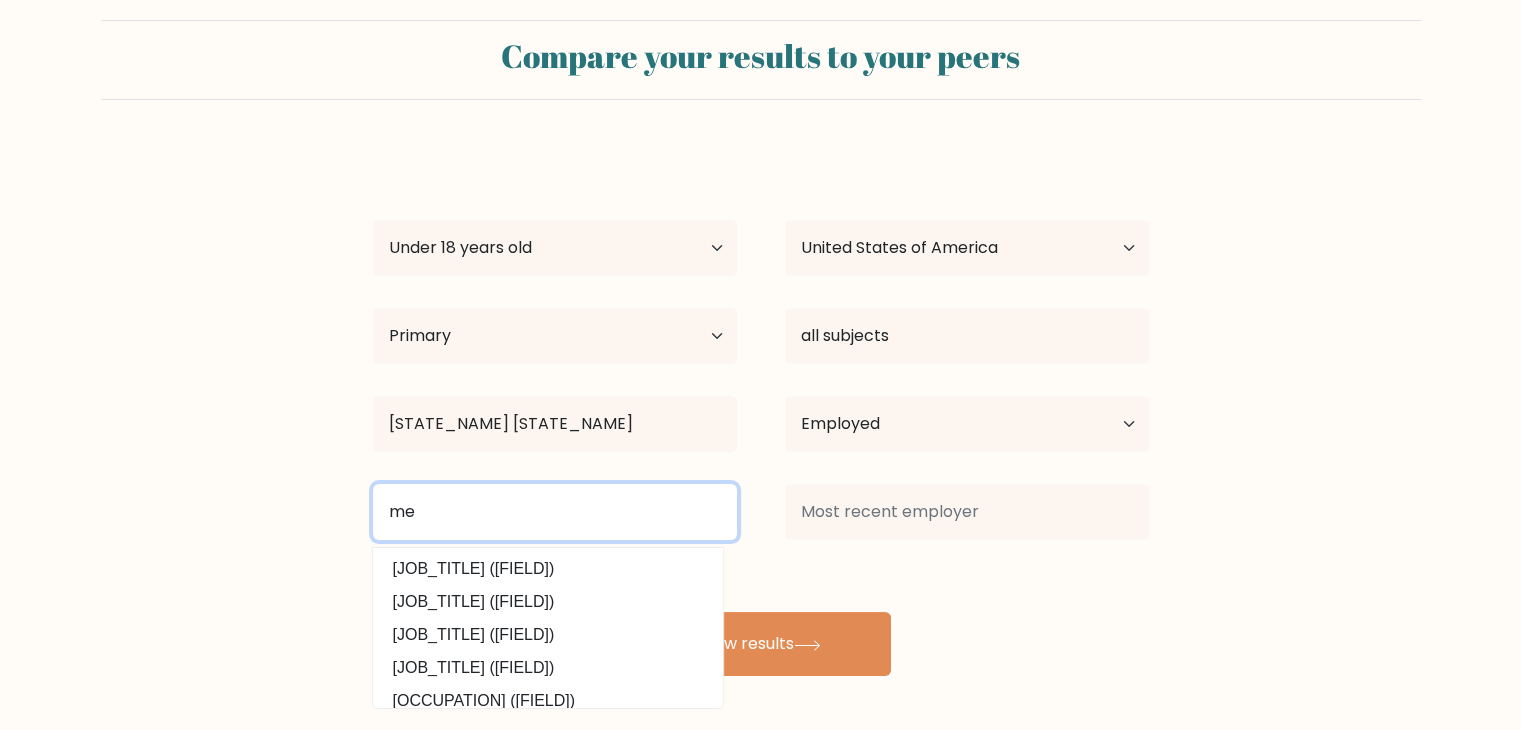 type on "m" 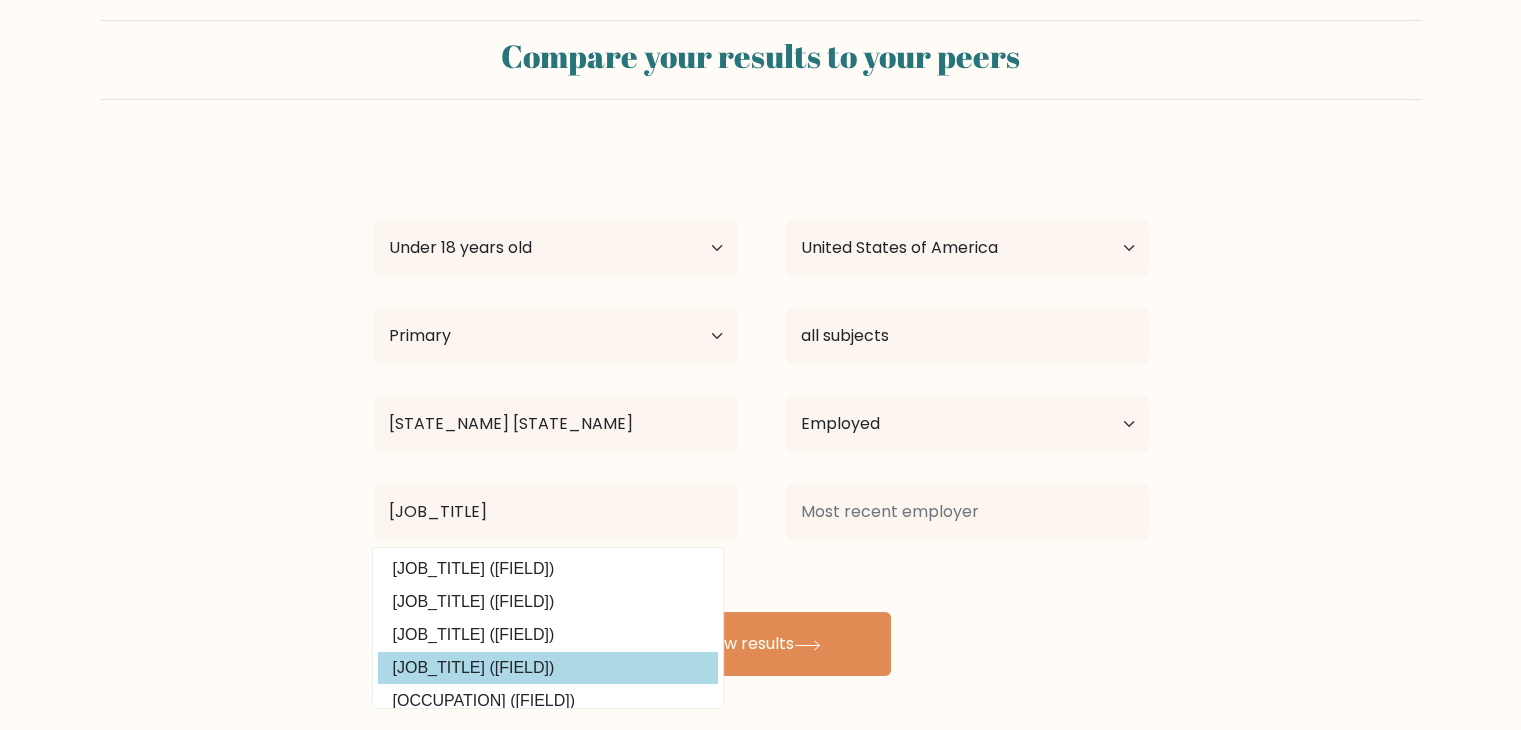 click on "Automotive Mechanic (Installation, Maintenance and Repair)" at bounding box center (548, 668) 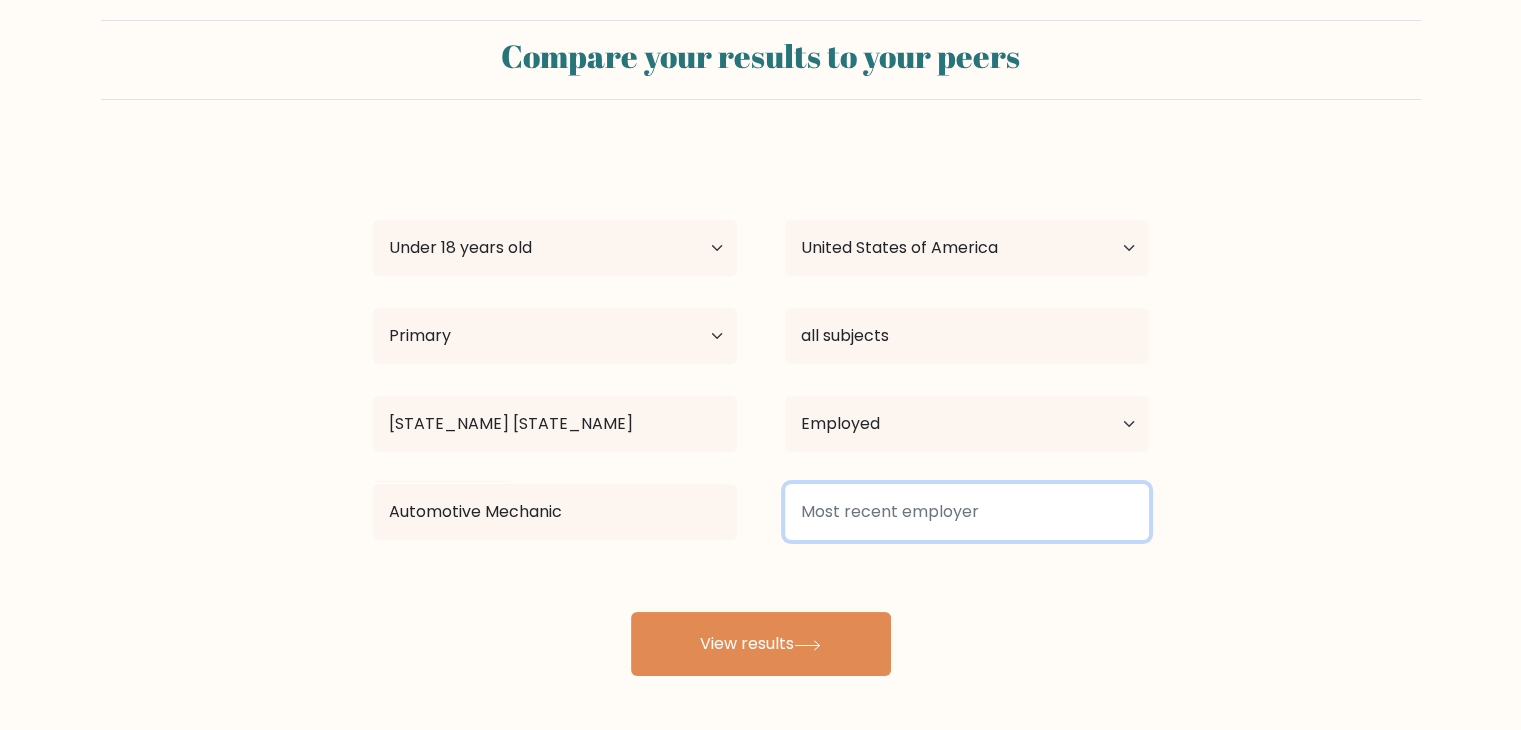 click at bounding box center [967, 512] 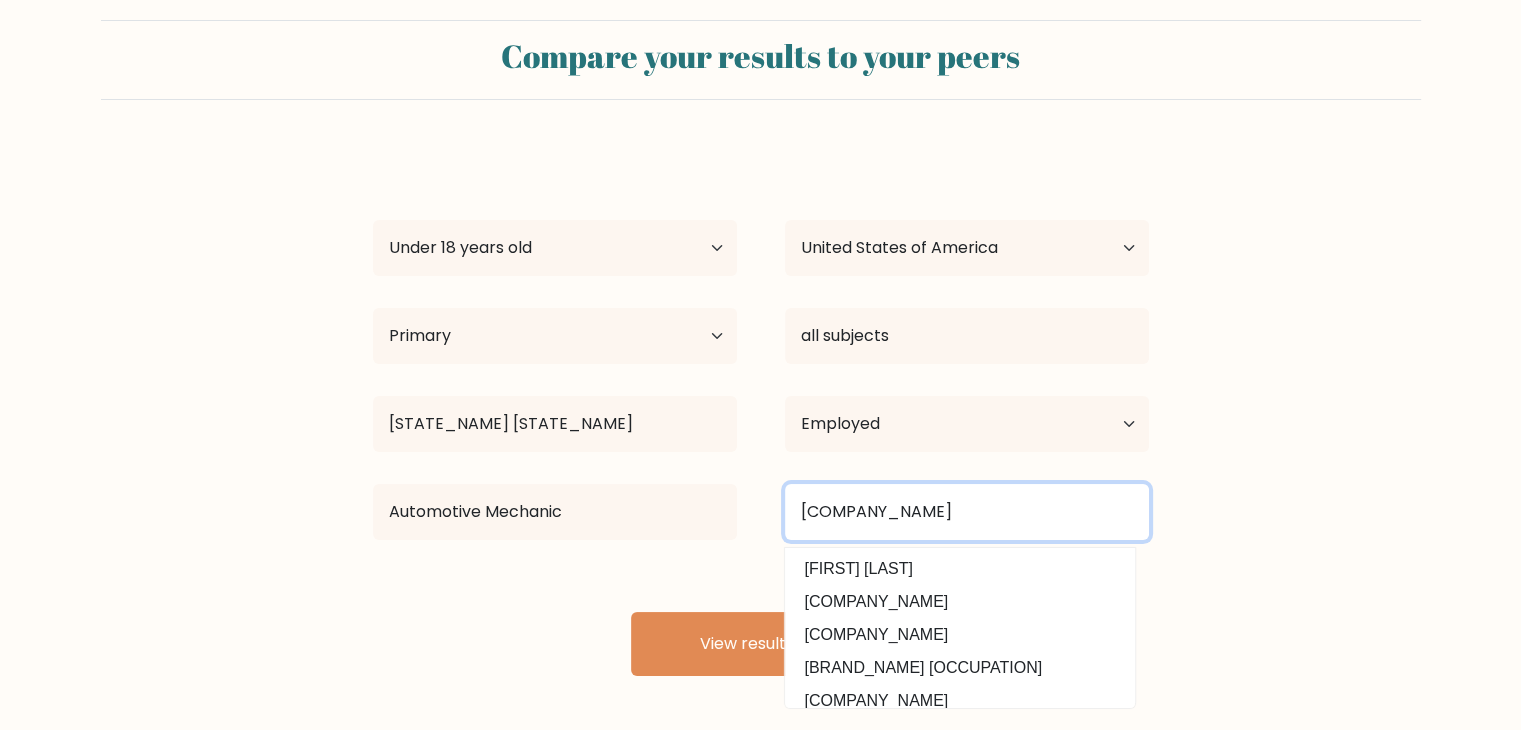 type on "jim bobs auto" 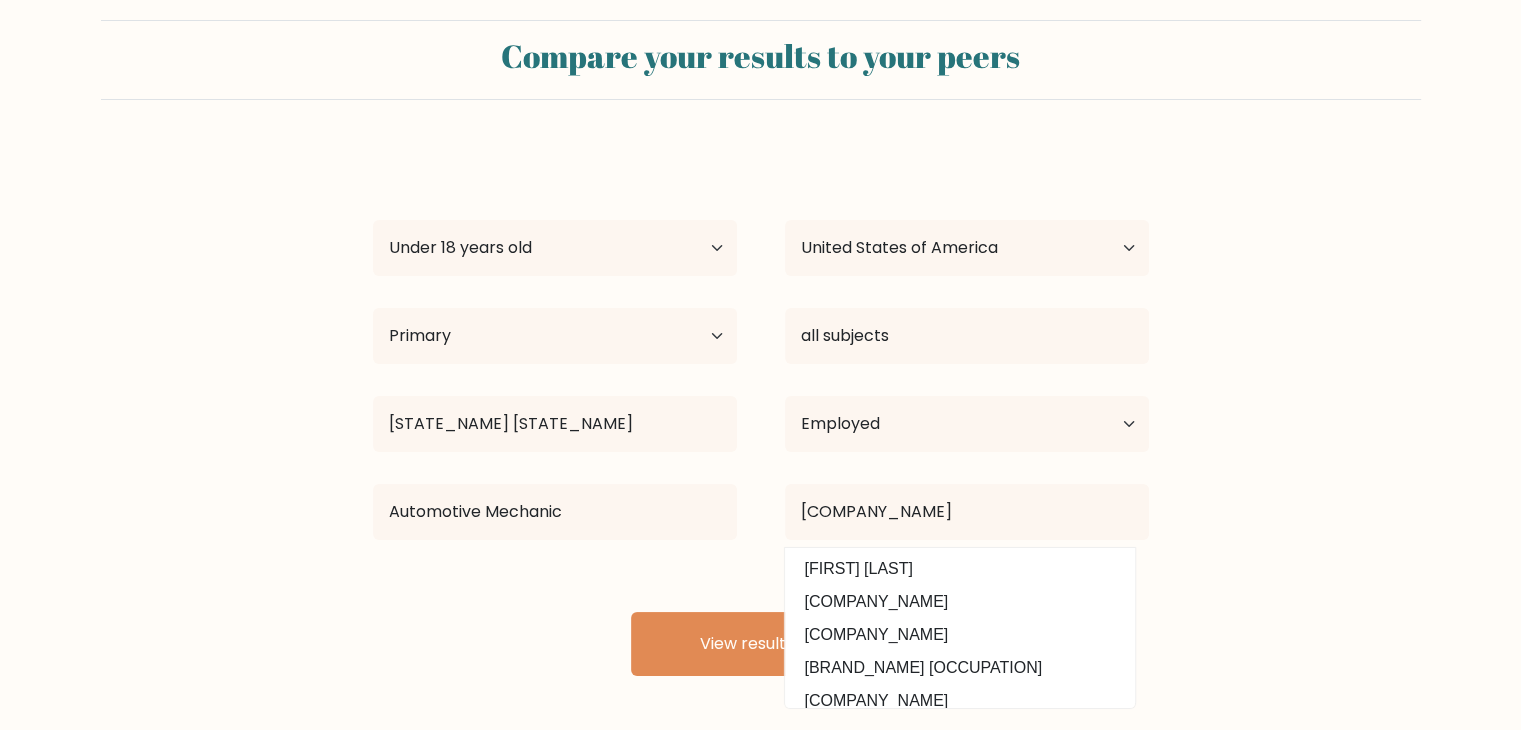 click on "Compare your results to your peers
slushy
ice
Age
Under 18 years old
18-24 years old
25-34 years old
35-44 years old
45-54 years old
55-64 years old
65 years old and above
Country
Afghanistan
Albania
Algeria
American Samoa
Andorra
Angola
Anguilla
Antarctica
Antigua and Barbuda
Argentina
Armenia
Aruba
Australia
Austria" at bounding box center (760, 348) 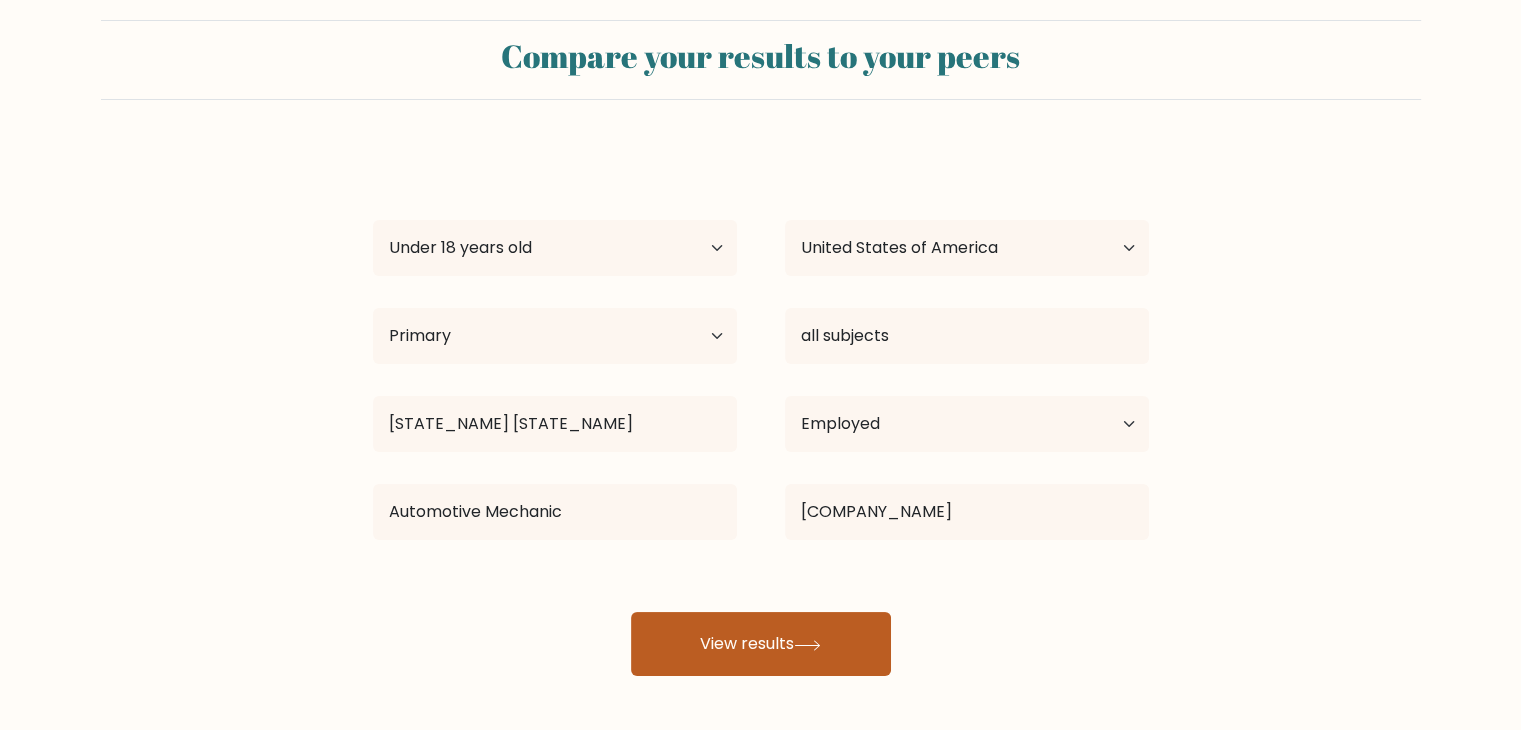 click on "View results" at bounding box center (761, 644) 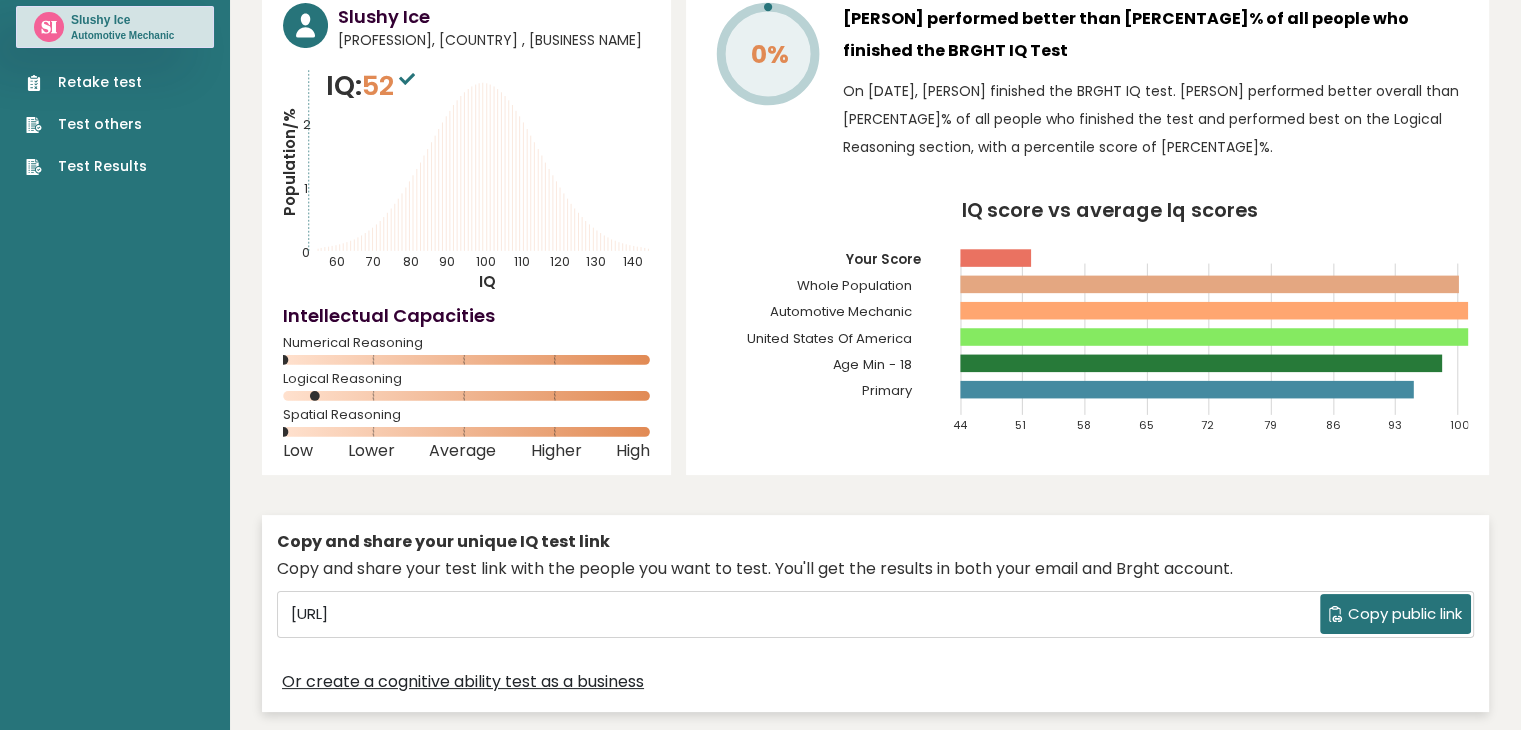 scroll, scrollTop: 0, scrollLeft: 0, axis: both 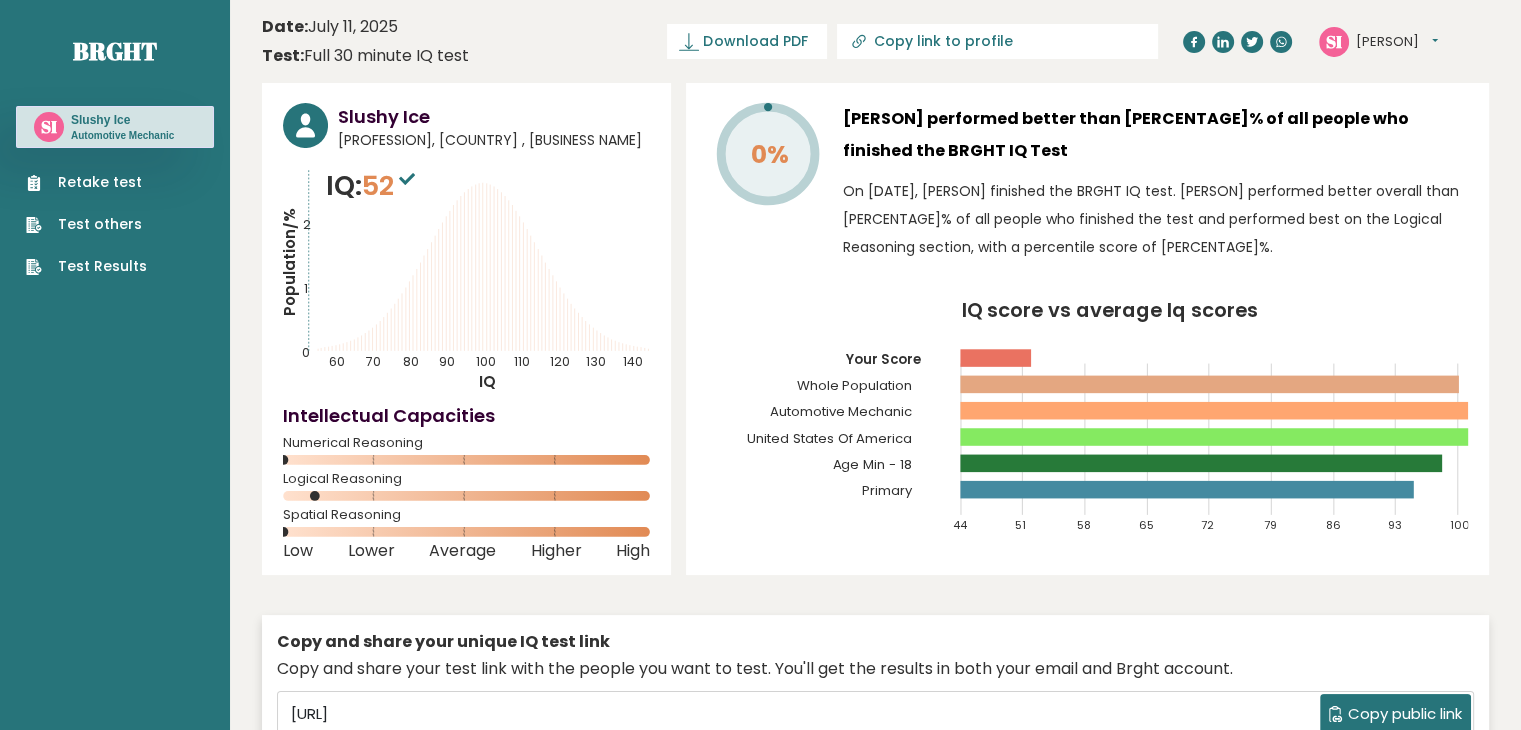 click on "Slushy" at bounding box center (1397, 42) 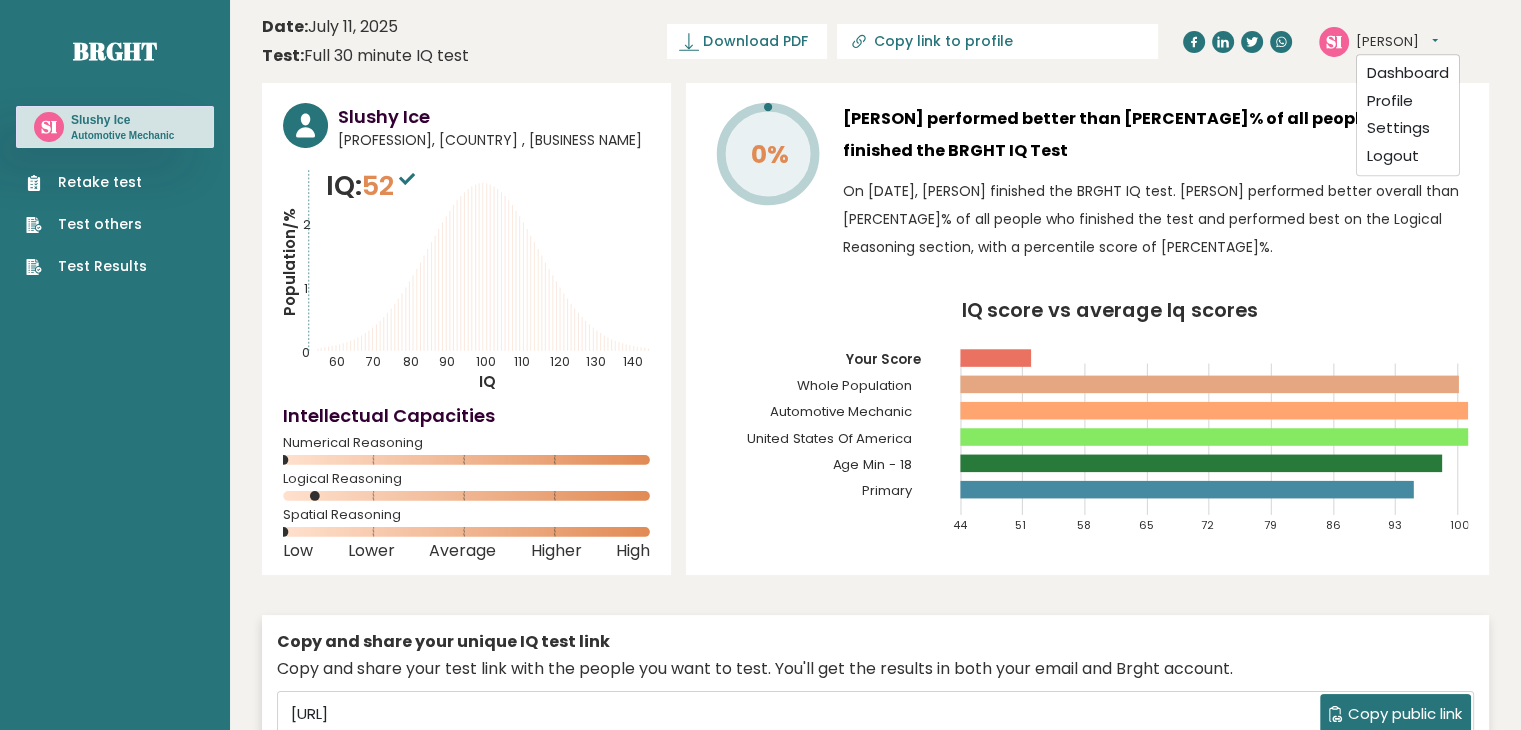 click on "Slushy" at bounding box center [1397, 42] 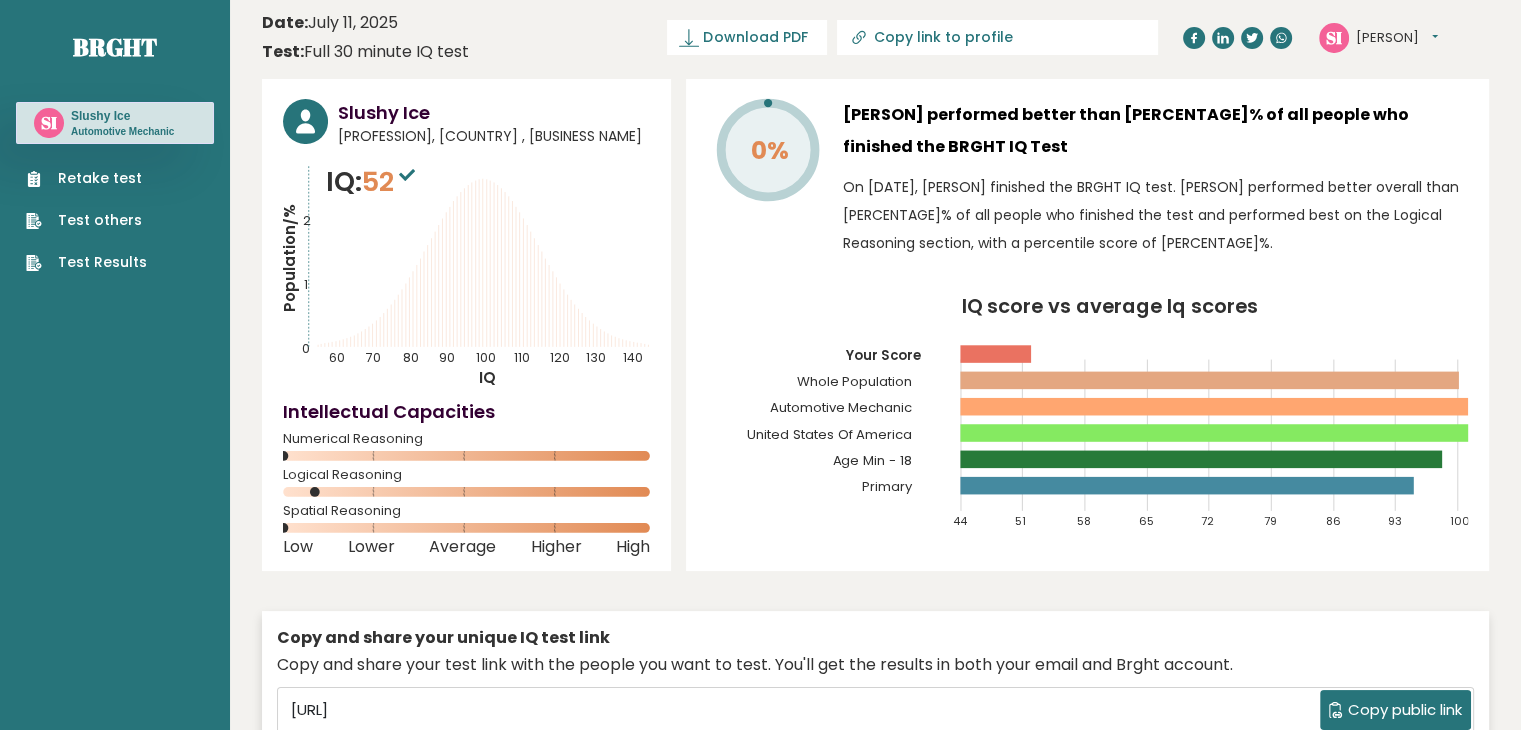 scroll, scrollTop: 0, scrollLeft: 0, axis: both 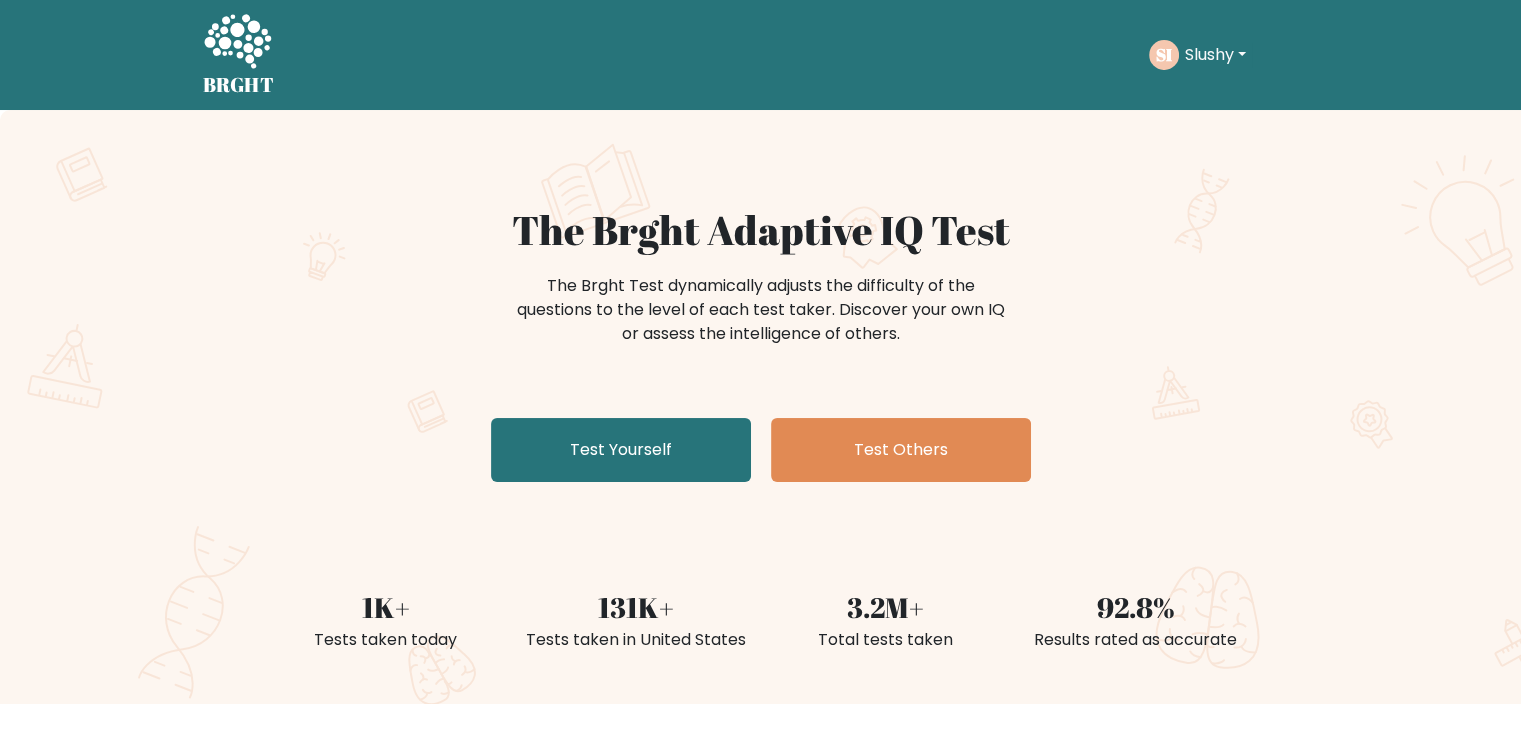 click on "The Brght Adaptive IQ Test
The Brght Test dynamically adjusts the difficulty of the questions to the level of each test taker. Discover your own IQ or assess the intelligence of others.
Test Yourself
Test Others
1K+
Tests taken today
131K+
Tests taken in United States
3.2M+
Total tests taken
92.8%
Results rated as accurate" at bounding box center (760, 407) 